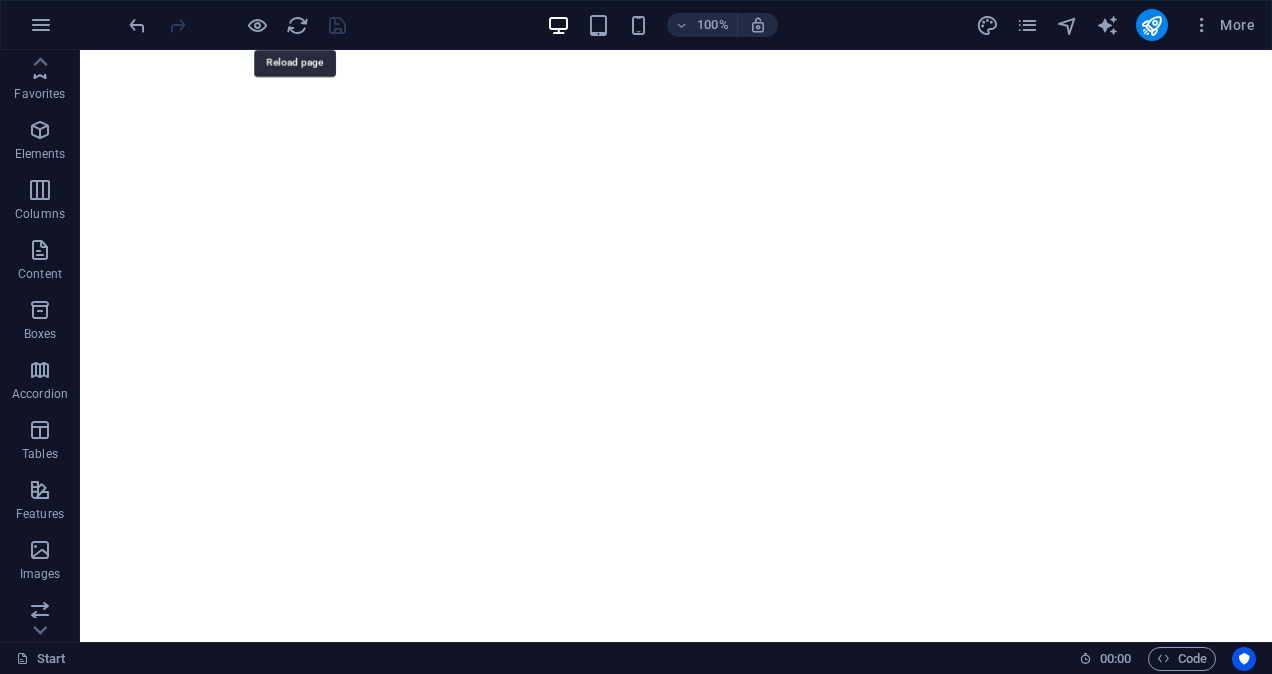 scroll, scrollTop: 0, scrollLeft: 0, axis: both 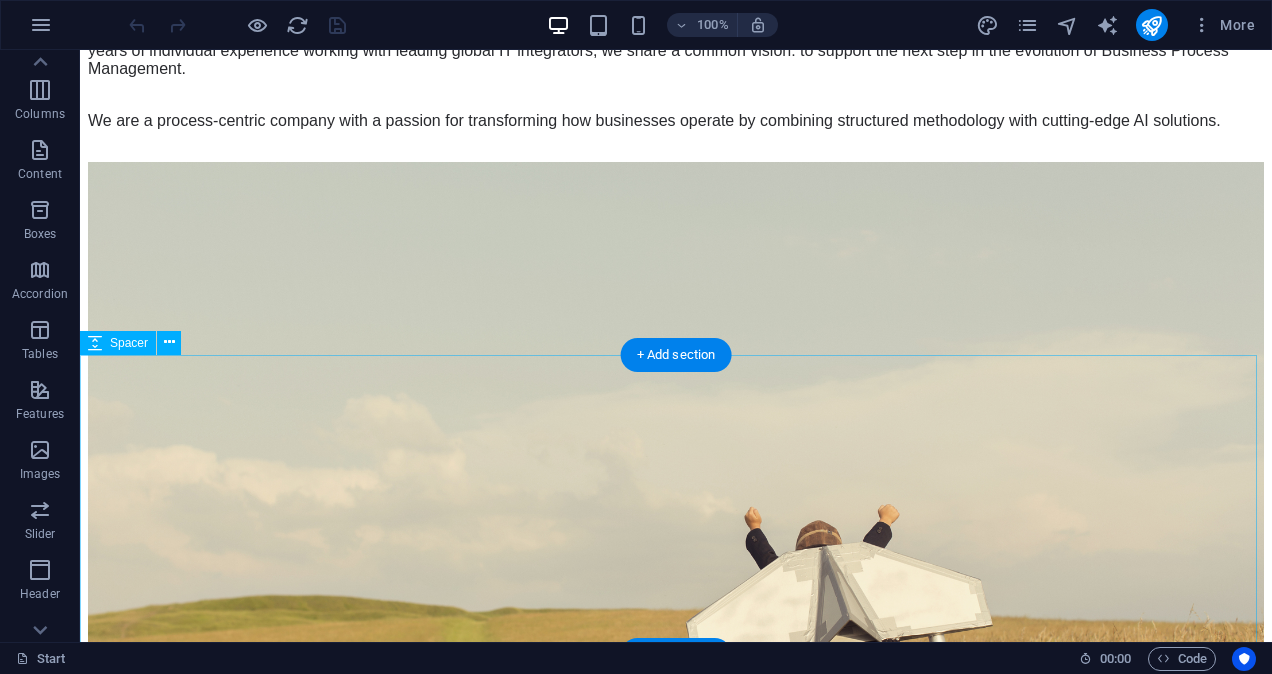 click at bounding box center [676, 7516] 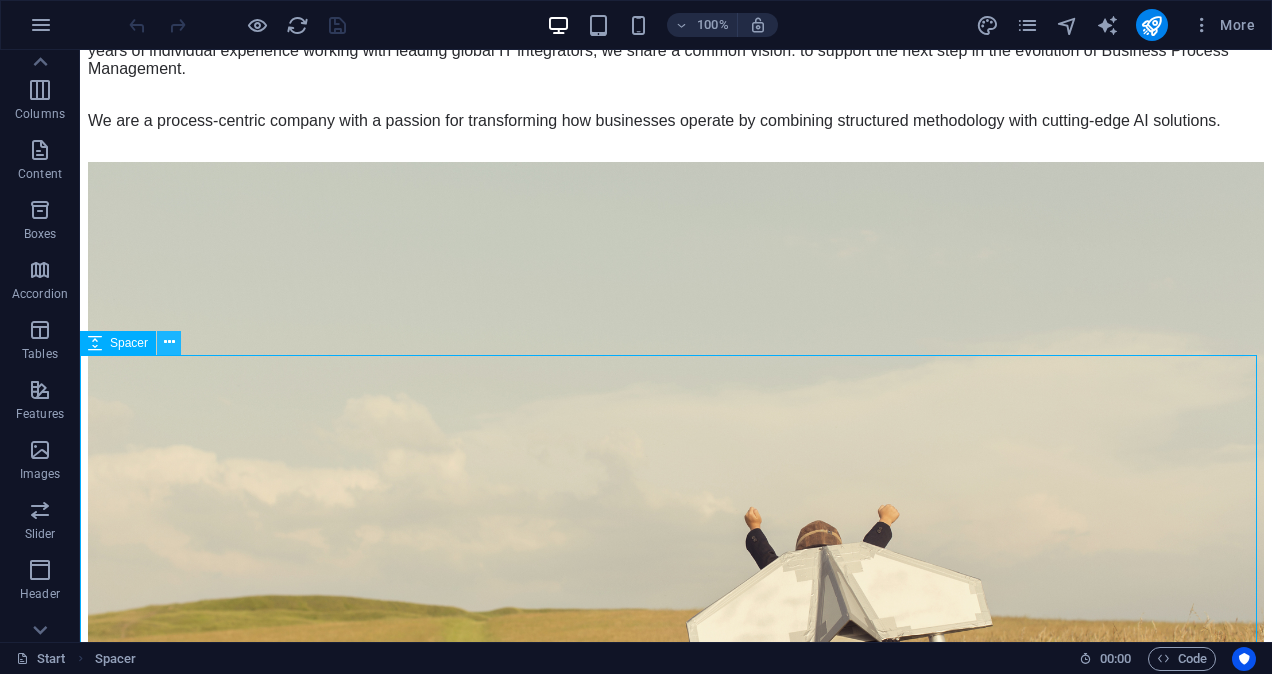click at bounding box center (169, 342) 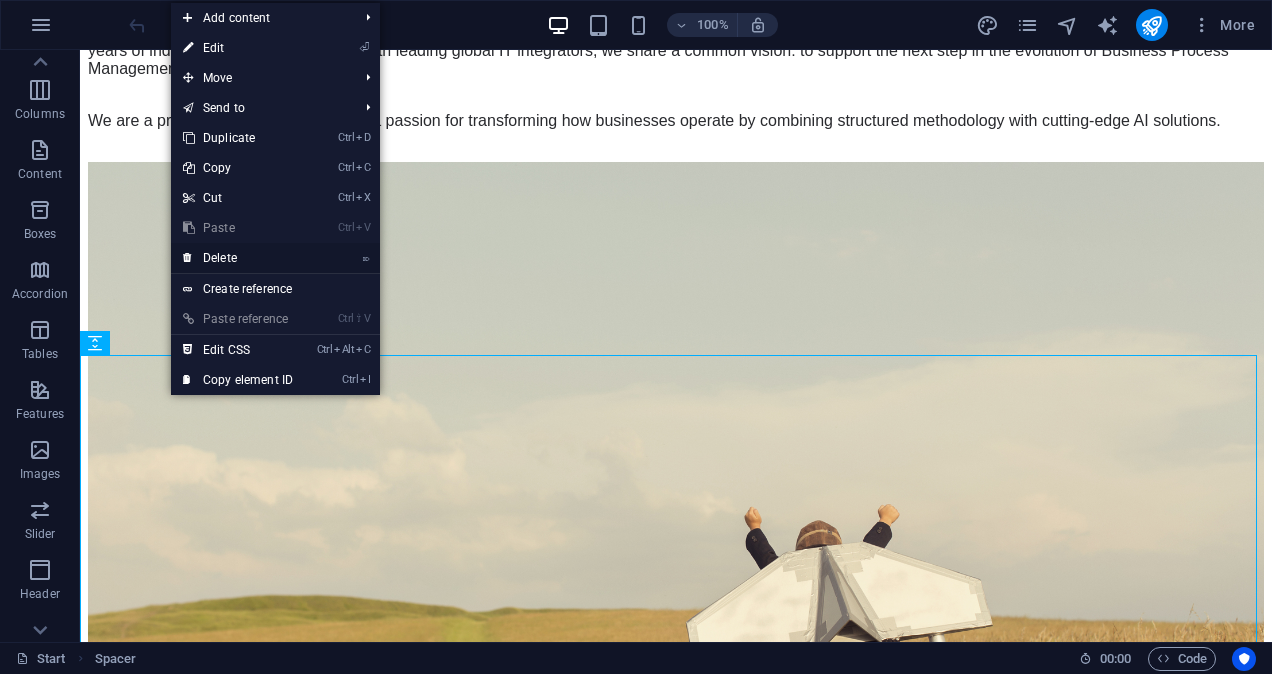 click on "⌦  Delete" at bounding box center (238, 258) 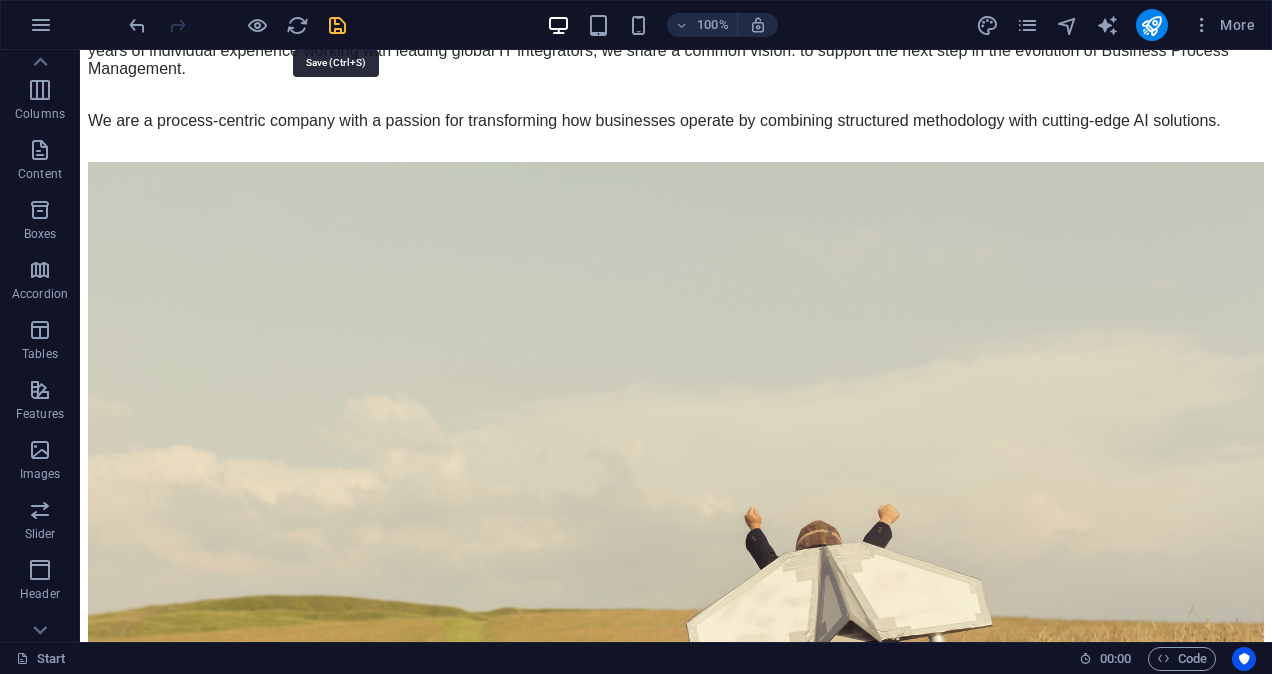click at bounding box center (337, 25) 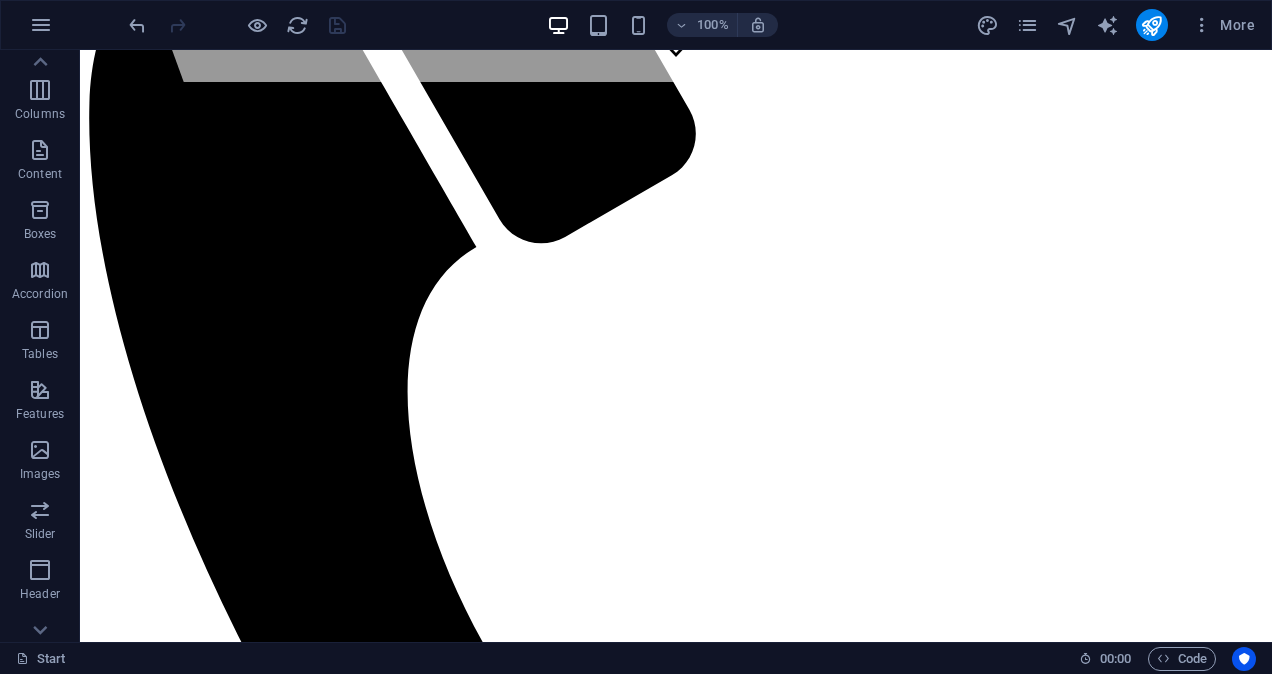 scroll, scrollTop: 0, scrollLeft: 0, axis: both 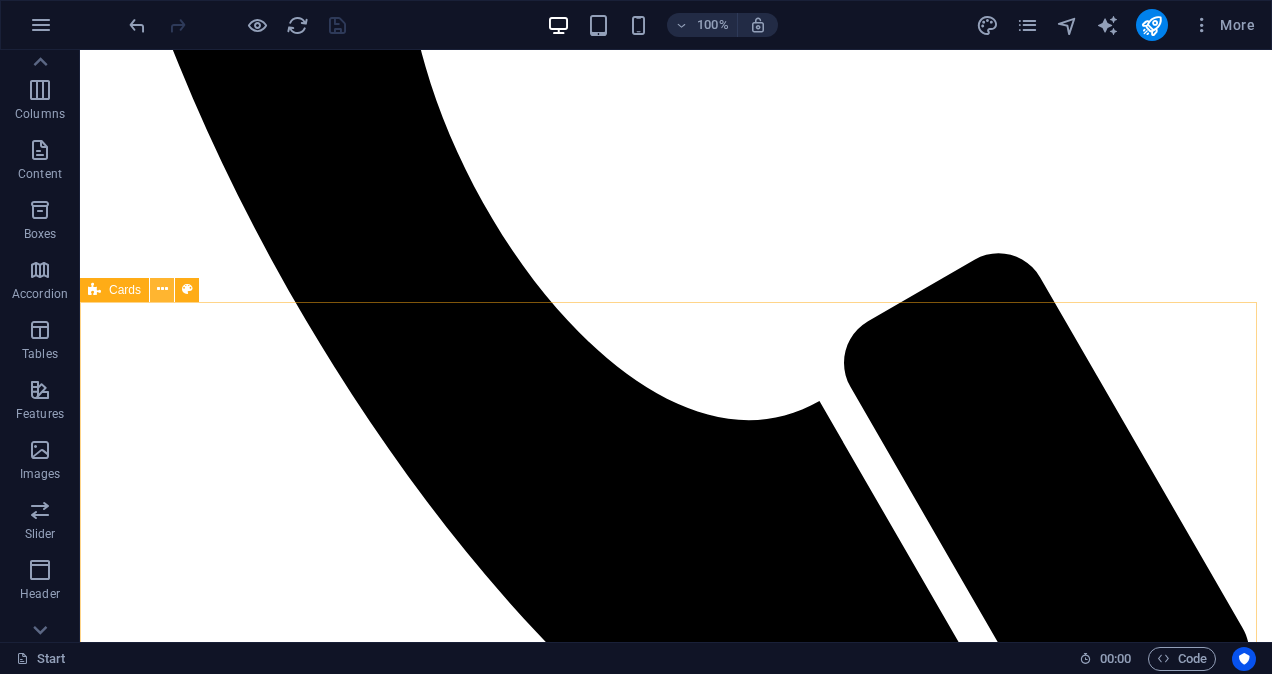 click at bounding box center (162, 289) 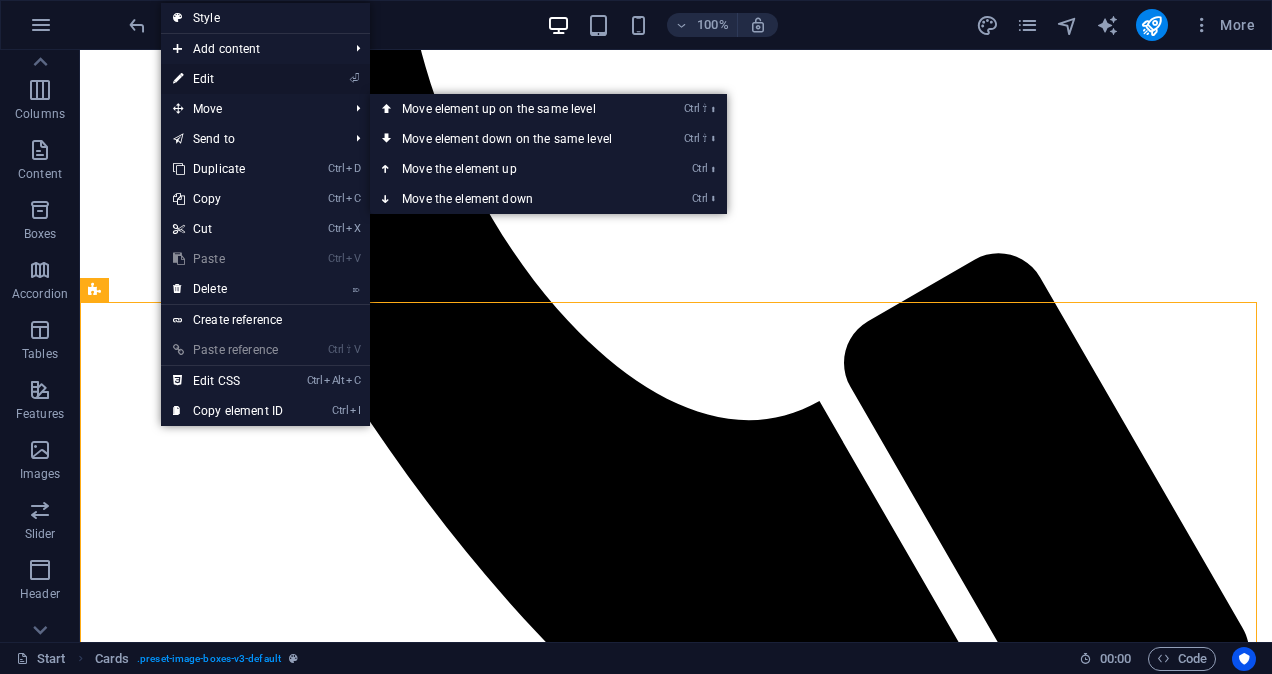 click on "⏎  Edit" at bounding box center (228, 79) 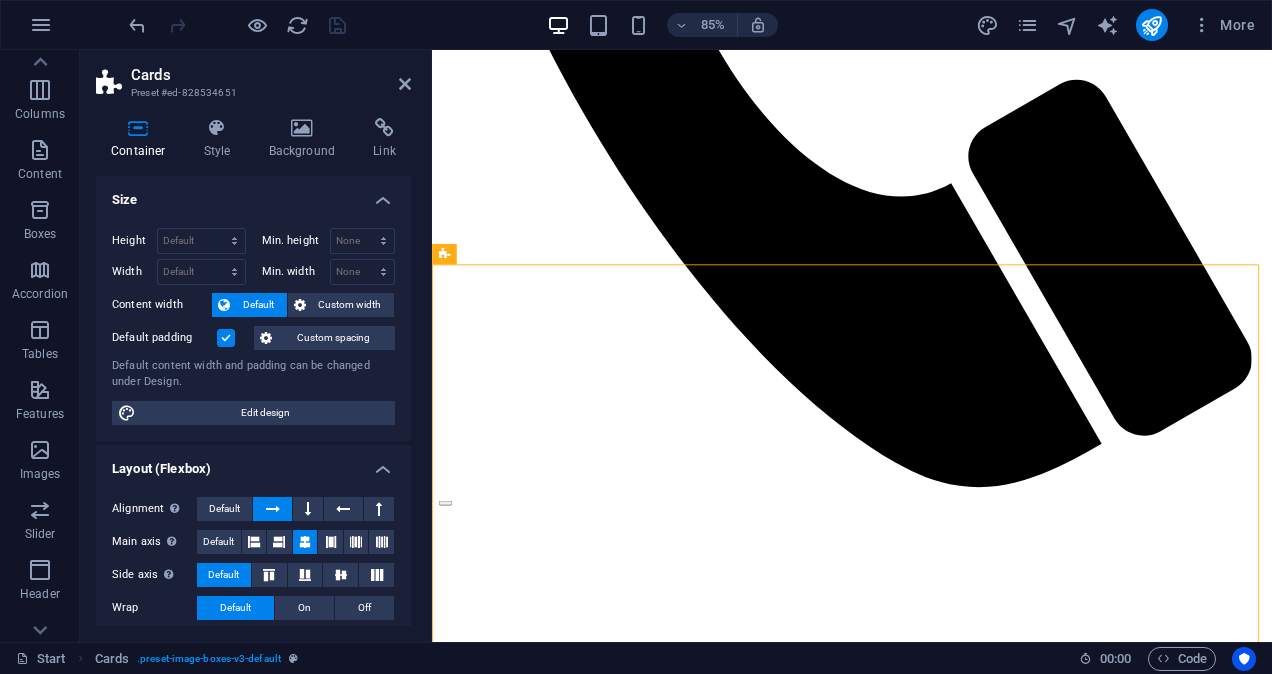 scroll, scrollTop: 323, scrollLeft: 0, axis: vertical 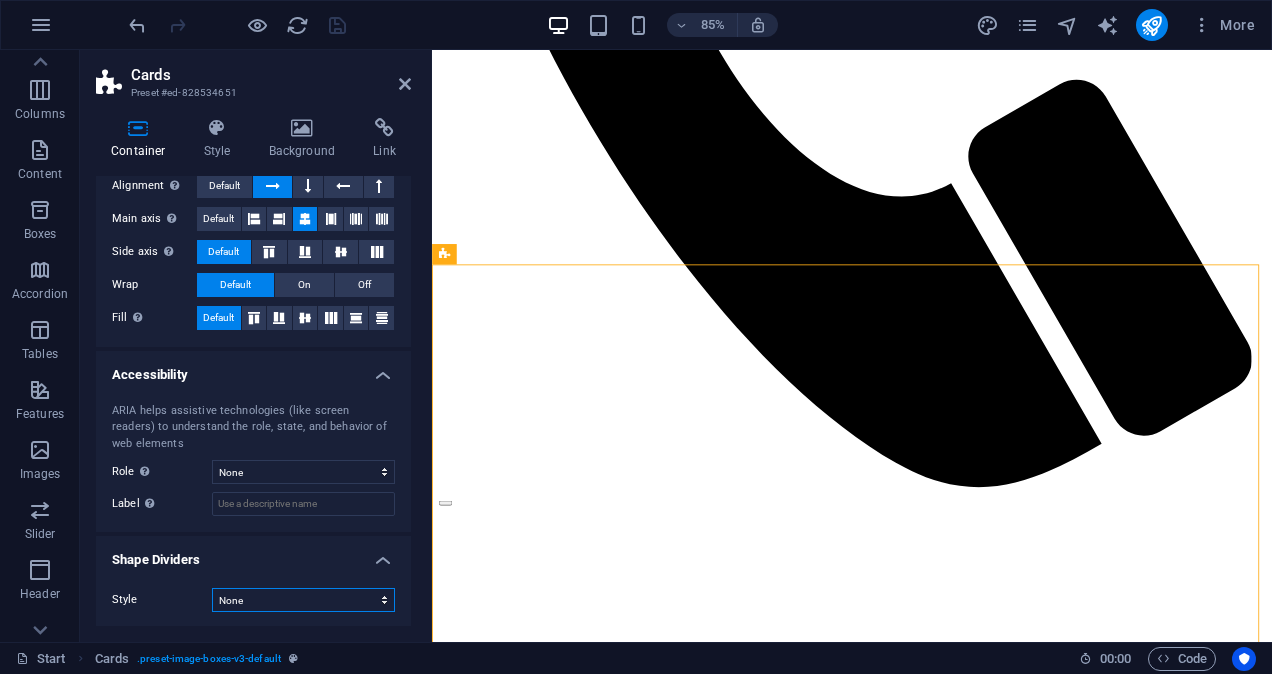 click on "None Triangle Square Diagonal Polygon 1 Polygon 2 Zigzag Multiple Zigzags Waves Multiple Waves Half Circle Circle Circle Shadow Blocks Hexagons Clouds Multiple Clouds Fan Pyramids Book Paint Drip Fire Shredded Paper Arrow" at bounding box center [303, 600] 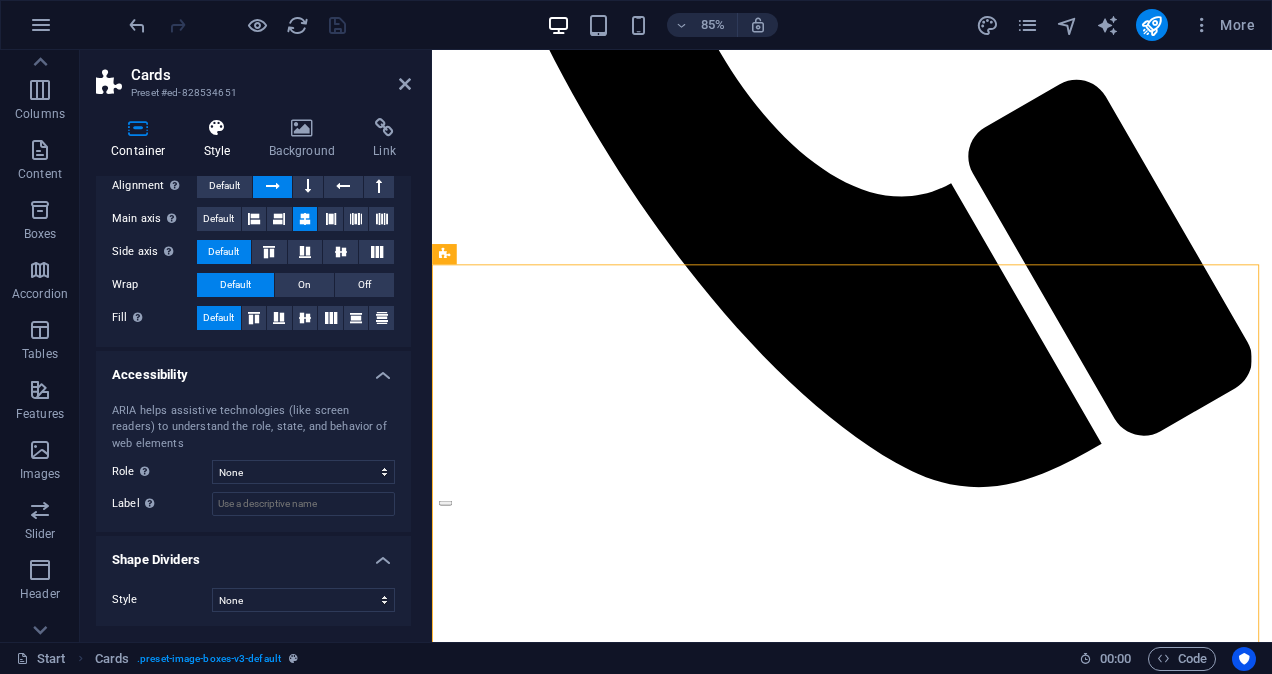 click on "Style" at bounding box center [221, 139] 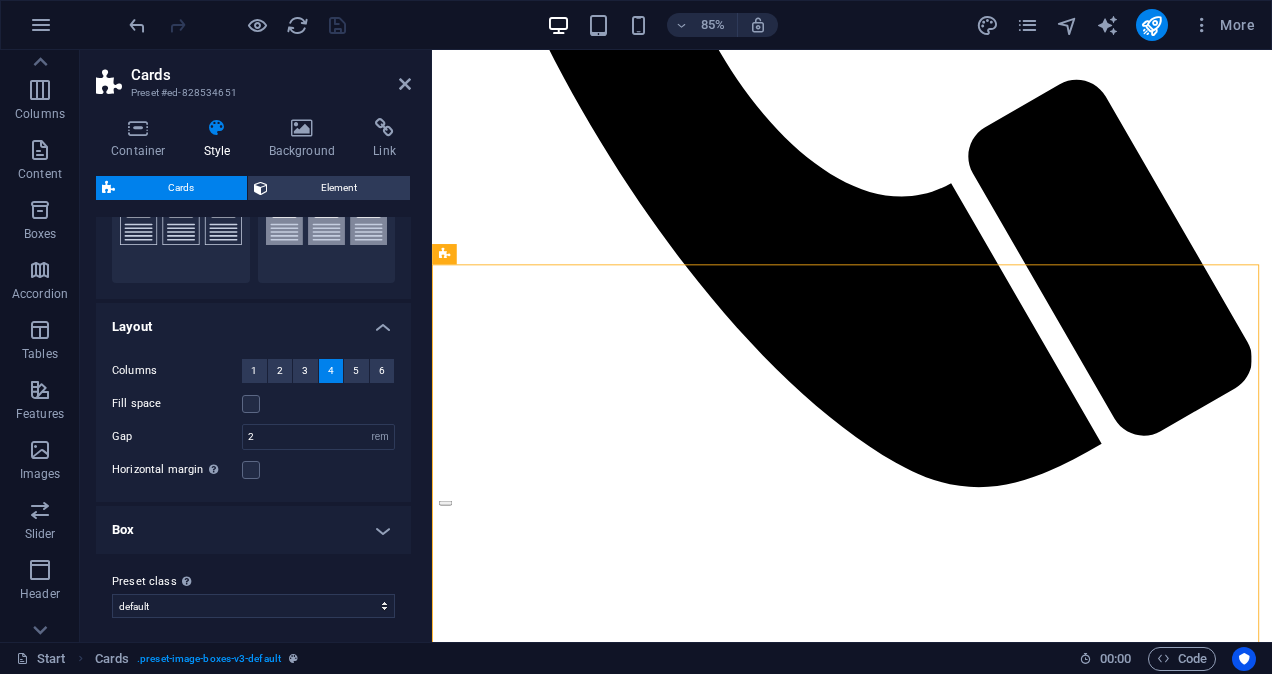 scroll, scrollTop: 124, scrollLeft: 0, axis: vertical 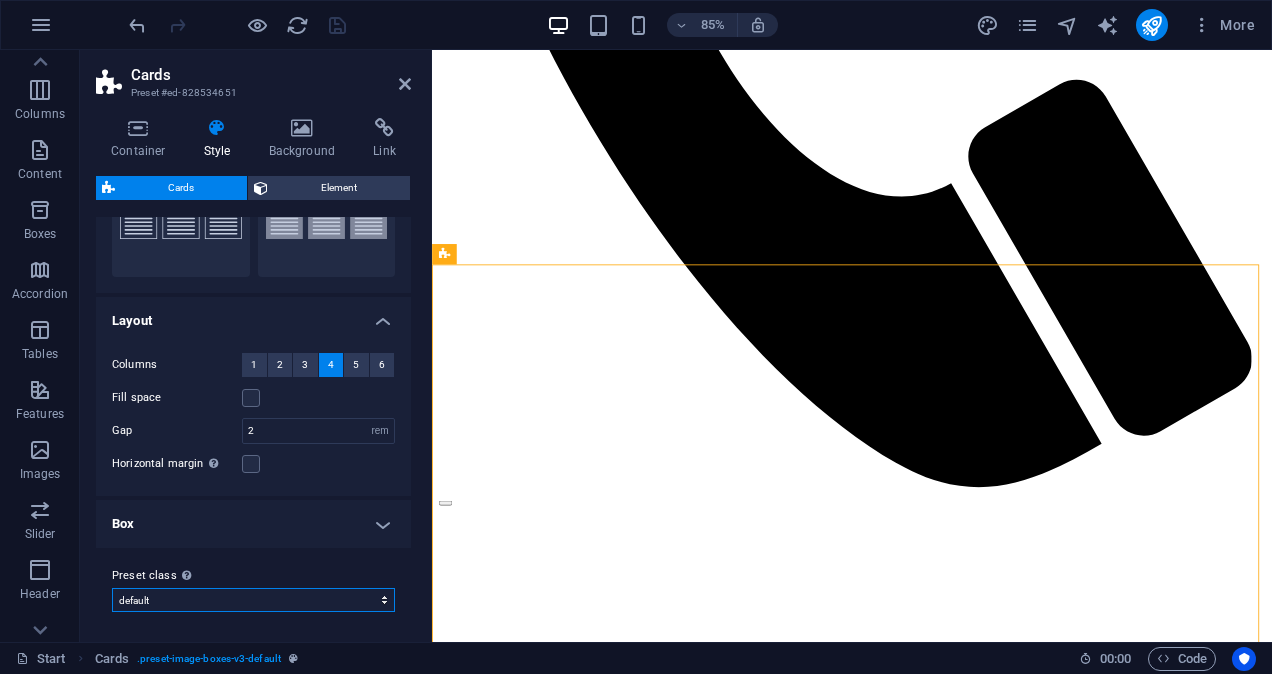 click on "wireframe-one default Add preset class" at bounding box center [253, 600] 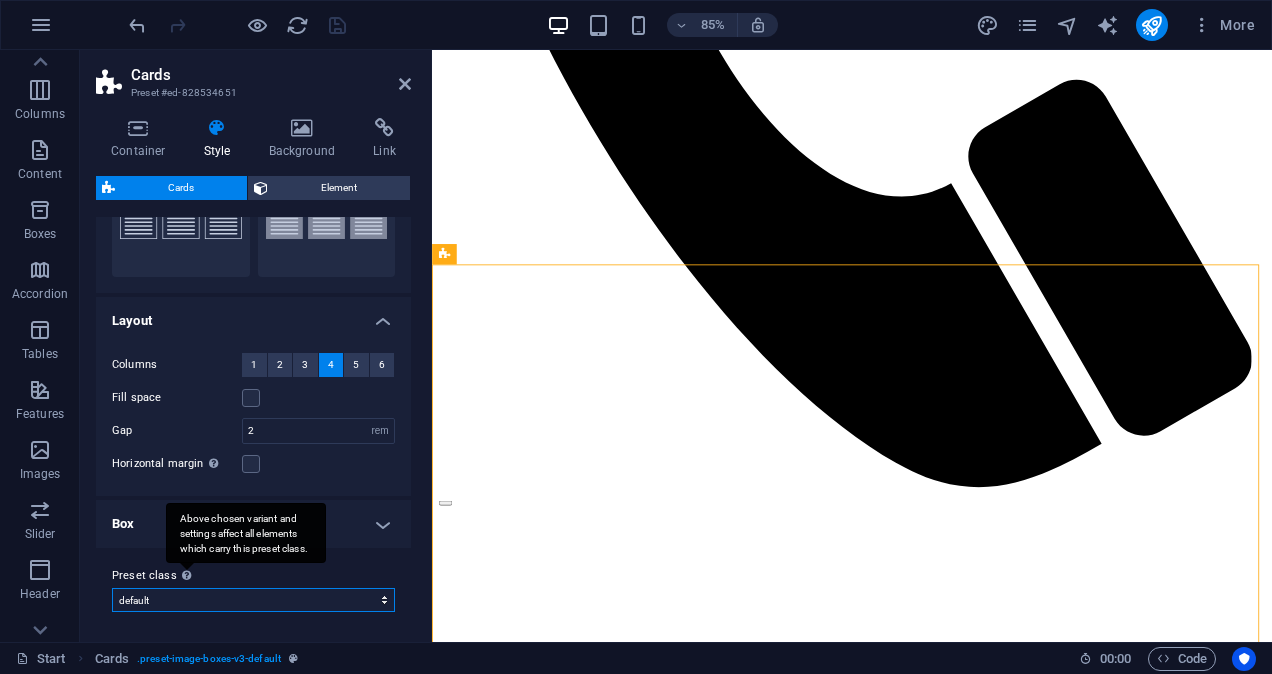 drag, startPoint x: 288, startPoint y: 594, endPoint x: 182, endPoint y: 573, distance: 108.060165 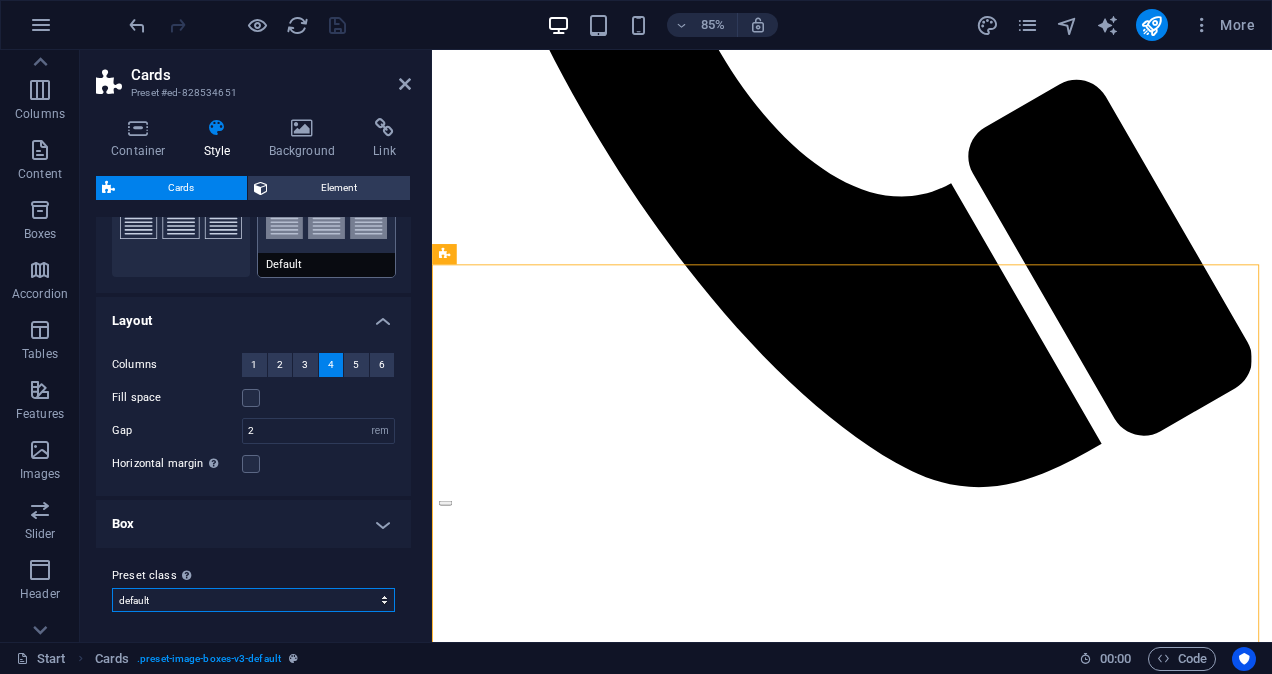 scroll, scrollTop: 0, scrollLeft: 0, axis: both 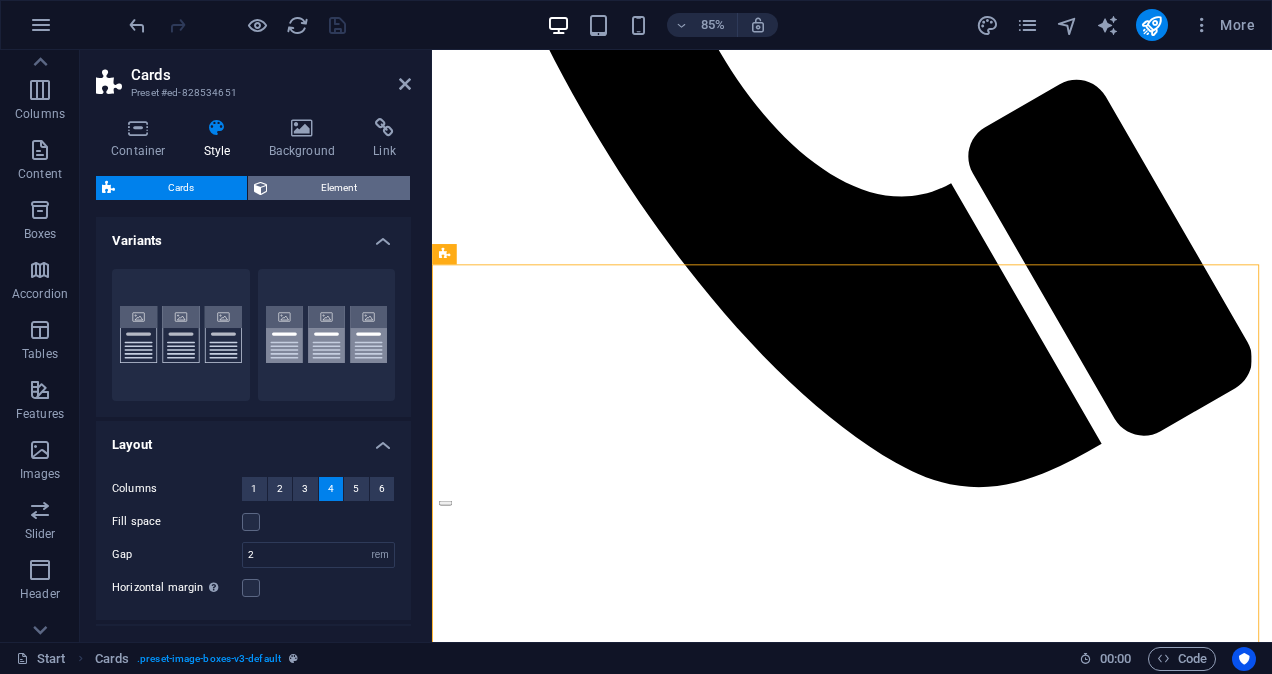 click on "Element" at bounding box center [339, 188] 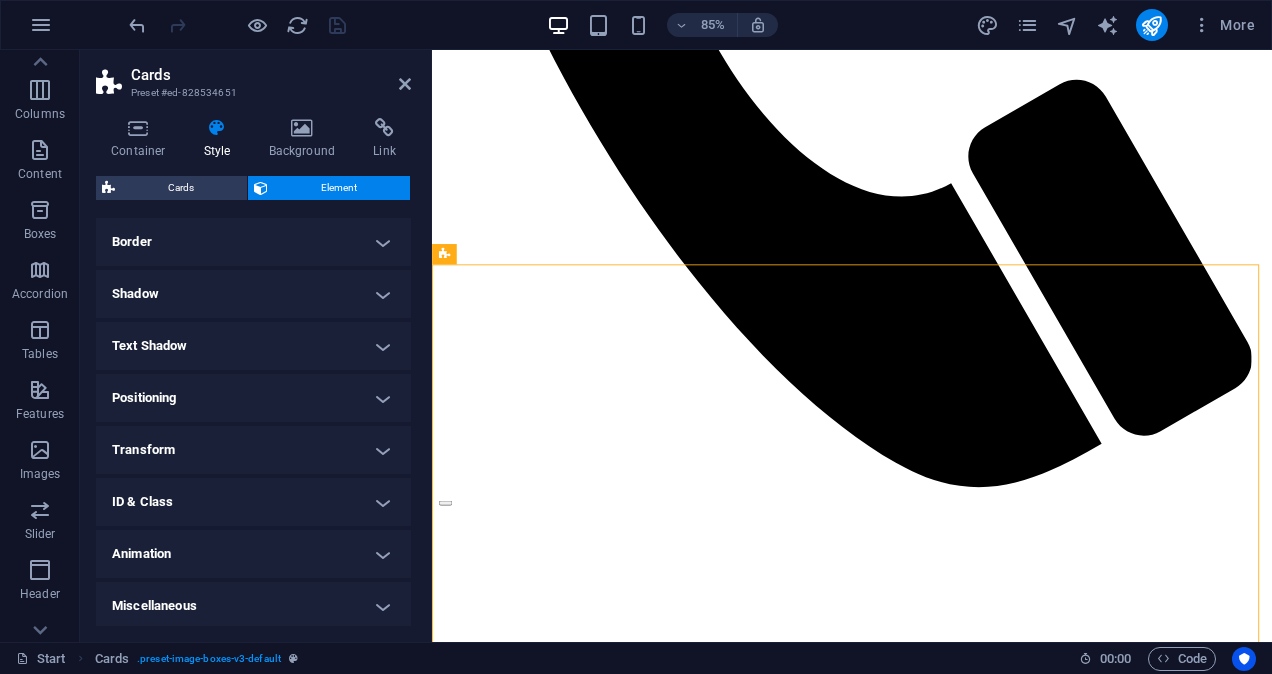scroll, scrollTop: 221, scrollLeft: 0, axis: vertical 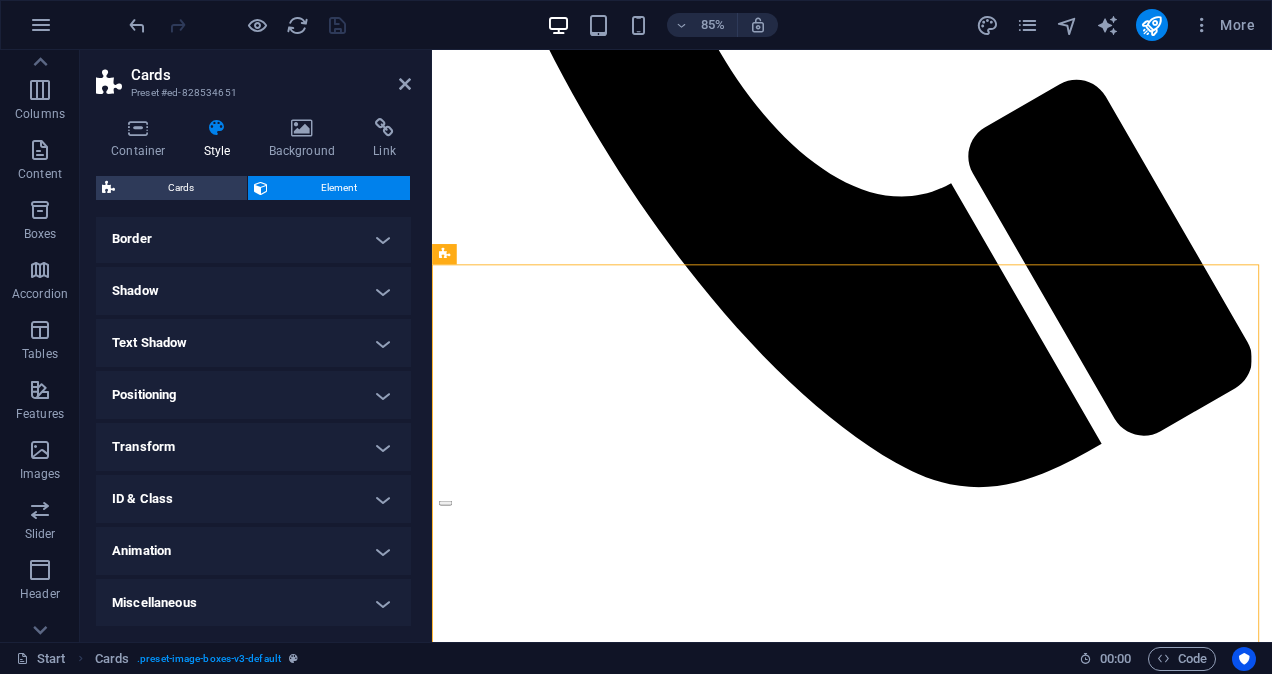 click on "Animation" at bounding box center [253, 551] 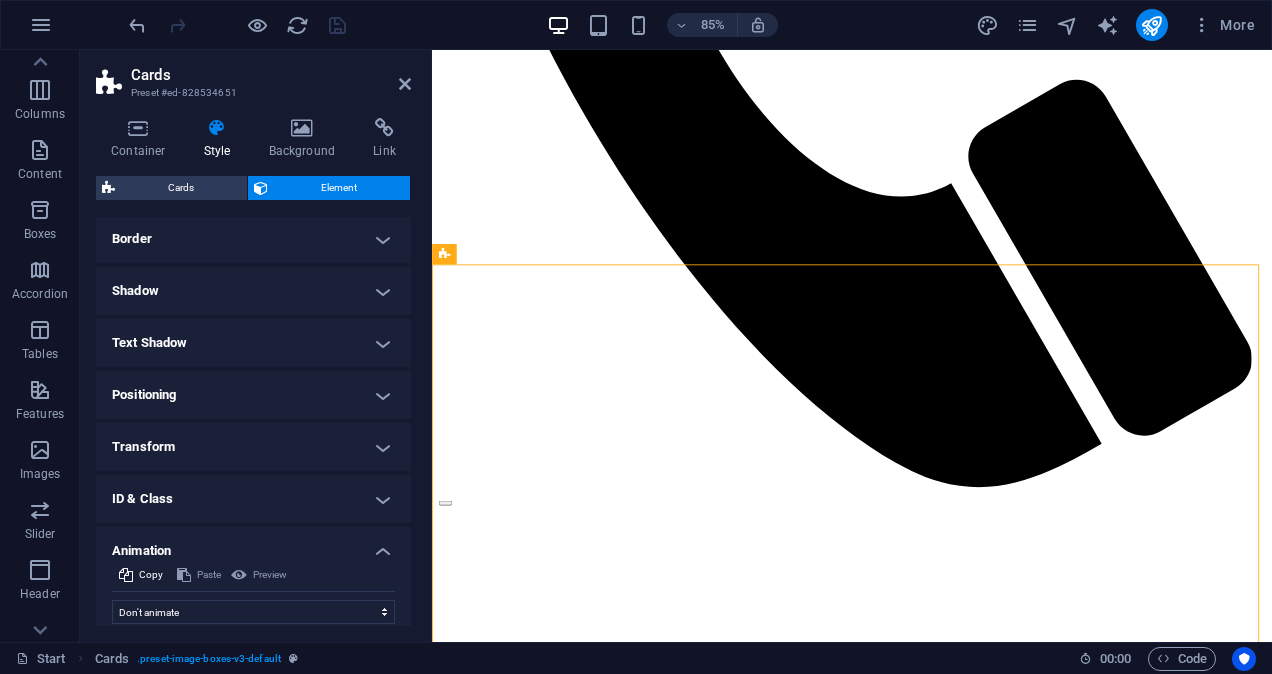scroll, scrollTop: 286, scrollLeft: 0, axis: vertical 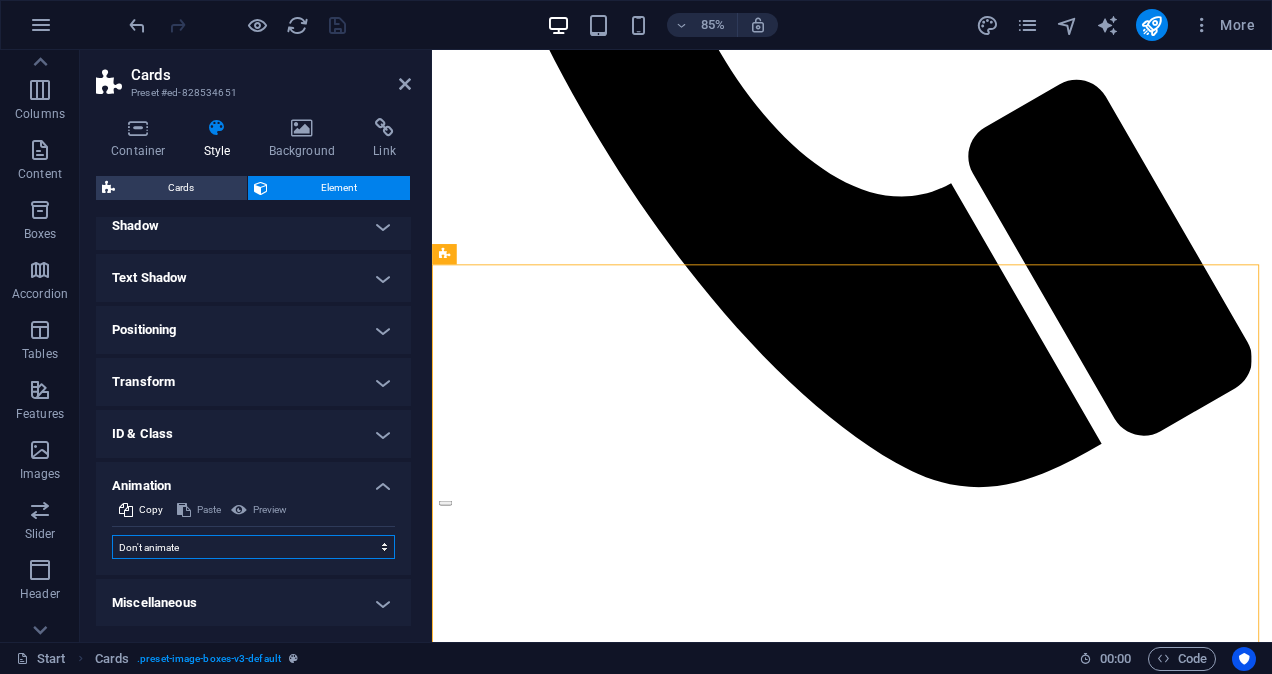 click on "Don't animate Show / Hide Slide up/down Zoom in/out Slide left to right Slide right to left Slide top to bottom Slide bottom to top Pulse Blink Open as overlay" at bounding box center (253, 547) 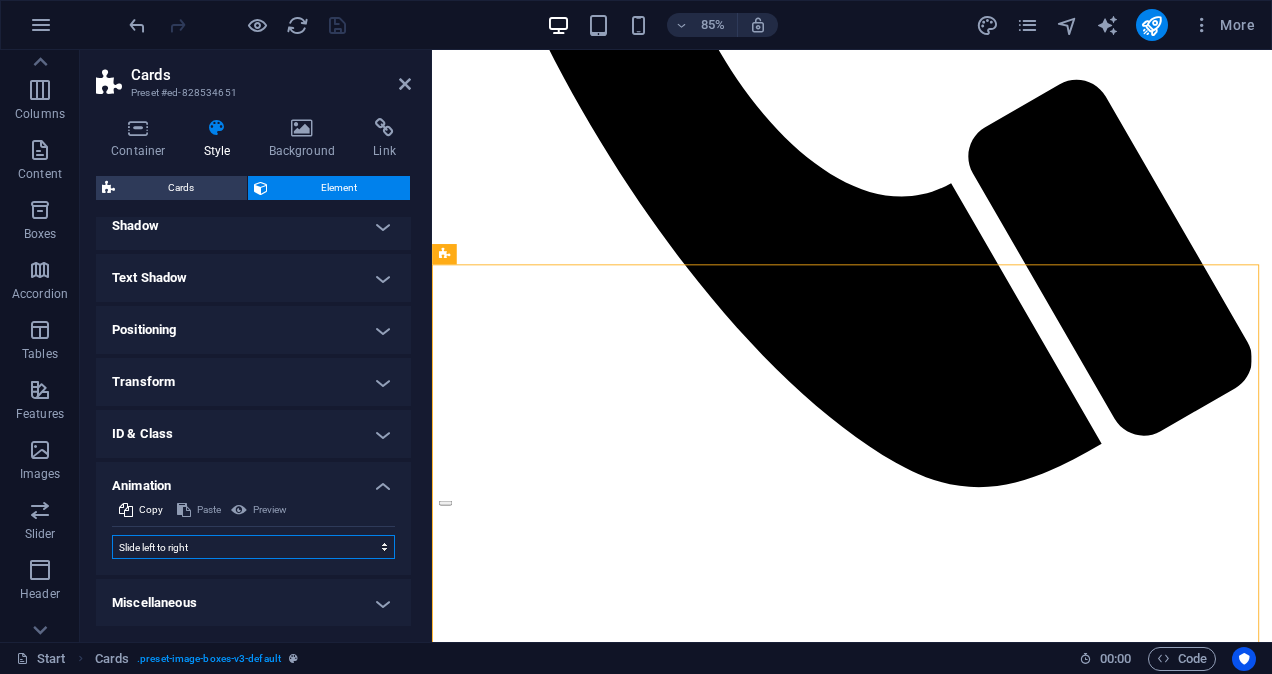 click on "Don't animate Show / Hide Slide up/down Zoom in/out Slide left to right Slide right to left Slide top to bottom Slide bottom to top Pulse Blink Open as overlay" at bounding box center (253, 547) 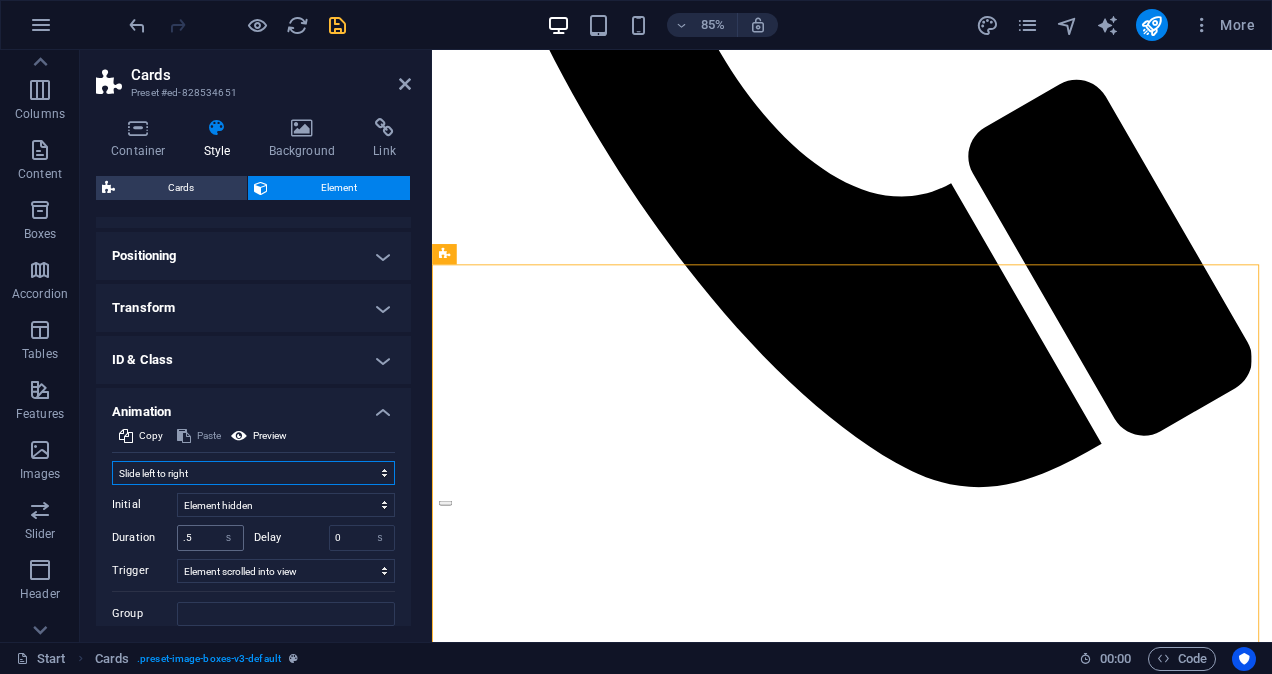 scroll, scrollTop: 386, scrollLeft: 0, axis: vertical 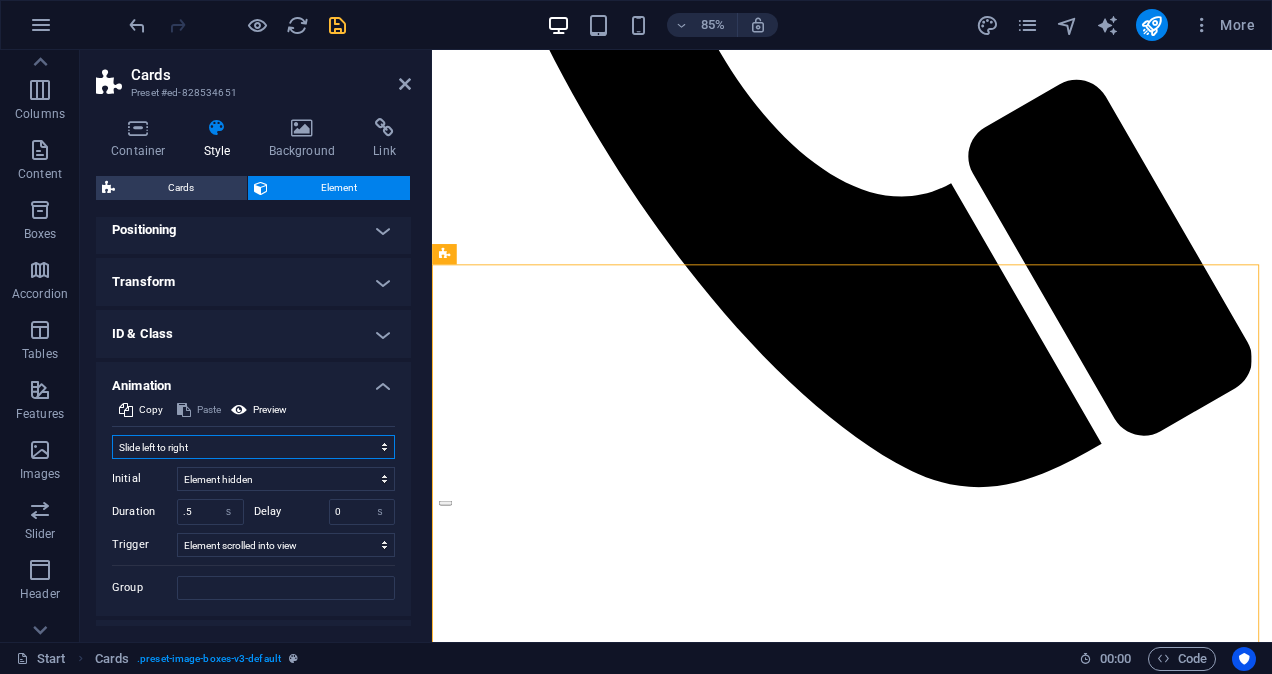 click on "Don't animate Show / Hide Slide up/down Zoom in/out Slide left to right Slide right to left Slide top to bottom Slide bottom to top Pulse Blink Open as overlay" at bounding box center [253, 447] 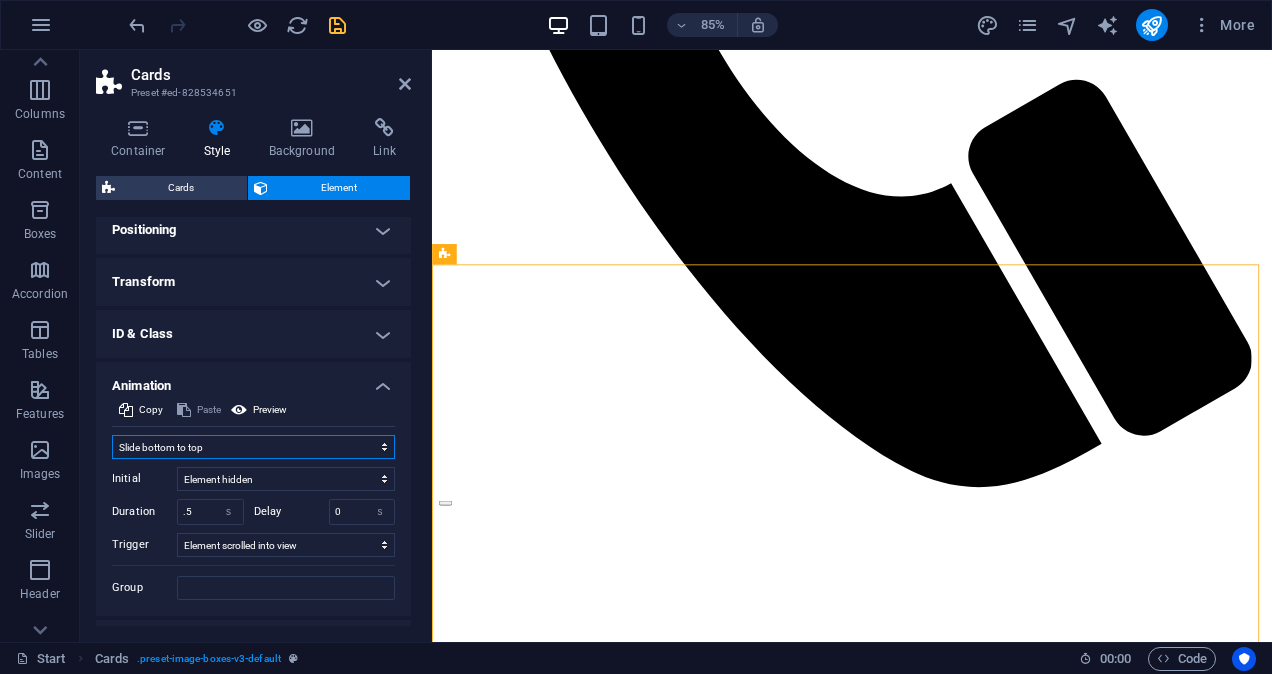 click on "Don't animate Show / Hide Slide up/down Zoom in/out Slide left to right Slide right to left Slide top to bottom Slide bottom to top Pulse Blink Open as overlay" at bounding box center [253, 447] 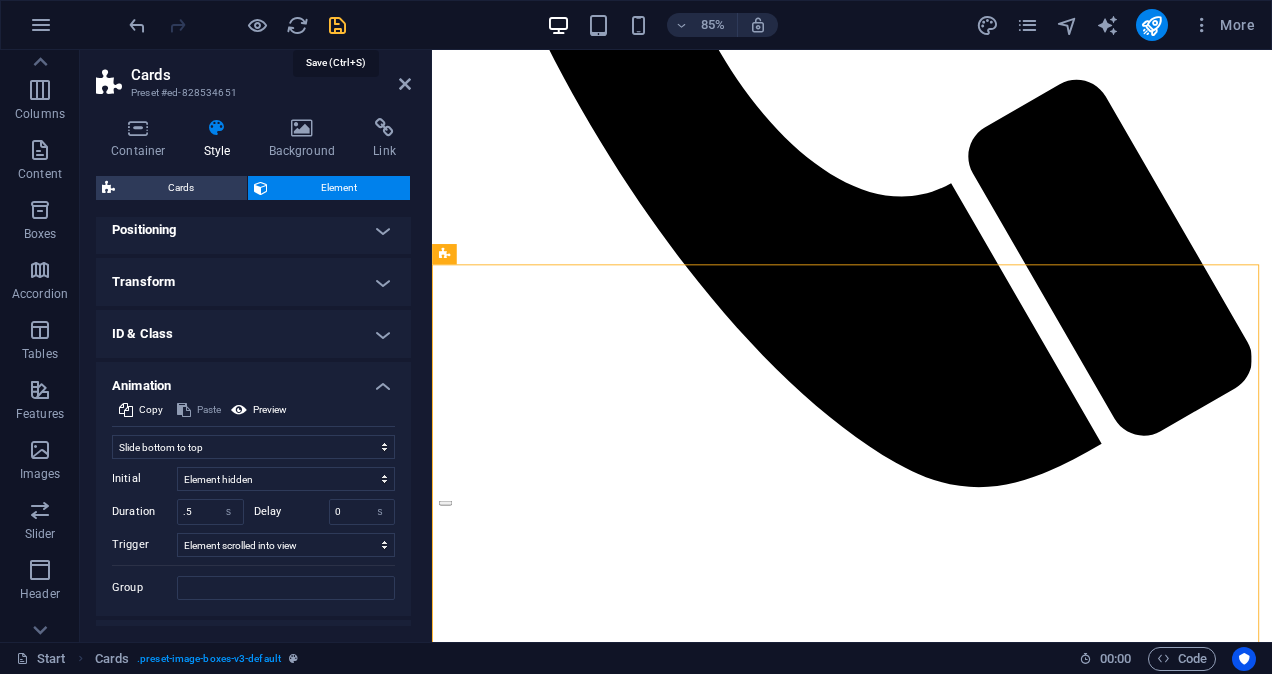 click at bounding box center (337, 25) 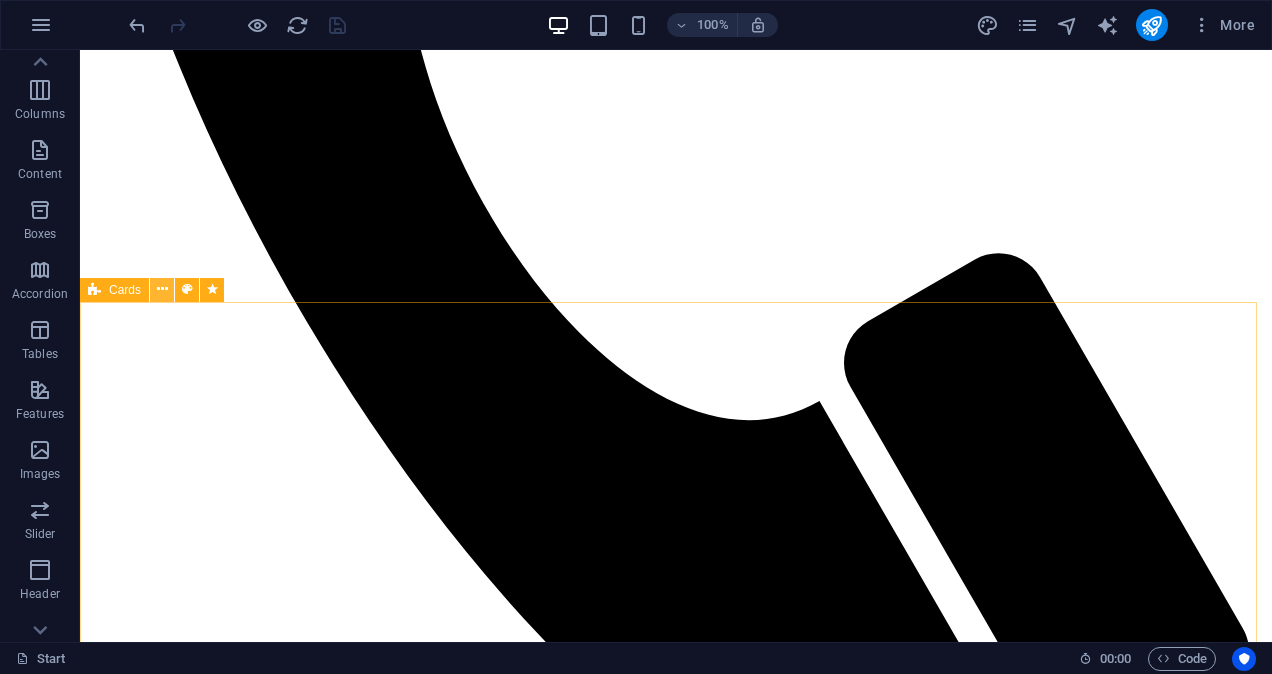 click at bounding box center (162, 289) 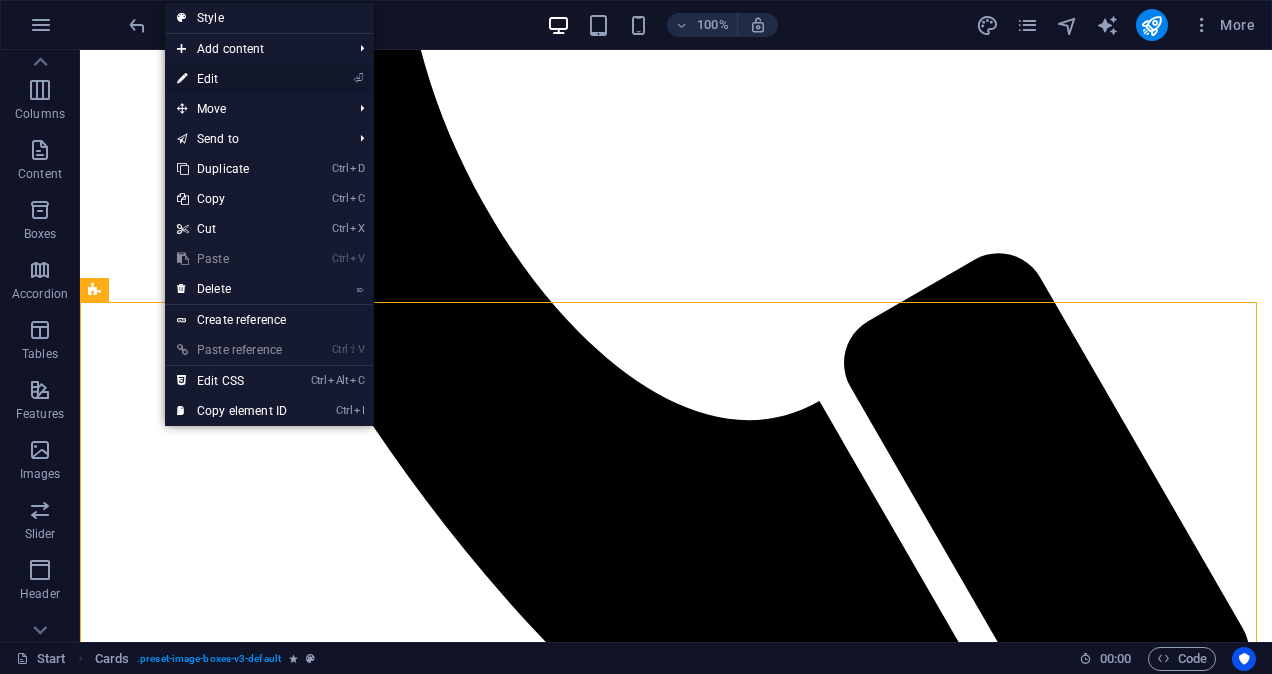 click on "⏎  Edit" at bounding box center (232, 79) 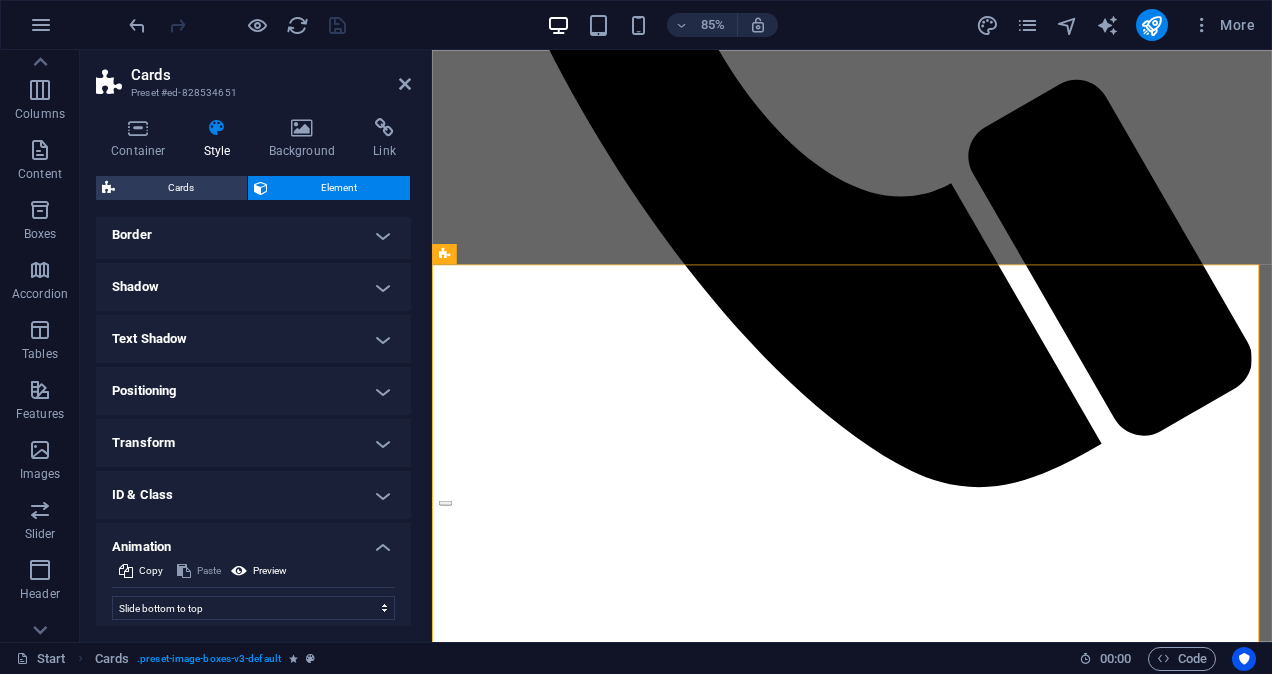 scroll, scrollTop: 400, scrollLeft: 0, axis: vertical 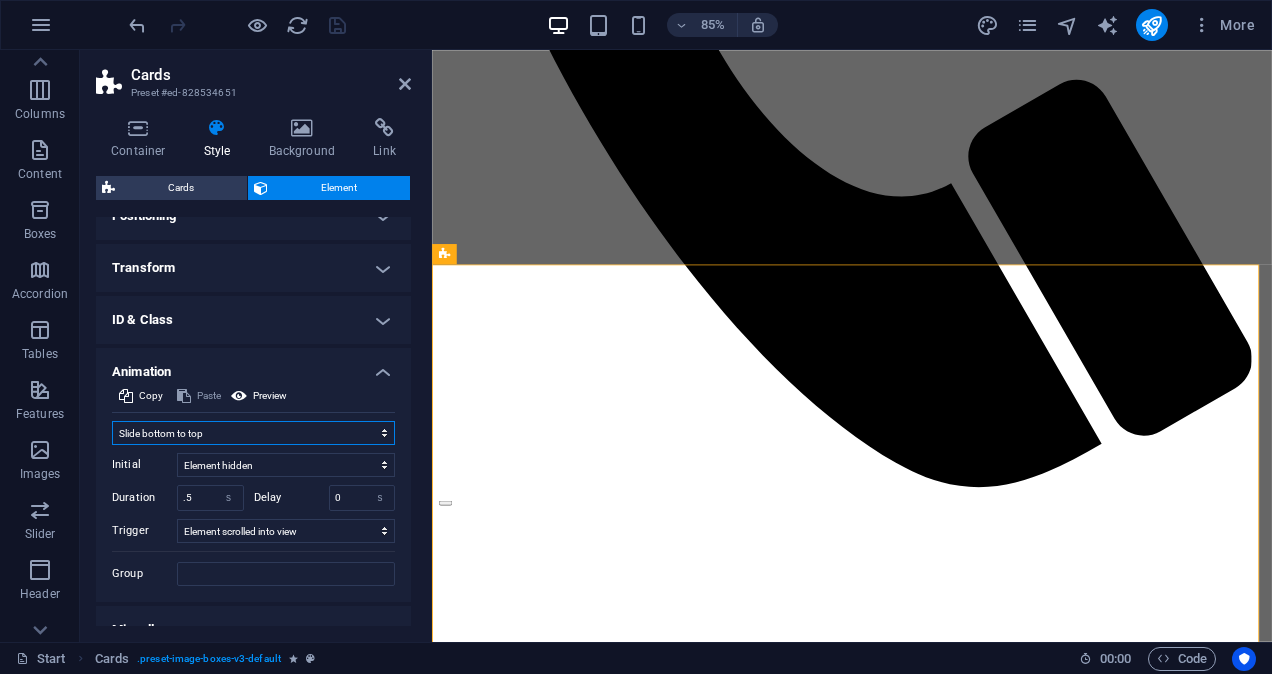 click on "Don't animate Show / Hide Slide up/down Zoom in/out Slide left to right Slide right to left Slide top to bottom Slide bottom to top Pulse Blink Open as overlay" at bounding box center (253, 433) 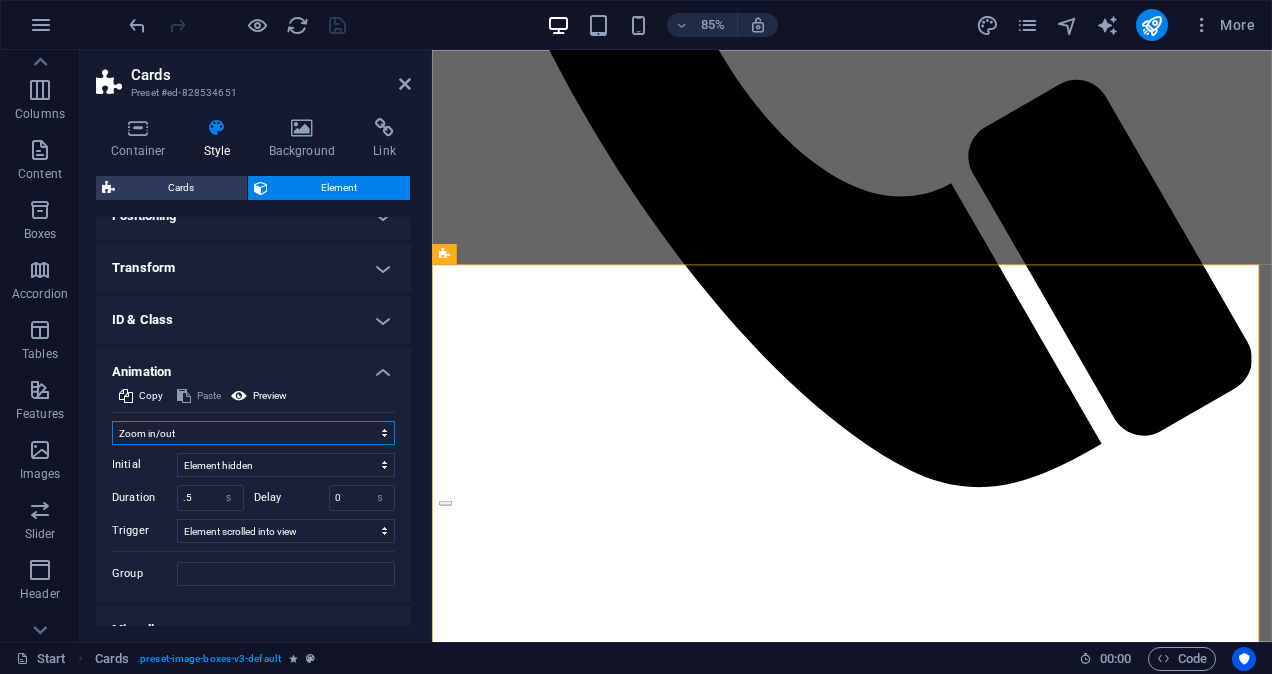 click on "Don't animate Show / Hide Slide up/down Zoom in/out Slide left to right Slide right to left Slide top to bottom Slide bottom to top Pulse Blink Open as overlay" at bounding box center (253, 433) 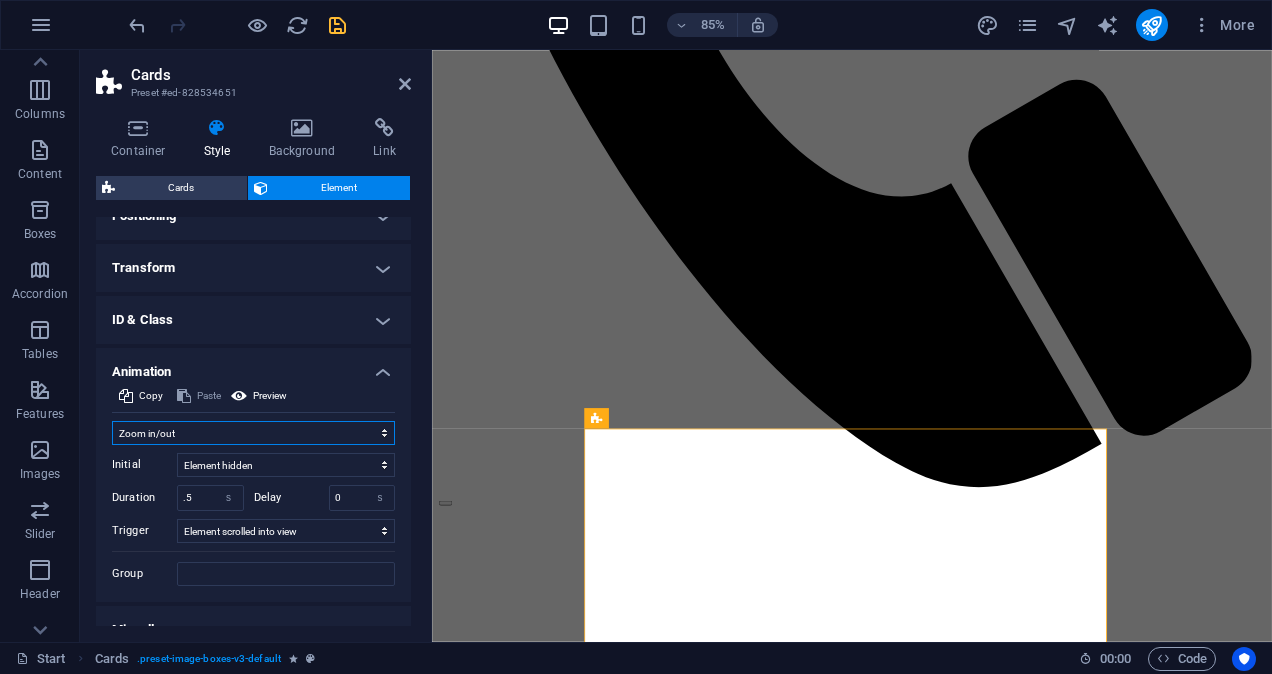 click on "Don't animate Show / Hide Slide up/down Zoom in/out Slide left to right Slide right to left Slide top to bottom Slide bottom to top Pulse Blink Open as overlay" at bounding box center [253, 433] 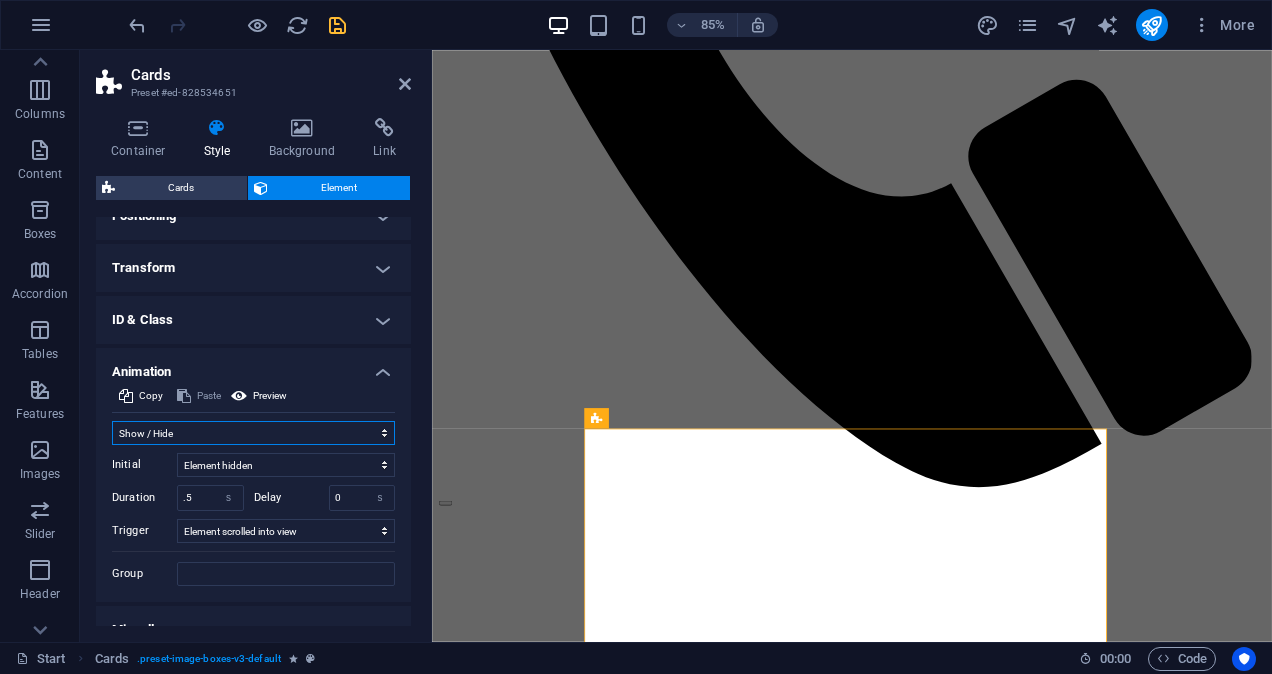 click on "Don't animate Show / Hide Slide up/down Zoom in/out Slide left to right Slide right to left Slide top to bottom Slide bottom to top Pulse Blink Open as overlay" at bounding box center (253, 433) 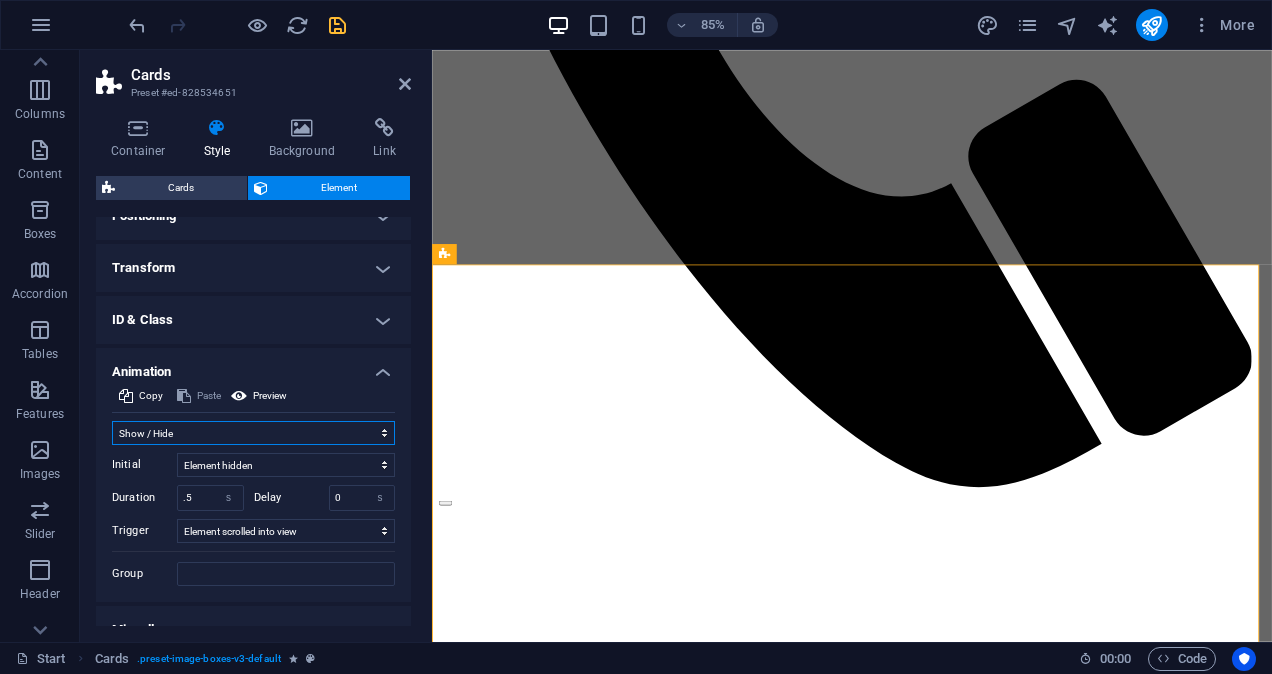 click on "Don't animate Show / Hide Slide up/down Zoom in/out Slide left to right Slide right to left Slide top to bottom Slide bottom to top Pulse Blink Open as overlay" at bounding box center [253, 433] 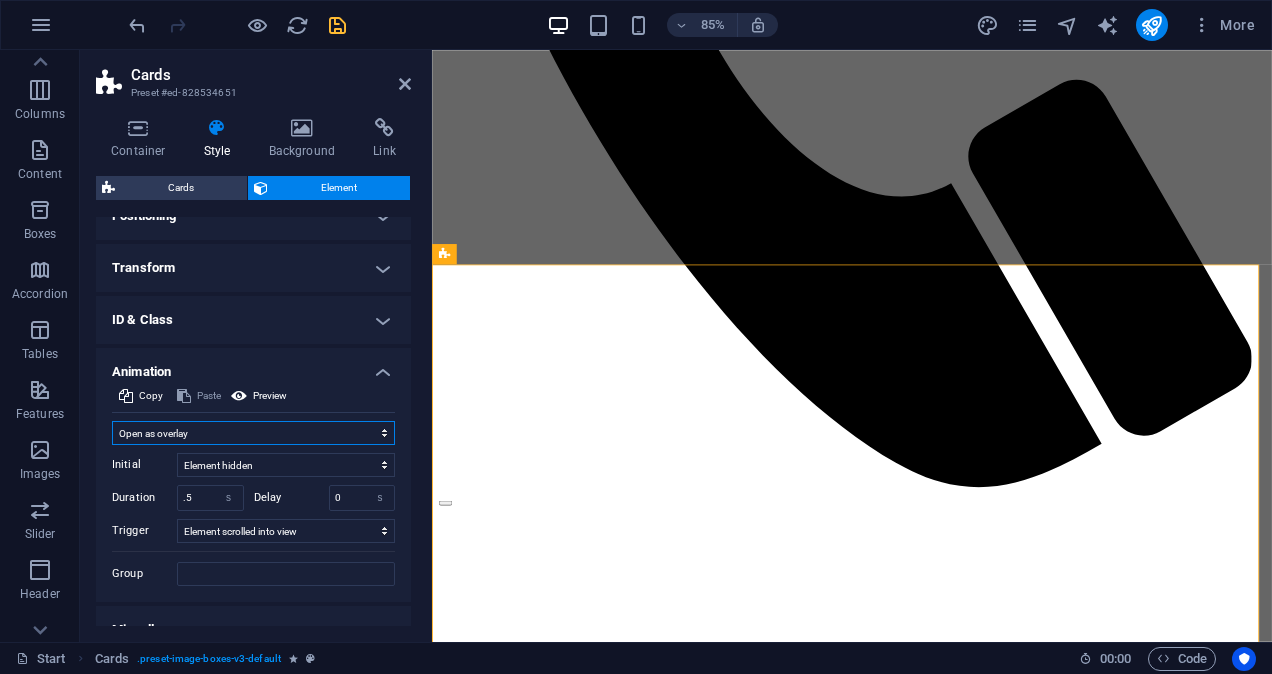 click on "Don't animate Show / Hide Slide up/down Zoom in/out Slide left to right Slide right to left Slide top to bottom Slide bottom to top Pulse Blink Open as overlay" at bounding box center (253, 433) 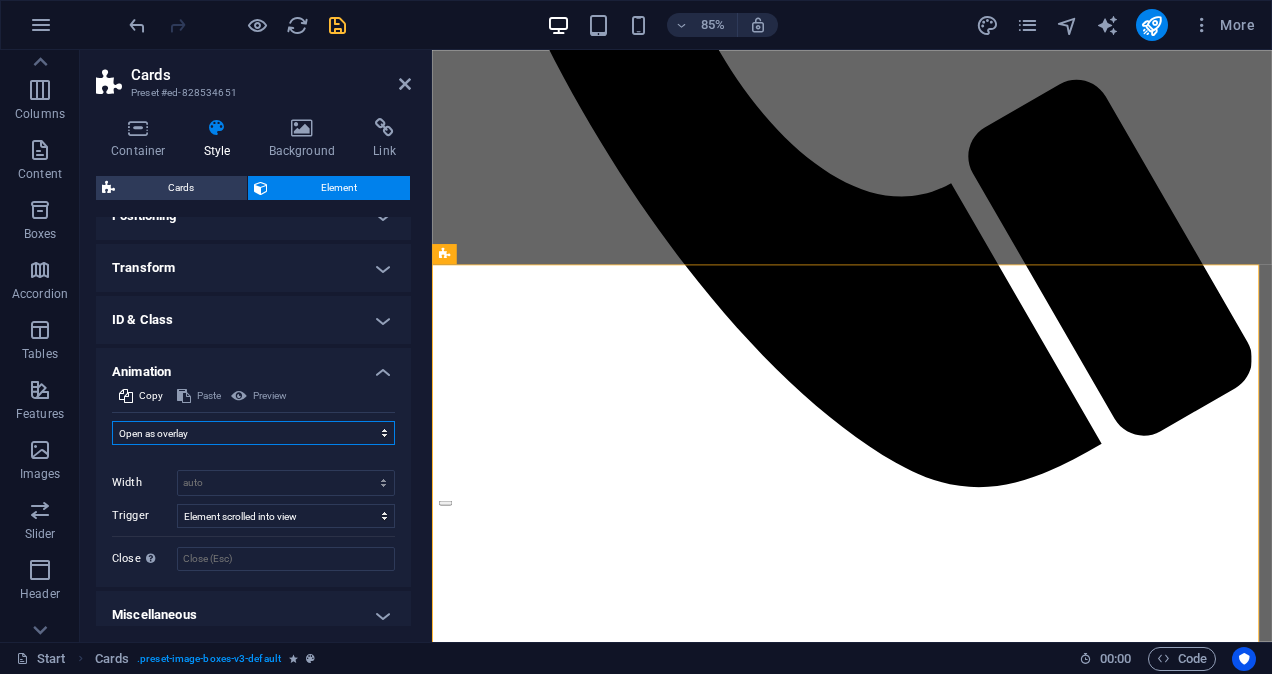click on "Don't animate Show / Hide Slide up/down Zoom in/out Slide left to right Slide right to left Slide top to bottom Slide bottom to top Pulse Blink Open as overlay" at bounding box center (253, 433) 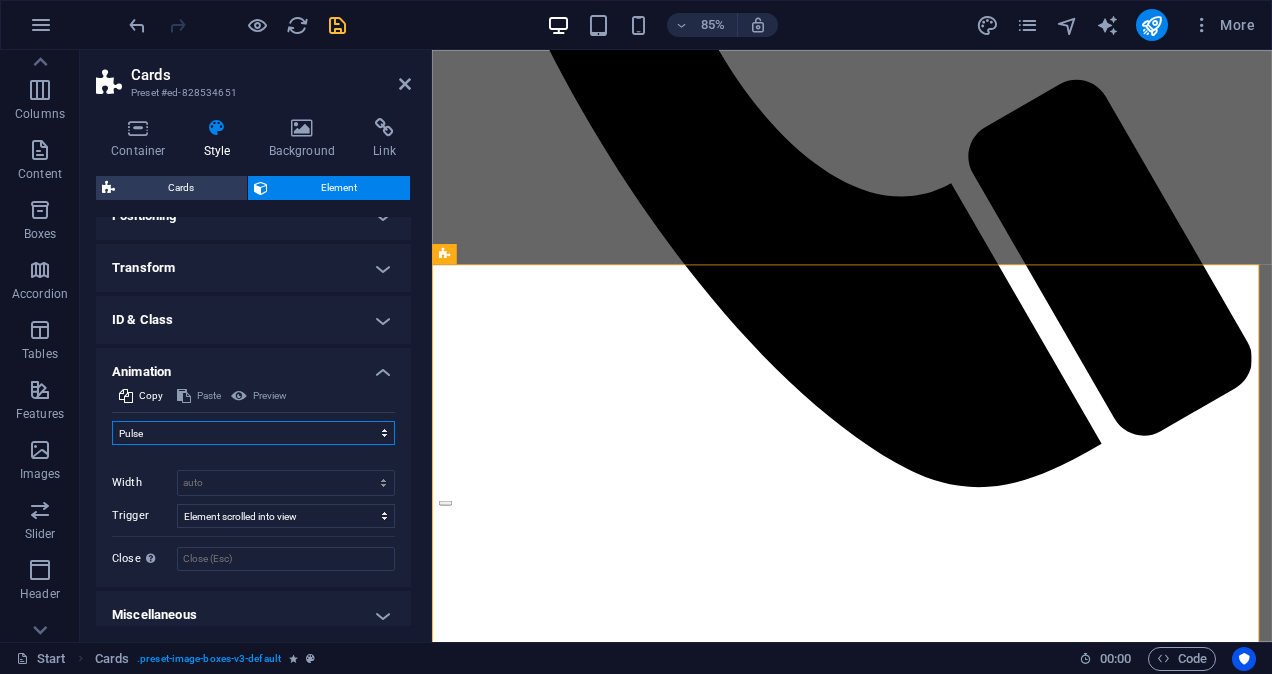 click on "Don't animate Show / Hide Slide up/down Zoom in/out Slide left to right Slide right to left Slide top to bottom Slide bottom to top Pulse Blink Open as overlay" at bounding box center [253, 433] 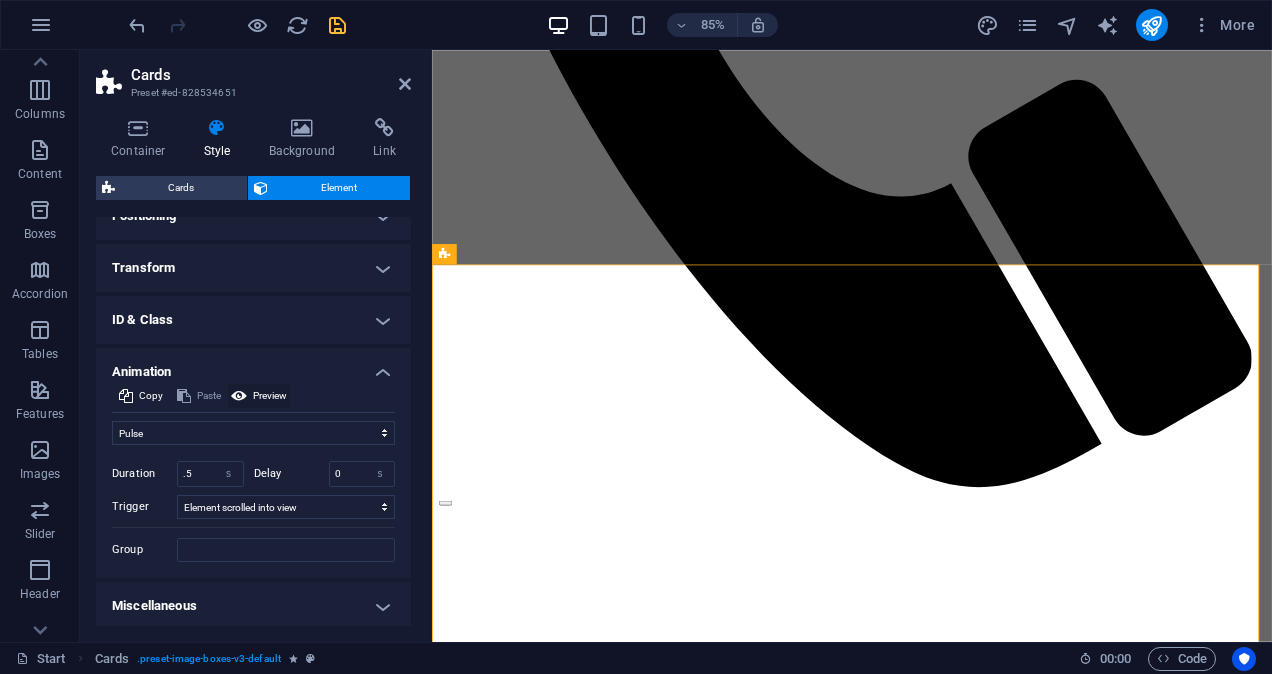 click on "Preview" at bounding box center [270, 396] 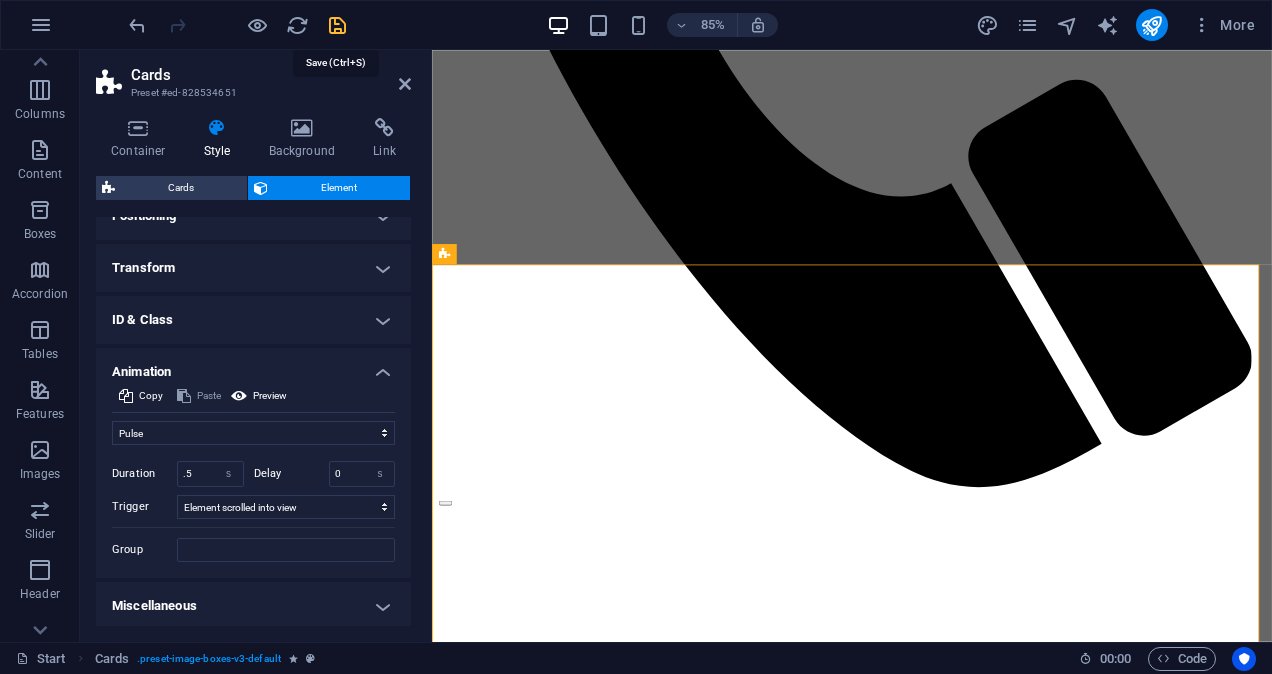 click at bounding box center (337, 25) 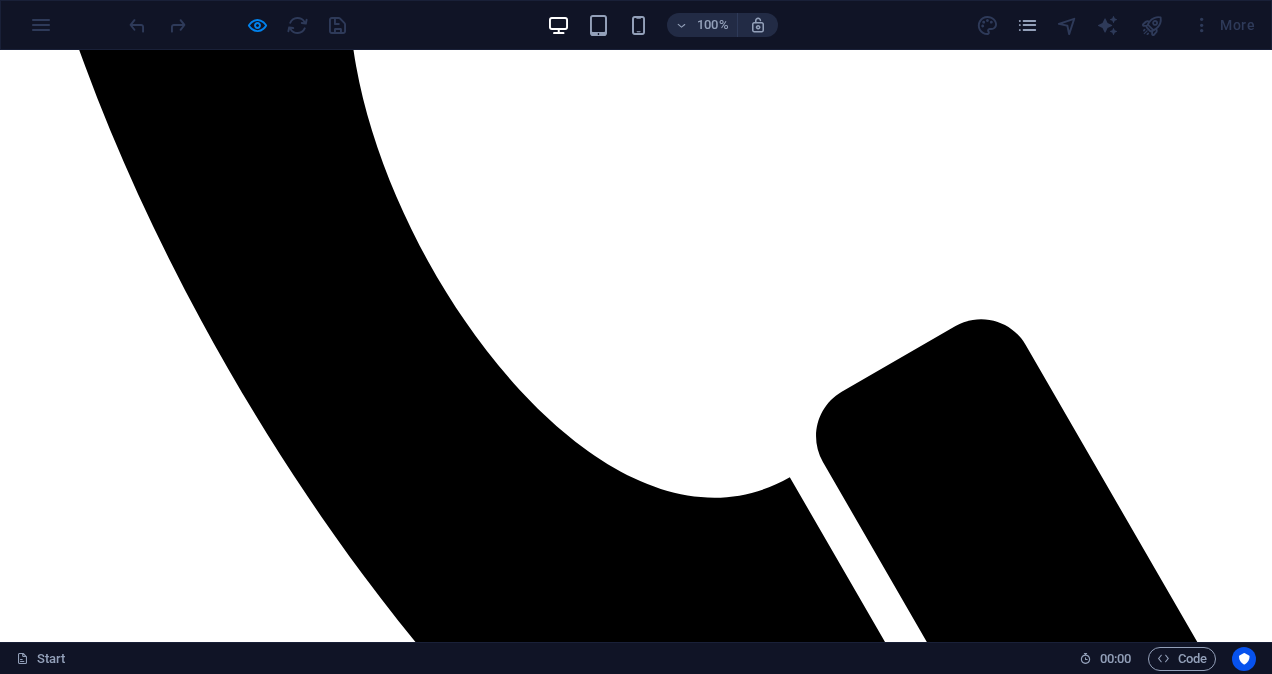 click on "Home" at bounding box center [67, -838] 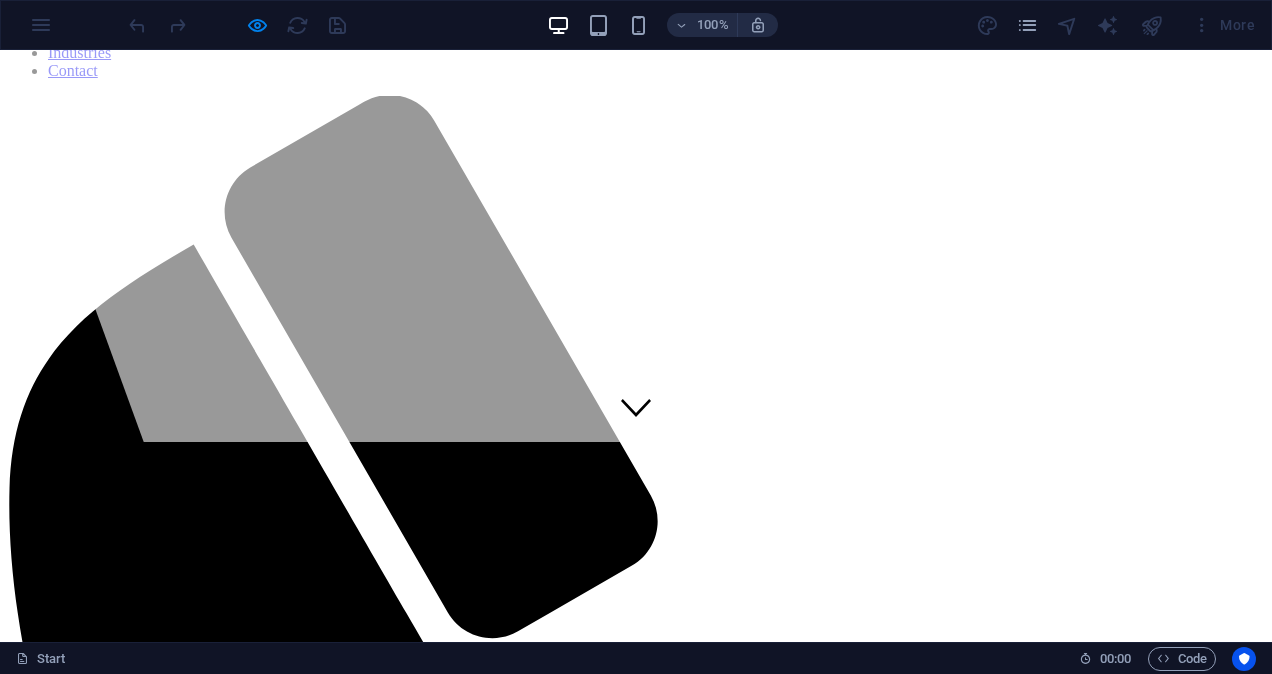 scroll, scrollTop: 0, scrollLeft: 0, axis: both 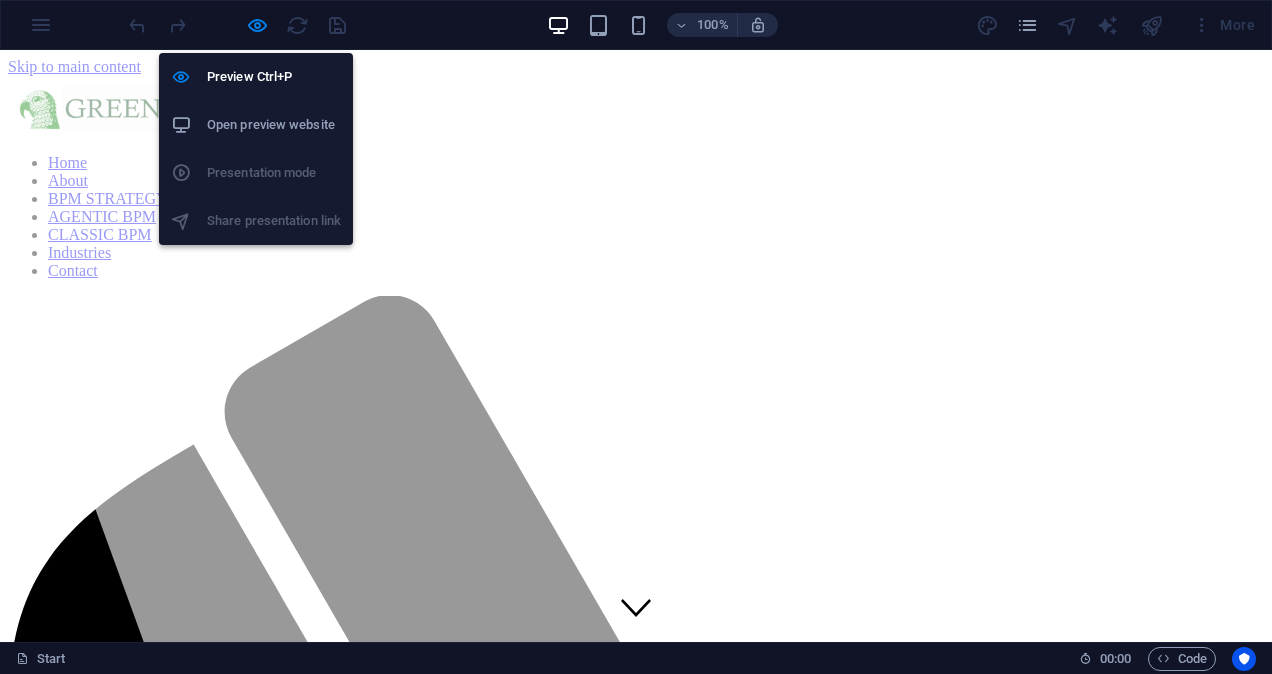 drag, startPoint x: 258, startPoint y: 22, endPoint x: 280, endPoint y: 10, distance: 25.059929 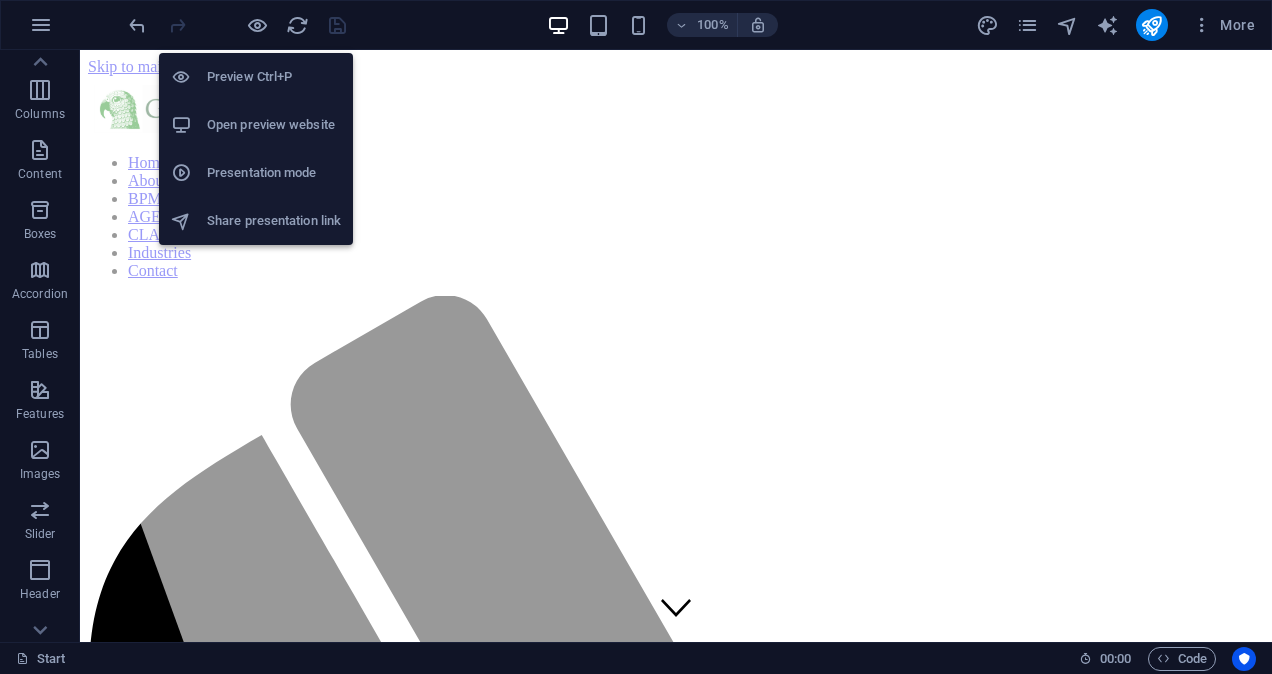 click on "Open preview website" at bounding box center [274, 125] 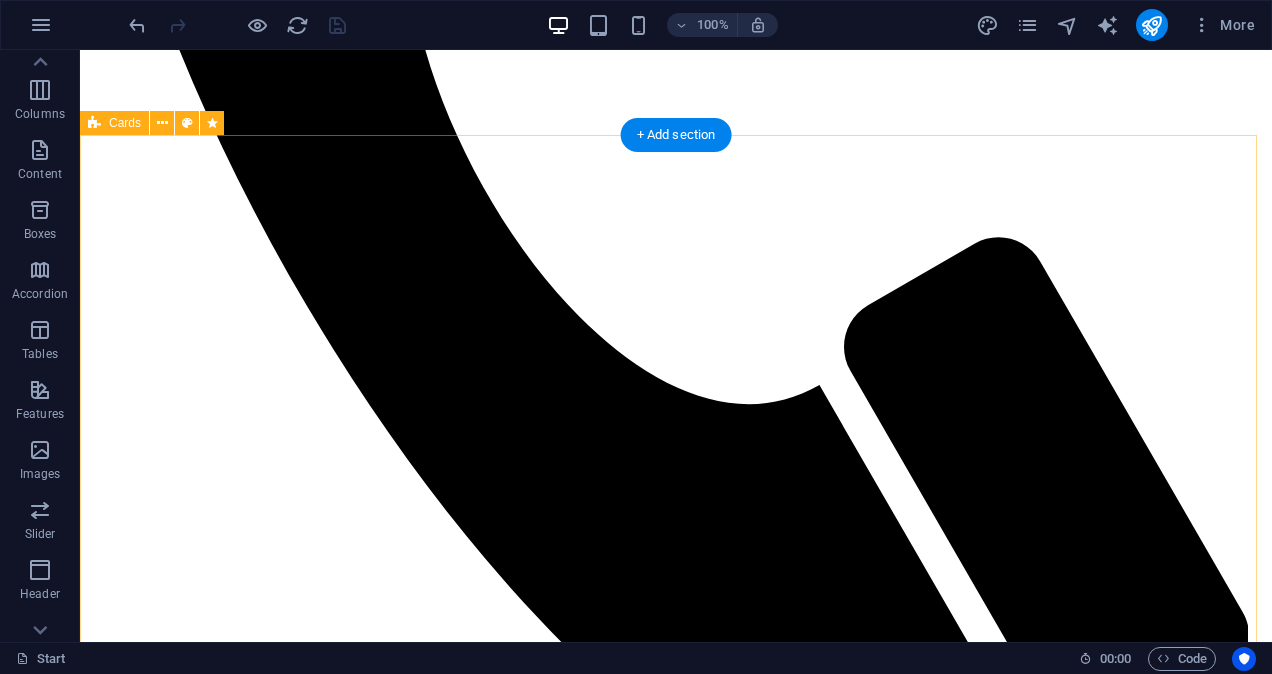 scroll, scrollTop: 1000, scrollLeft: 0, axis: vertical 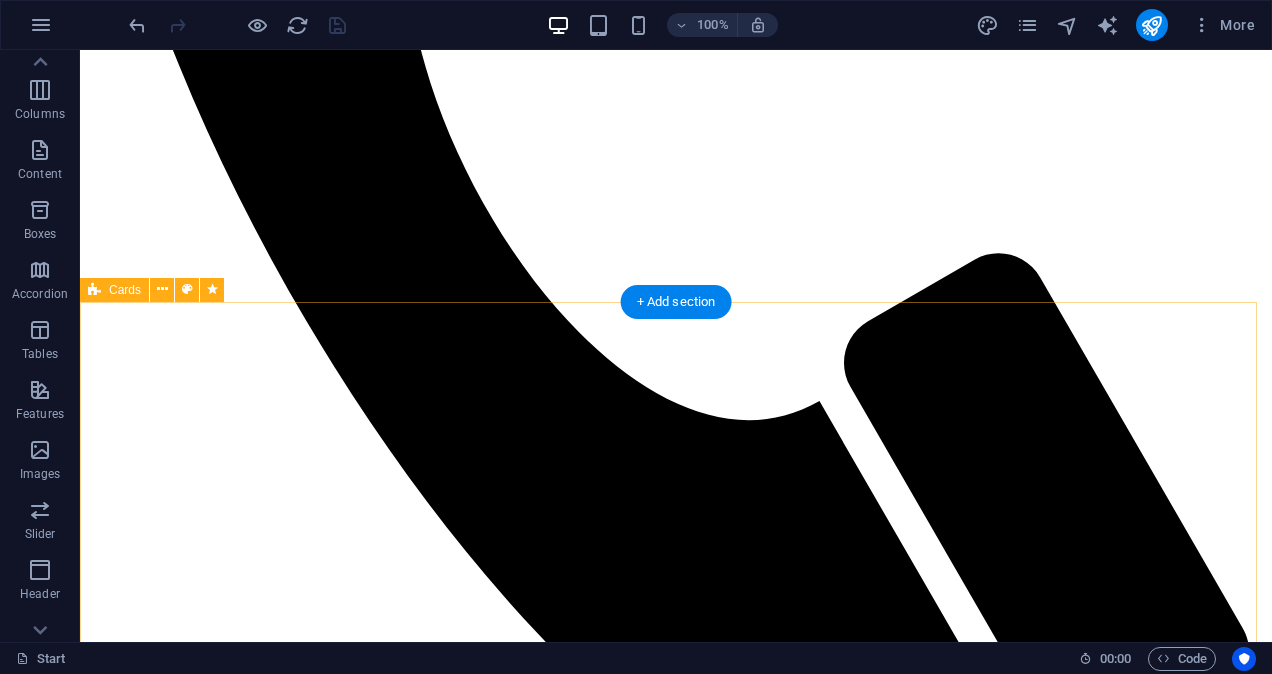 click on "OUR VISION We envision a world where every business process becomes a strategic asset, dynamic, data-driven, and AI-enabled.   GREENKEA  aspires to be the trusted transforming partner for organizations seeking to unlock the full potential of automation, intelligent workflows, and scalable innovation. By combining deep consulting expertise with pioneering technology, we aim to shape the future of enterprise excellence, sustainably, securely and globally. OUR MISSION At  GREENKEA , we empower businesses to rethink and reinvent their operations through process-centric innovation and advanced AI.  Our mission is to transform complex business challenges into streamlined, intelligent, and measurable outcomes by integrating Business Process Management (BPM) with next generation artificial intelligence. We are committed to delivering tailored, end-to-end solutions that drive value, ensure compliance, and accelerate digital transformation for our clients across industries. OUR SERVICE PROMISE At GREENKEA" at bounding box center [676, 5019] 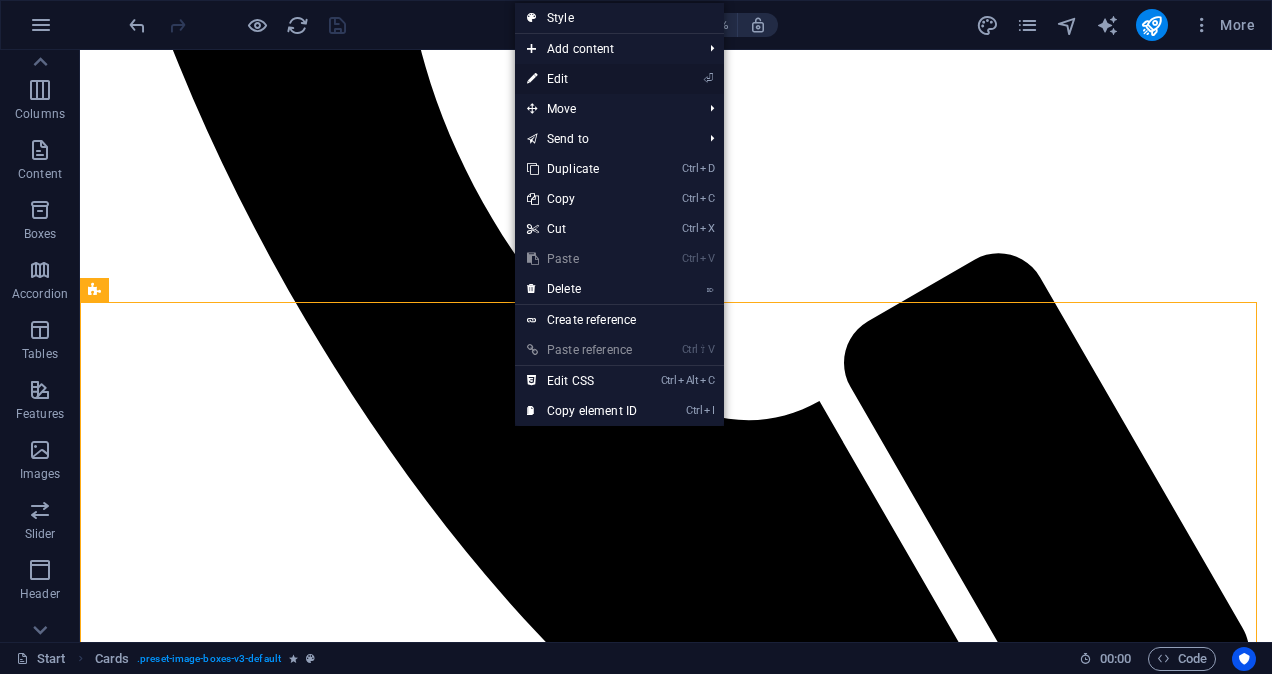 click on "⏎  Edit" at bounding box center (582, 79) 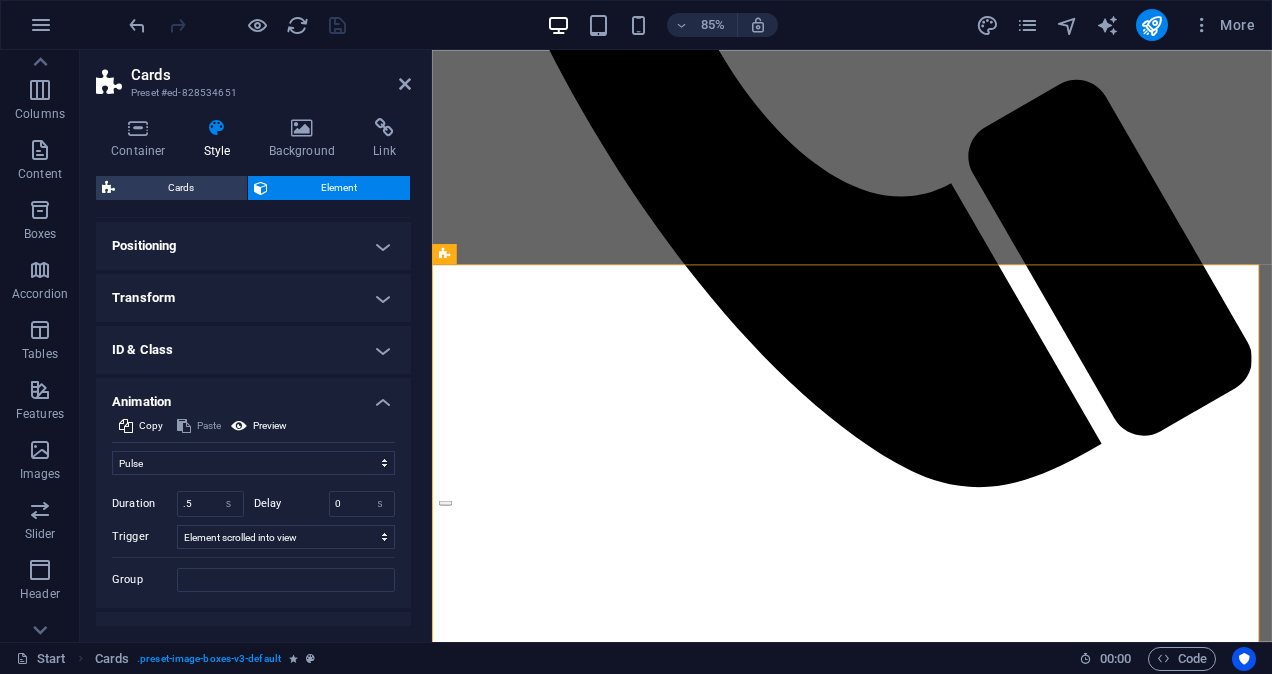 scroll, scrollTop: 402, scrollLeft: 0, axis: vertical 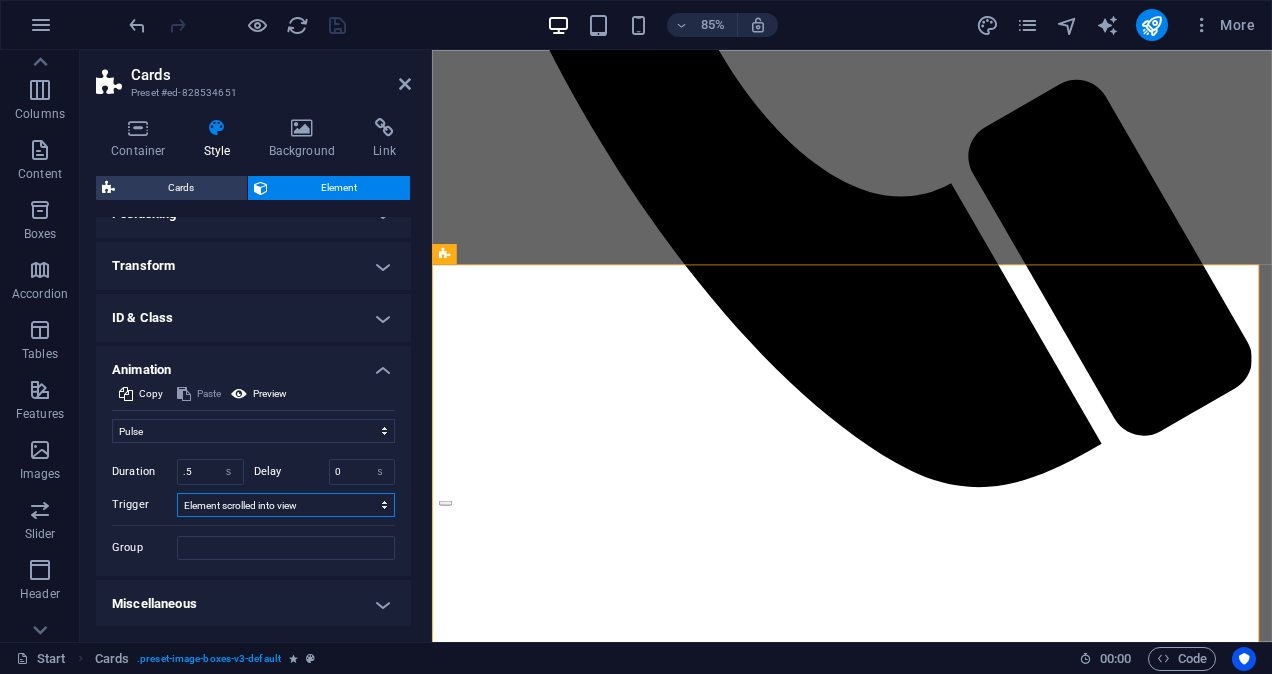 click on "No automatic trigger On page load Element scrolled into view" at bounding box center [286, 505] 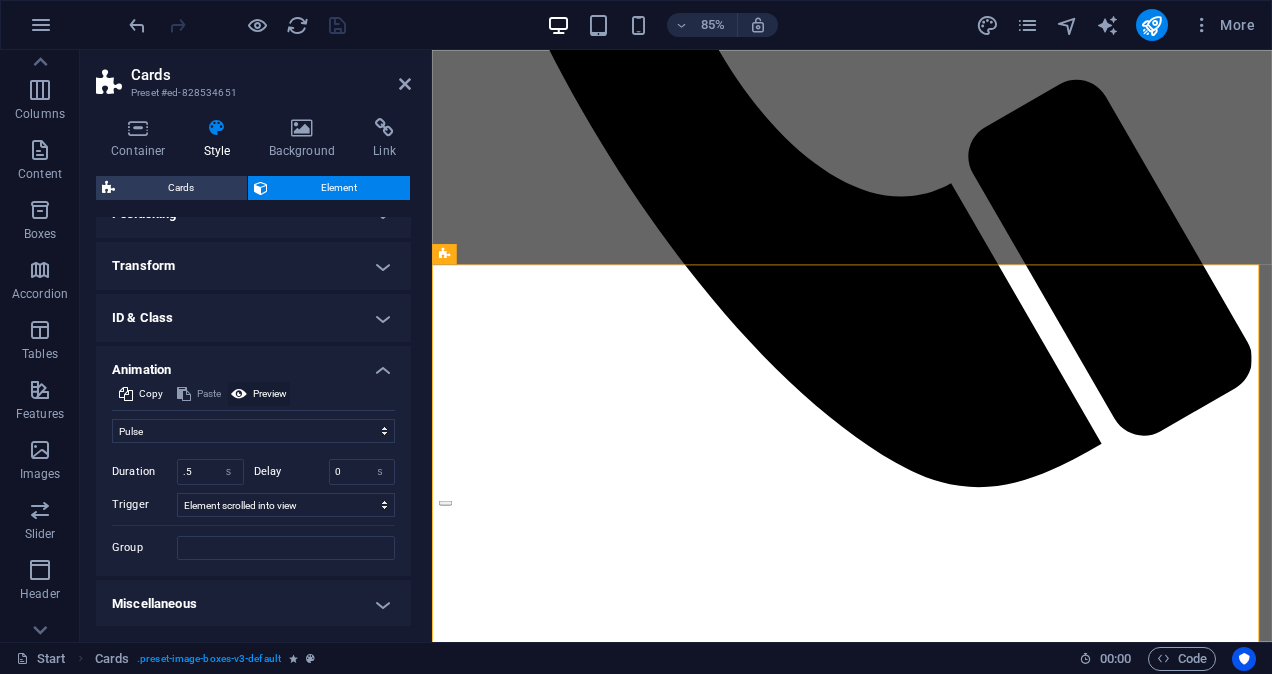 click on "Preview" at bounding box center [270, 394] 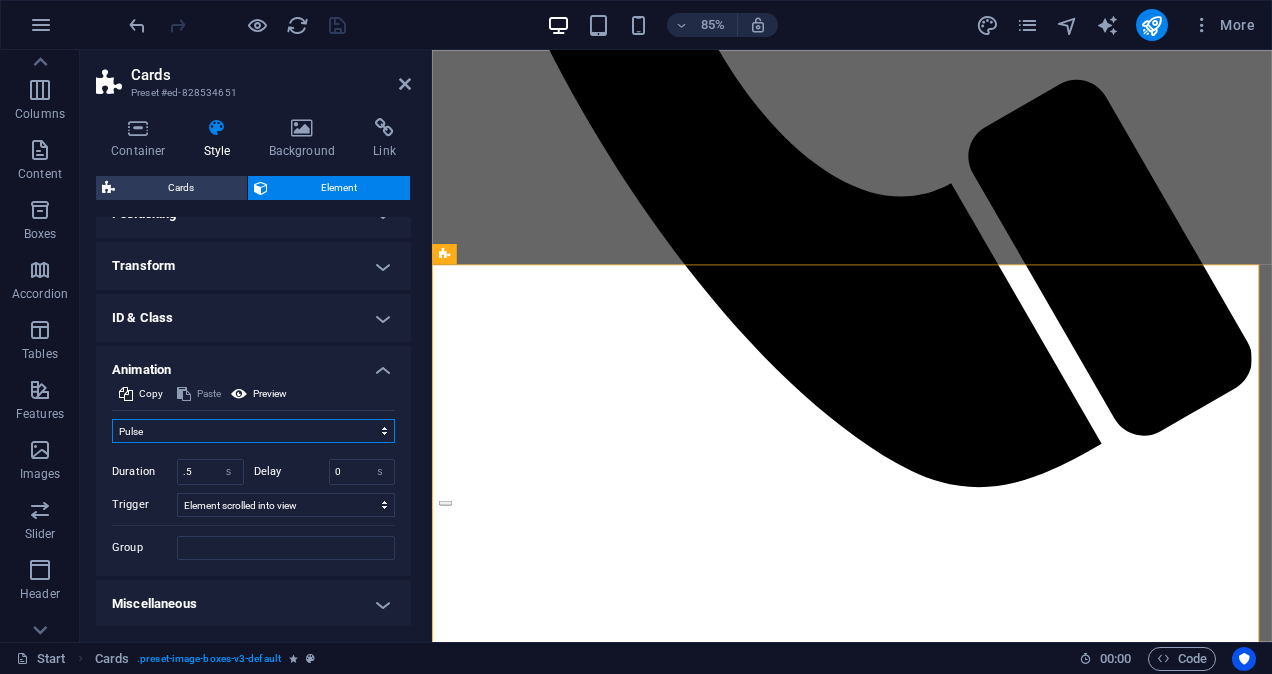 click on "Don't animate Show / Hide Slide up/down Zoom in/out Slide left to right Slide right to left Slide top to bottom Slide bottom to top Pulse Blink Open as overlay" at bounding box center [253, 431] 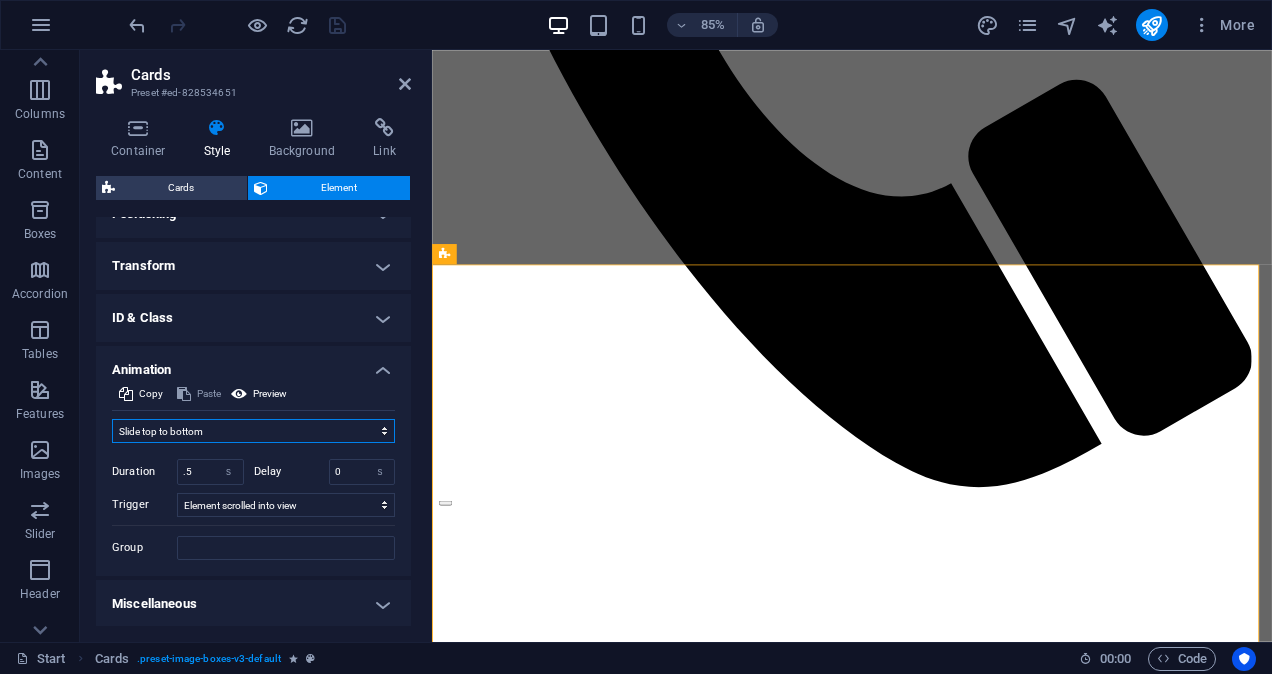 click on "Don't animate Show / Hide Slide up/down Zoom in/out Slide left to right Slide right to left Slide top to bottom Slide bottom to top Pulse Blink Open as overlay" at bounding box center (253, 431) 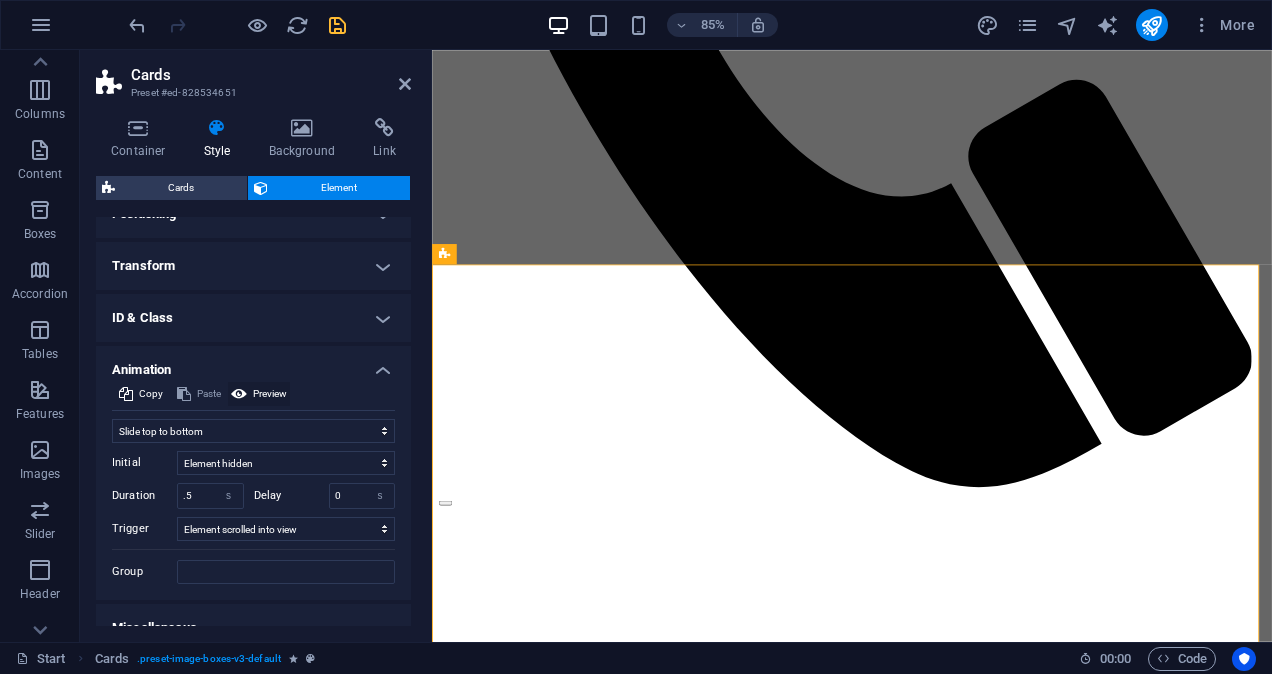 click on "Preview" at bounding box center (270, 394) 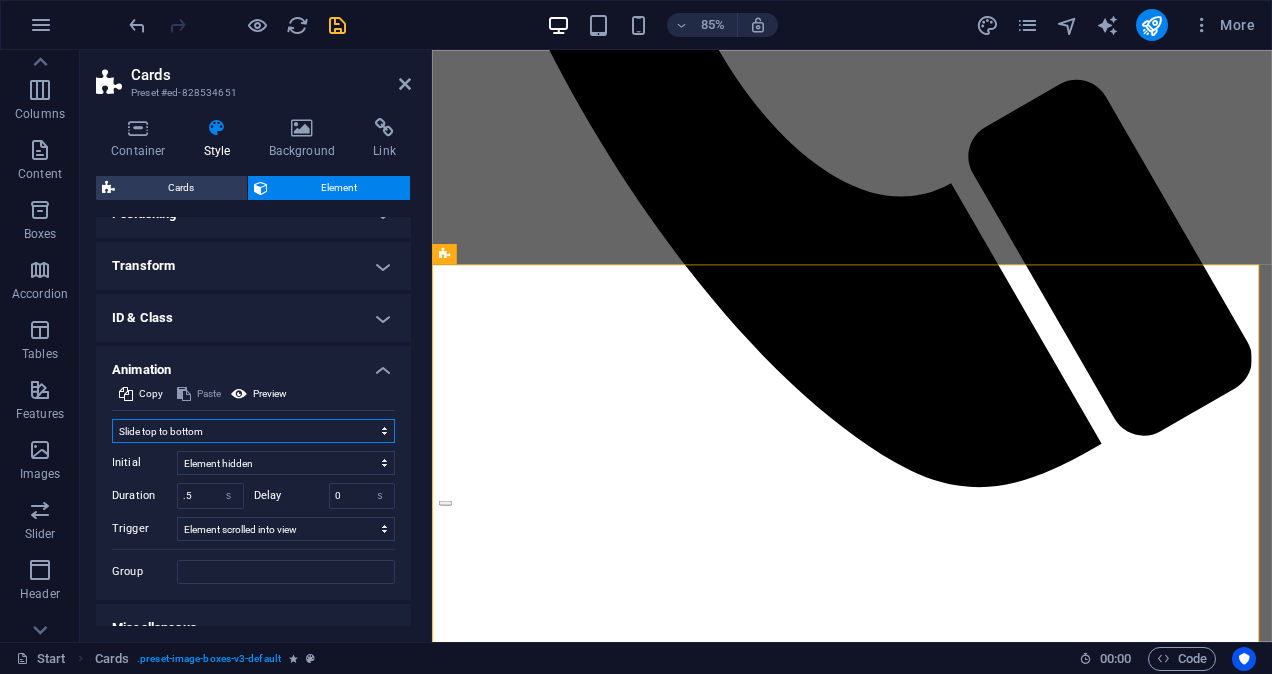 click on "Don't animate Show / Hide Slide up/down Zoom in/out Slide left to right Slide right to left Slide top to bottom Slide bottom to top Pulse Blink Open as overlay" at bounding box center [253, 431] 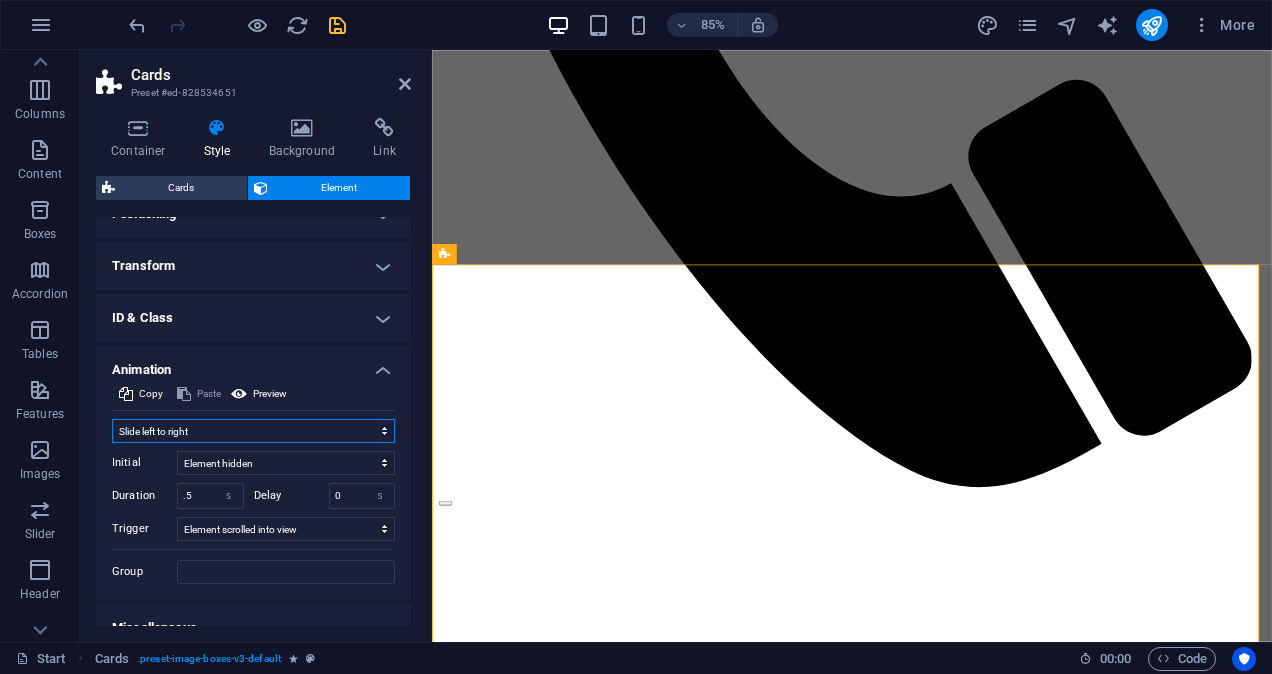click on "Don't animate Show / Hide Slide up/down Zoom in/out Slide left to right Slide right to left Slide top to bottom Slide bottom to top Pulse Blink Open as overlay" at bounding box center [253, 431] 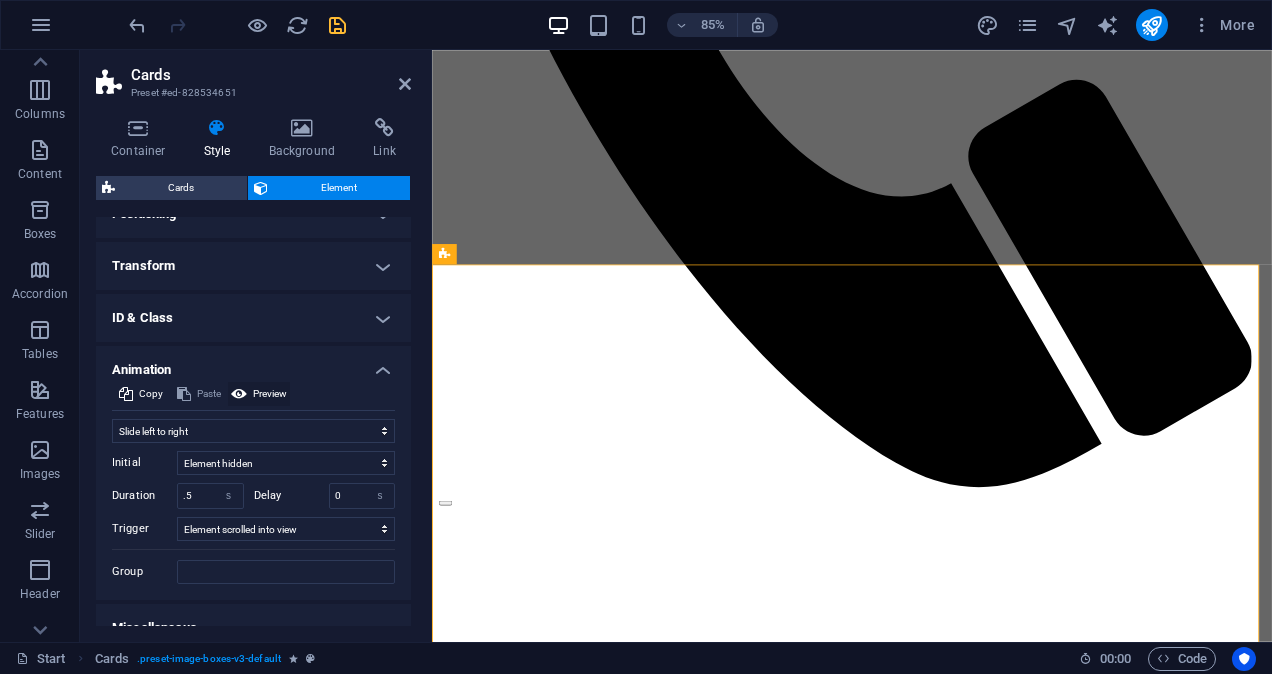 click on "Preview" at bounding box center (270, 394) 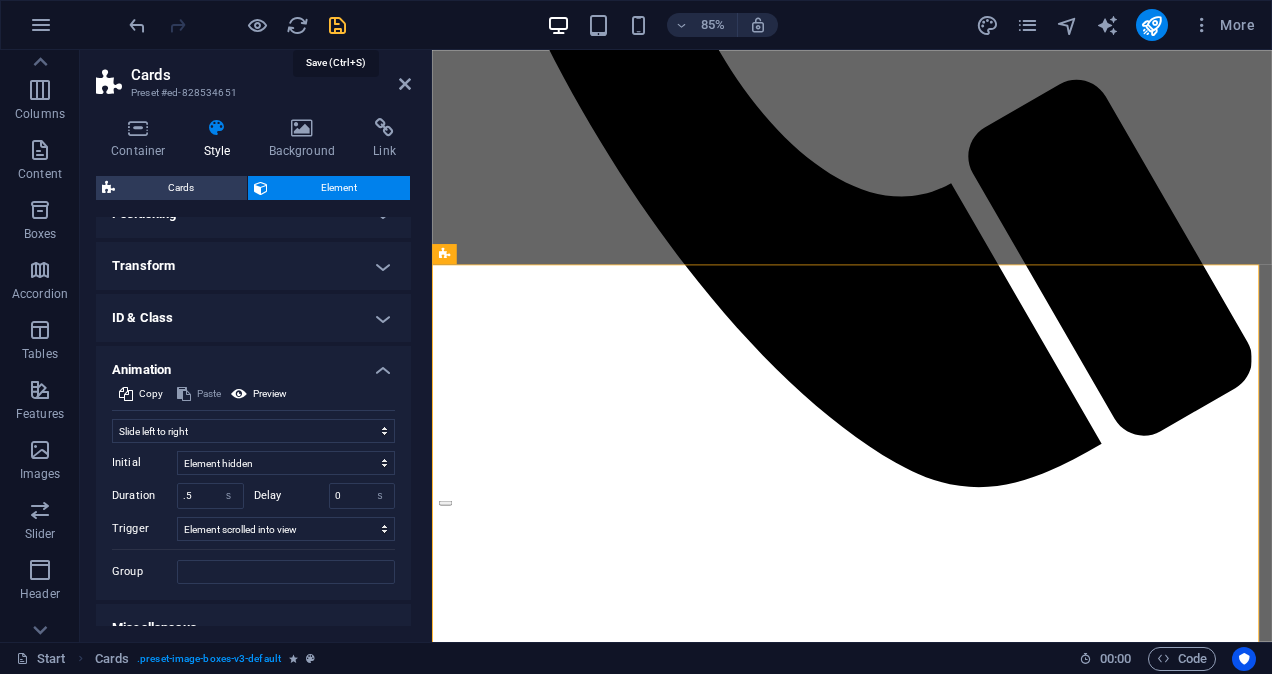 click at bounding box center (337, 25) 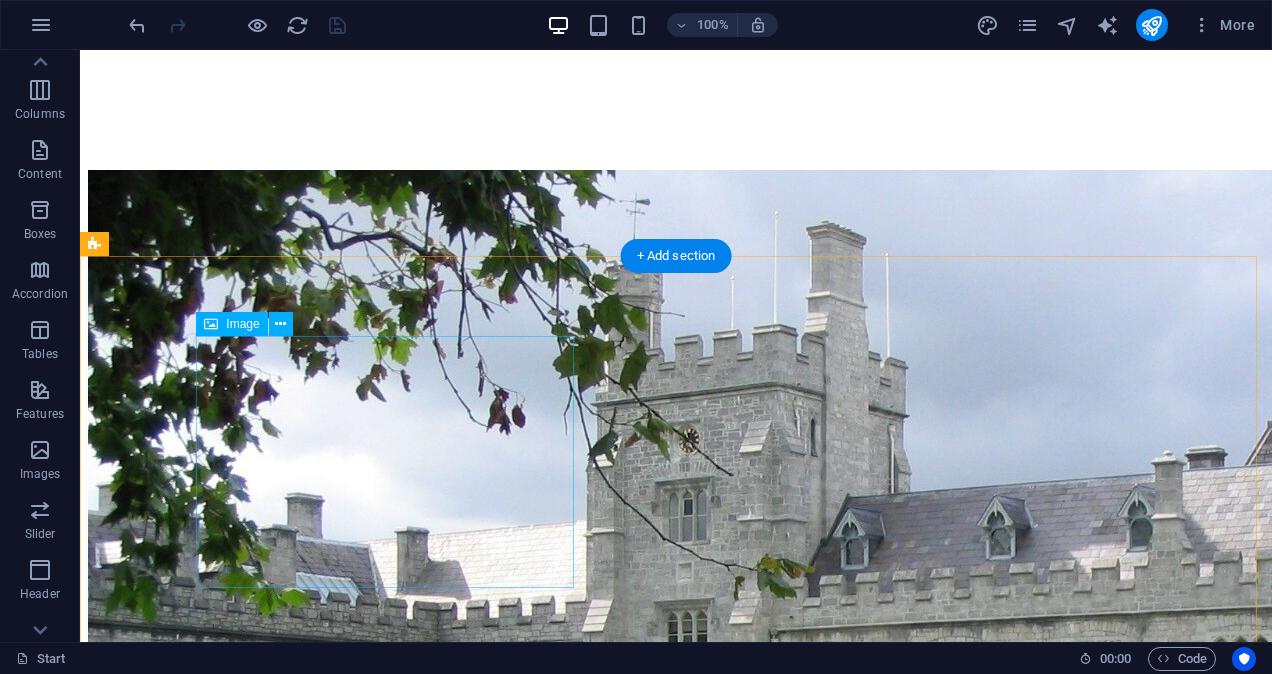 scroll, scrollTop: 2000, scrollLeft: 0, axis: vertical 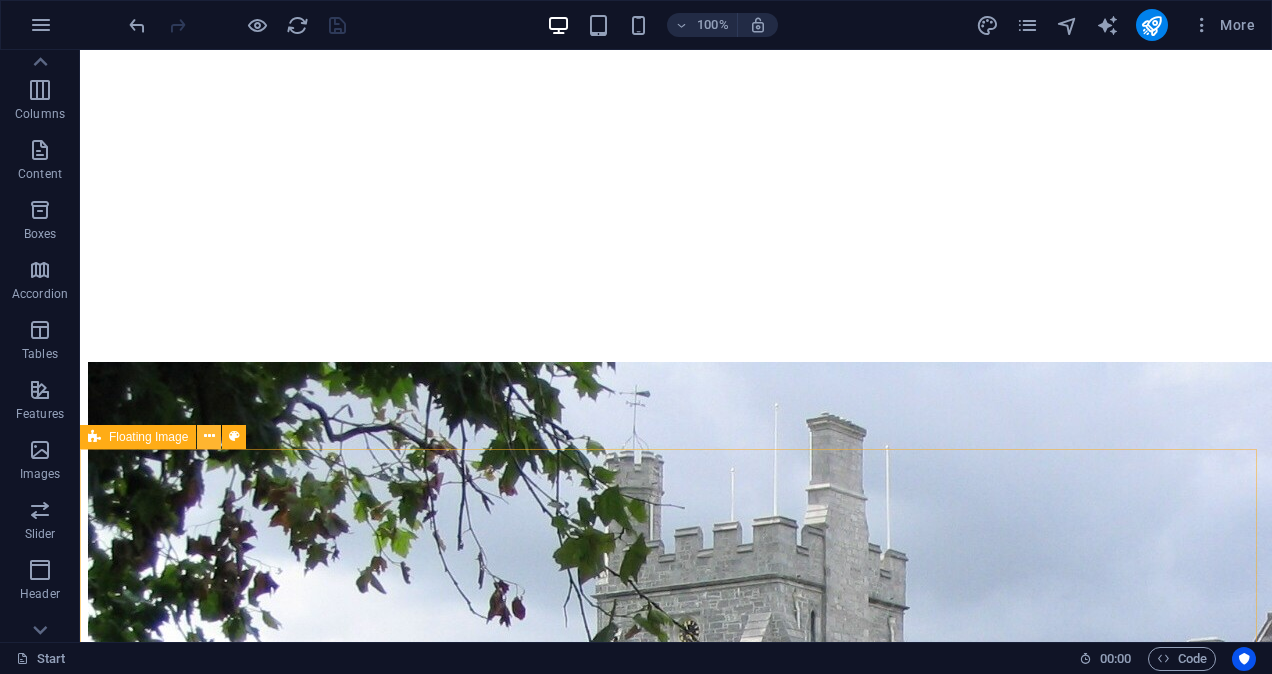 click at bounding box center (209, 436) 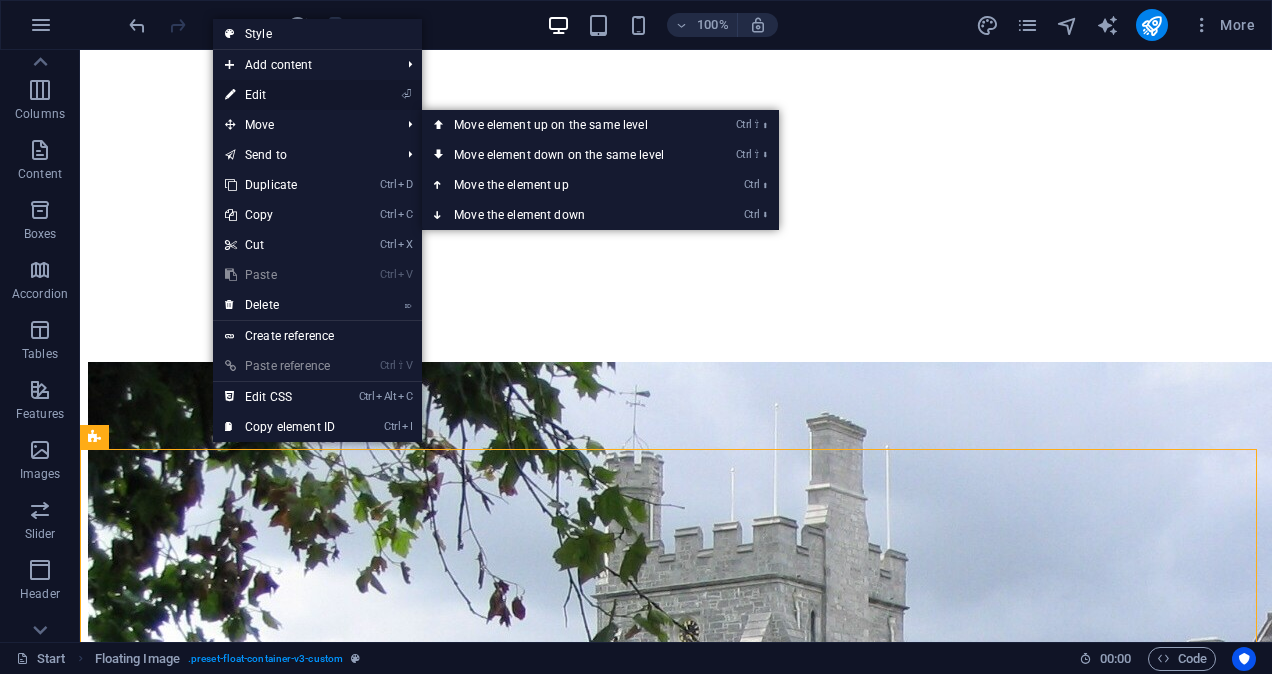 click on "⏎  Edit" at bounding box center (280, 95) 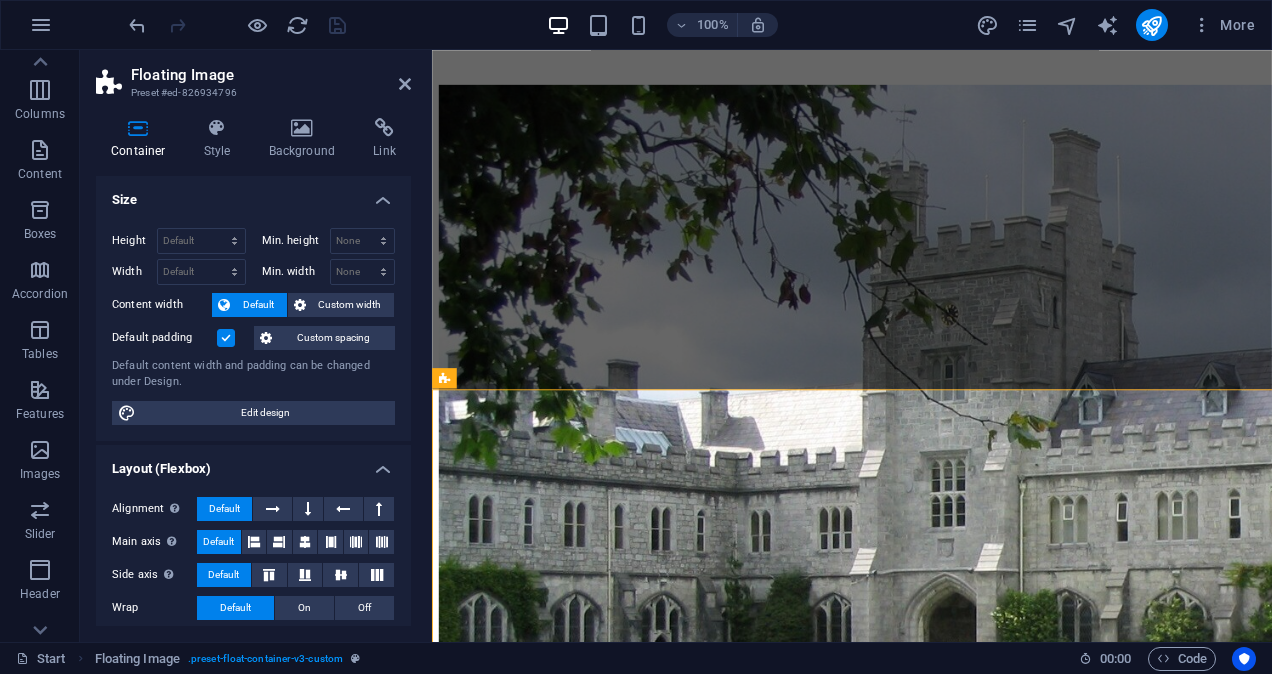 select on "%" 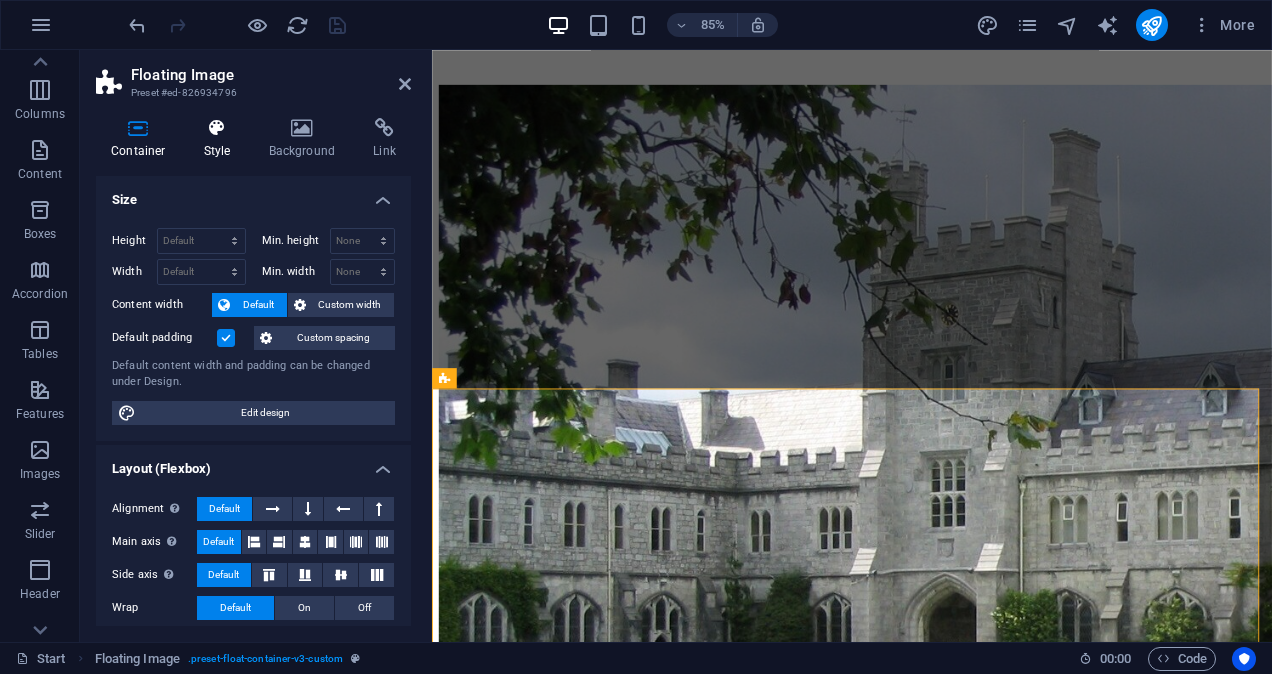 click at bounding box center [217, 128] 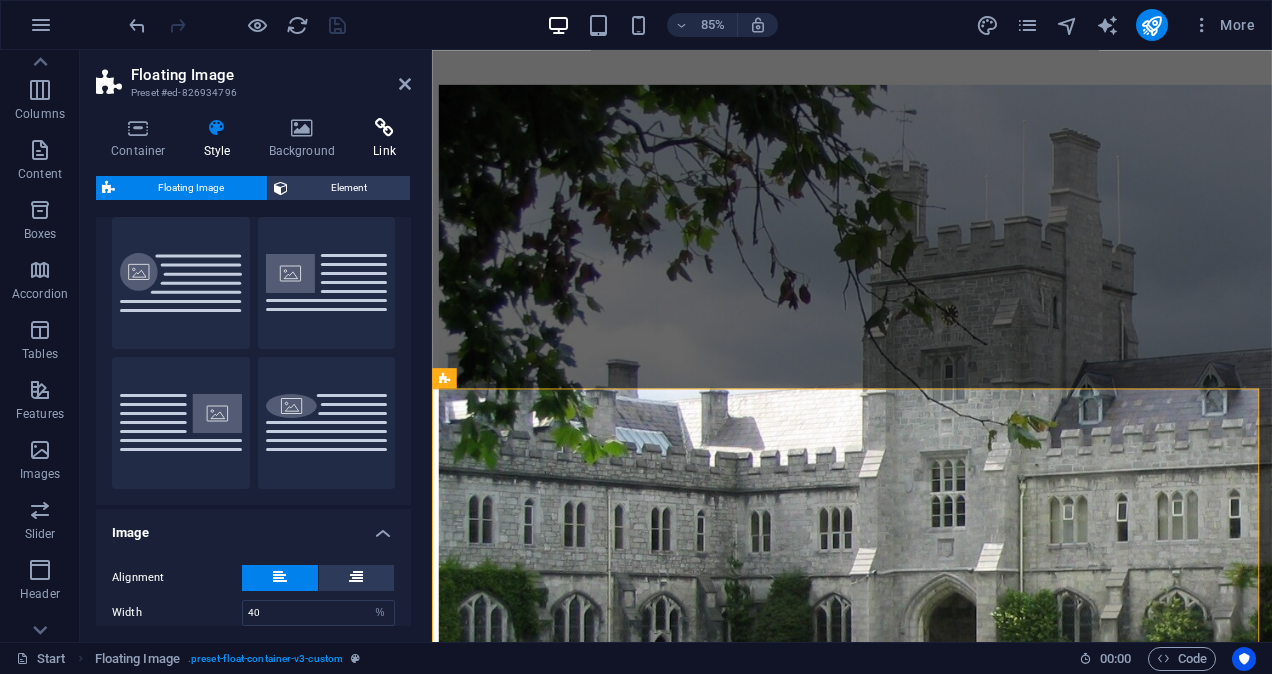 scroll, scrollTop: 0, scrollLeft: 0, axis: both 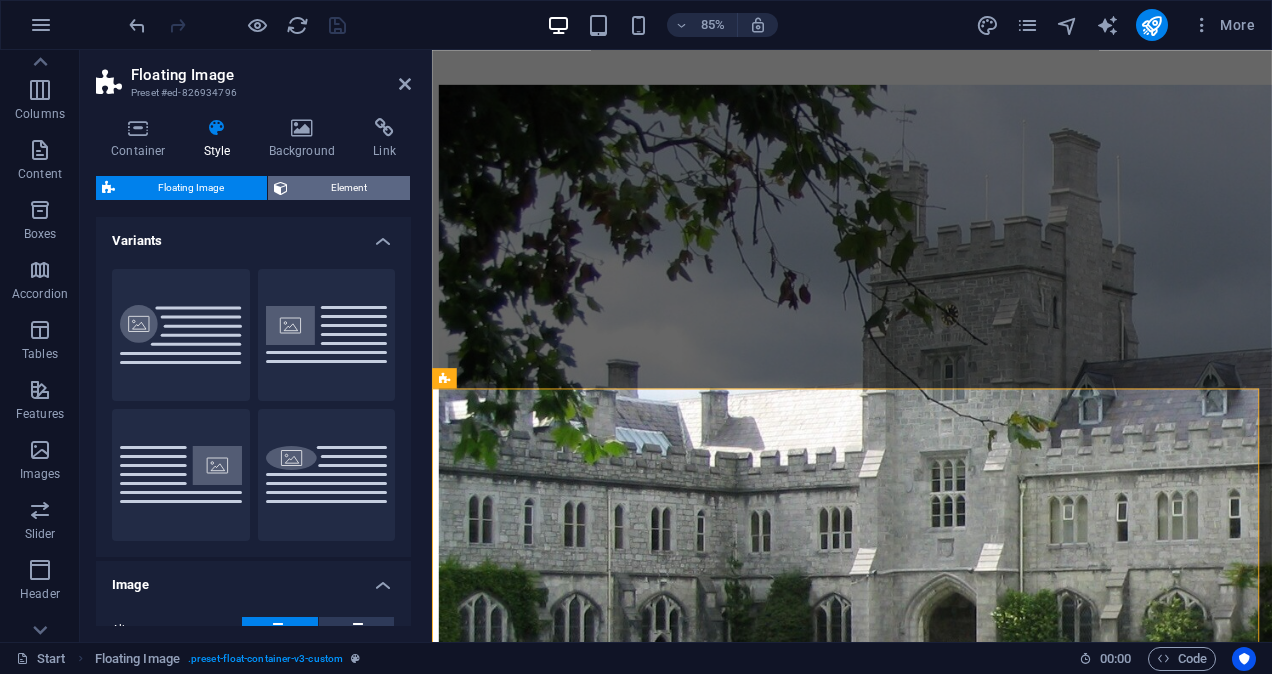 click on "Element" at bounding box center [349, 188] 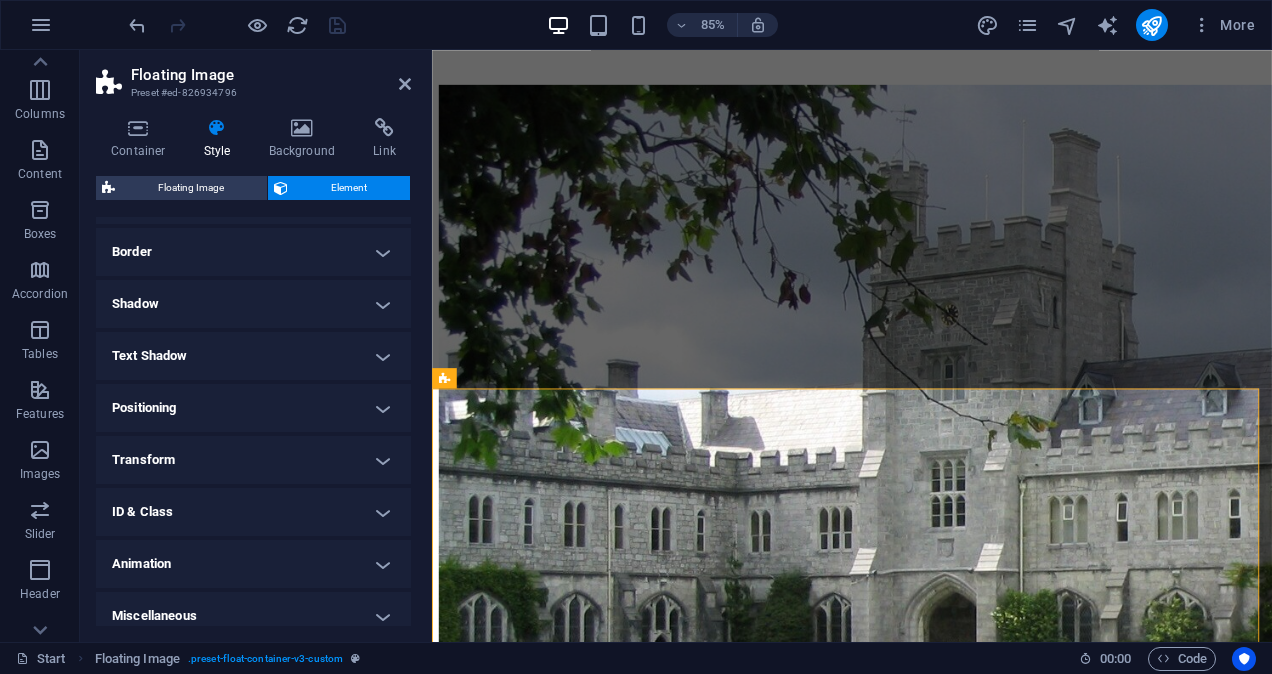 scroll, scrollTop: 221, scrollLeft: 0, axis: vertical 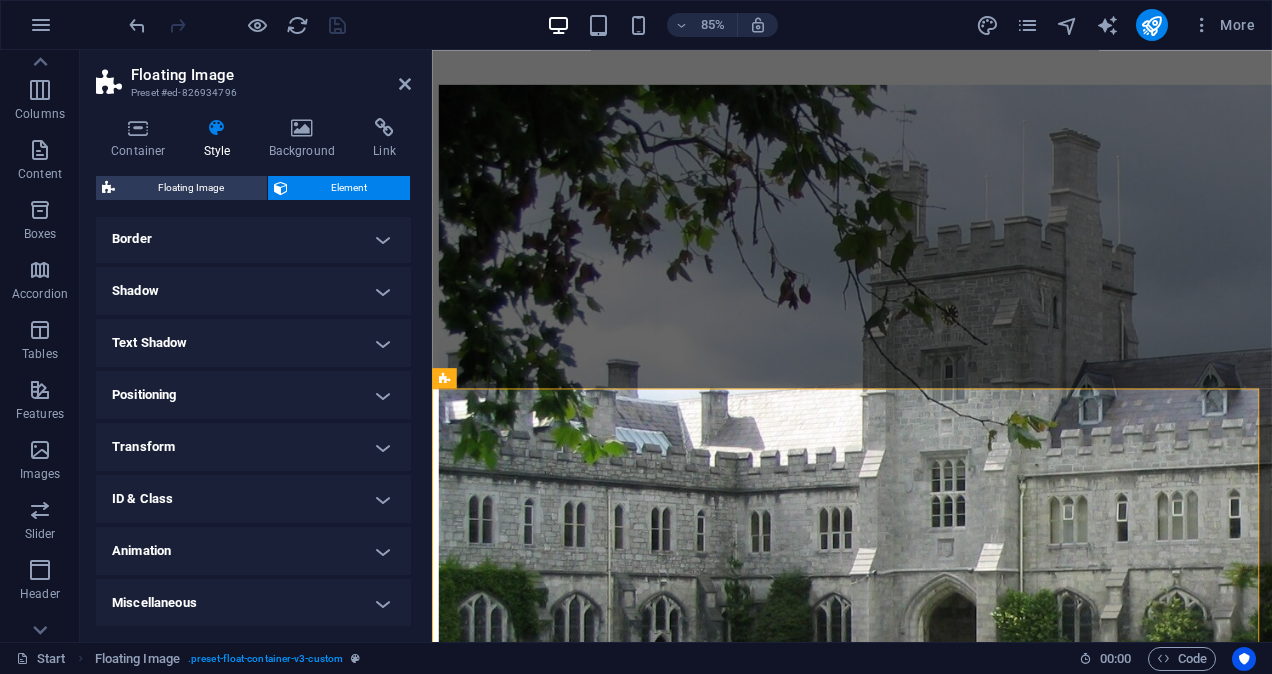 click on "Transform" at bounding box center [253, 447] 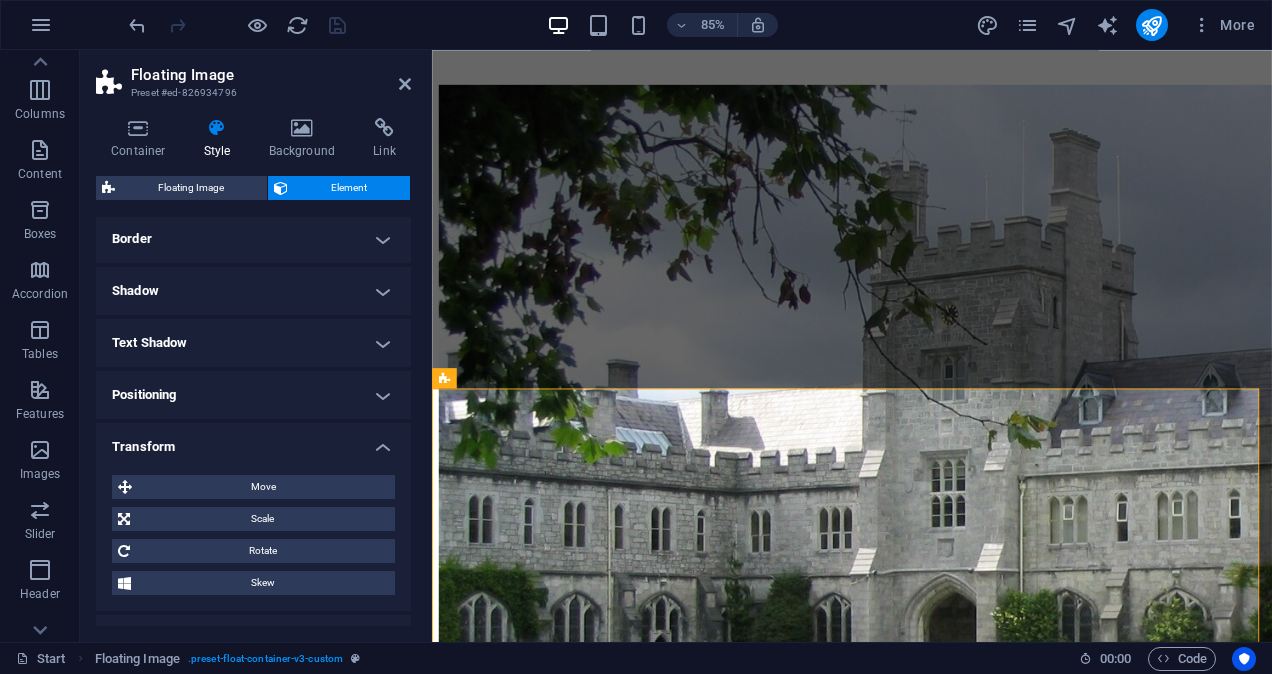 click on "Transform" at bounding box center [253, 441] 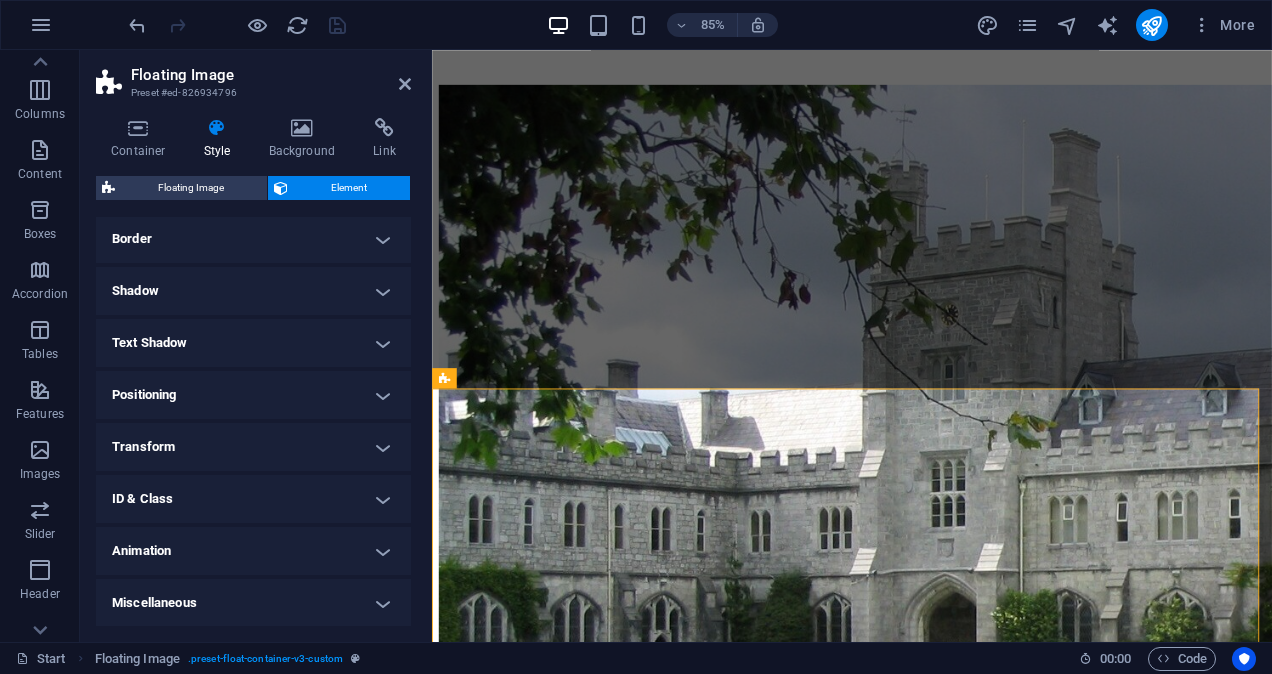 click on "Transform" at bounding box center (253, 447) 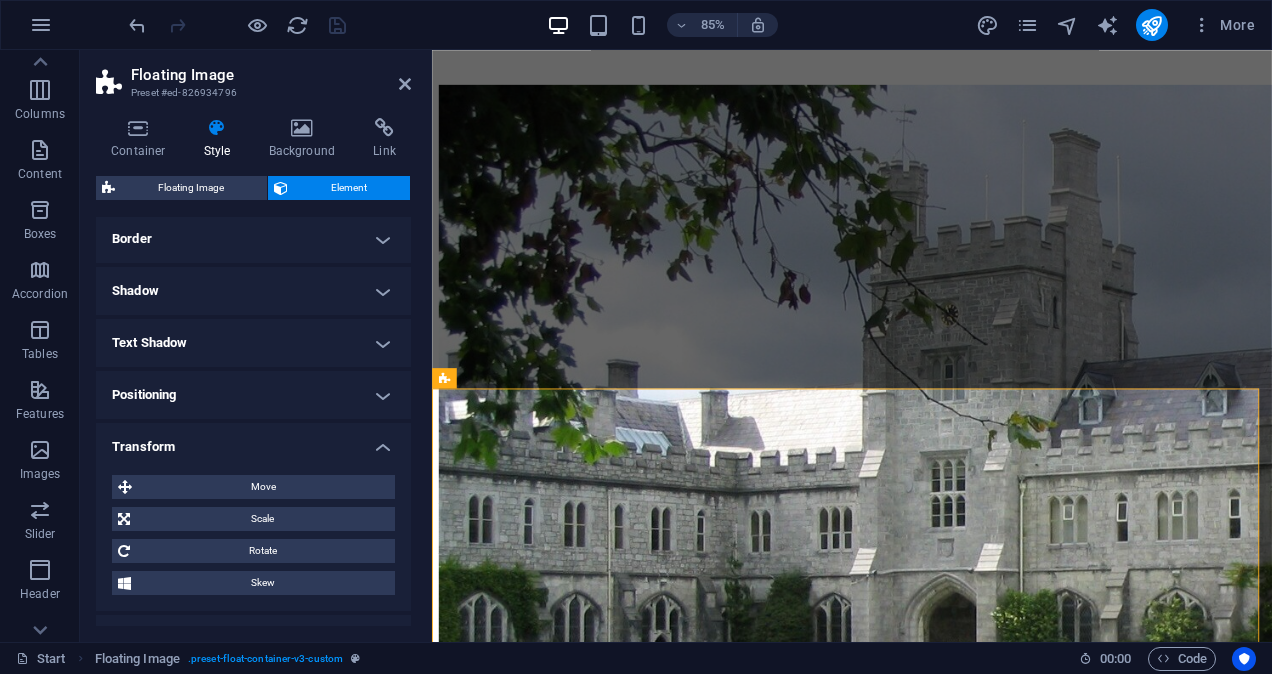 click on "Transform" at bounding box center [253, 441] 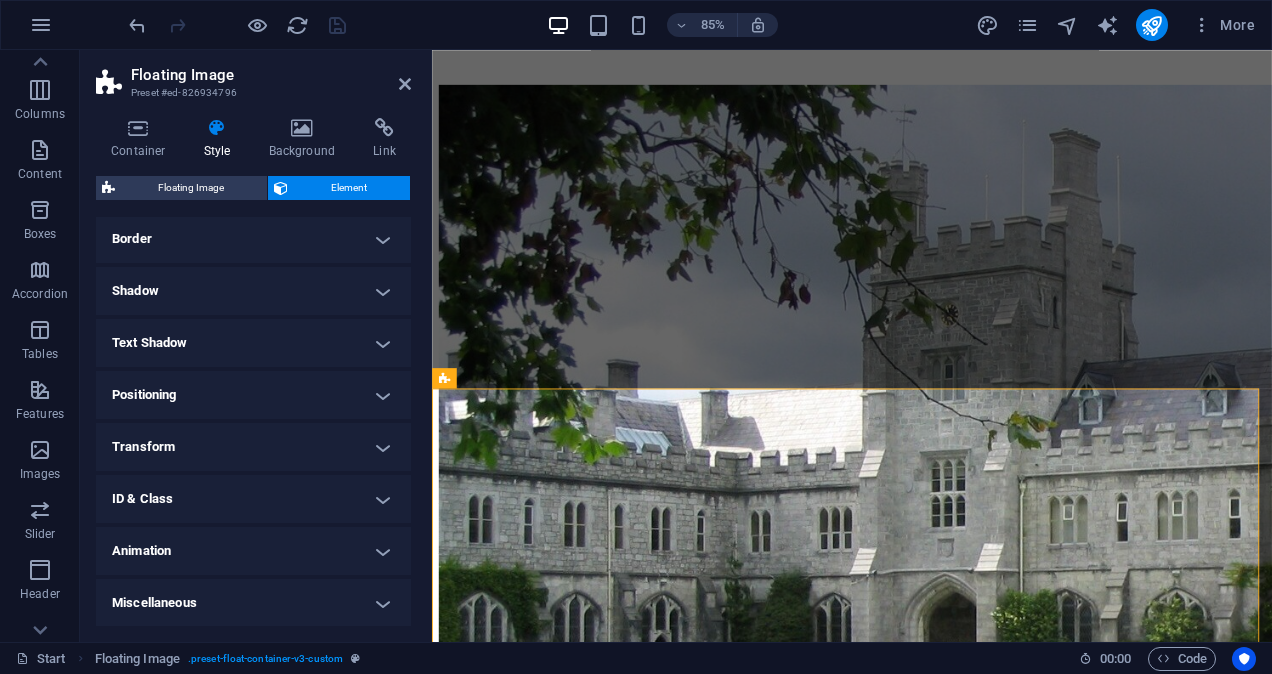 click on "ID & Class" at bounding box center [253, 499] 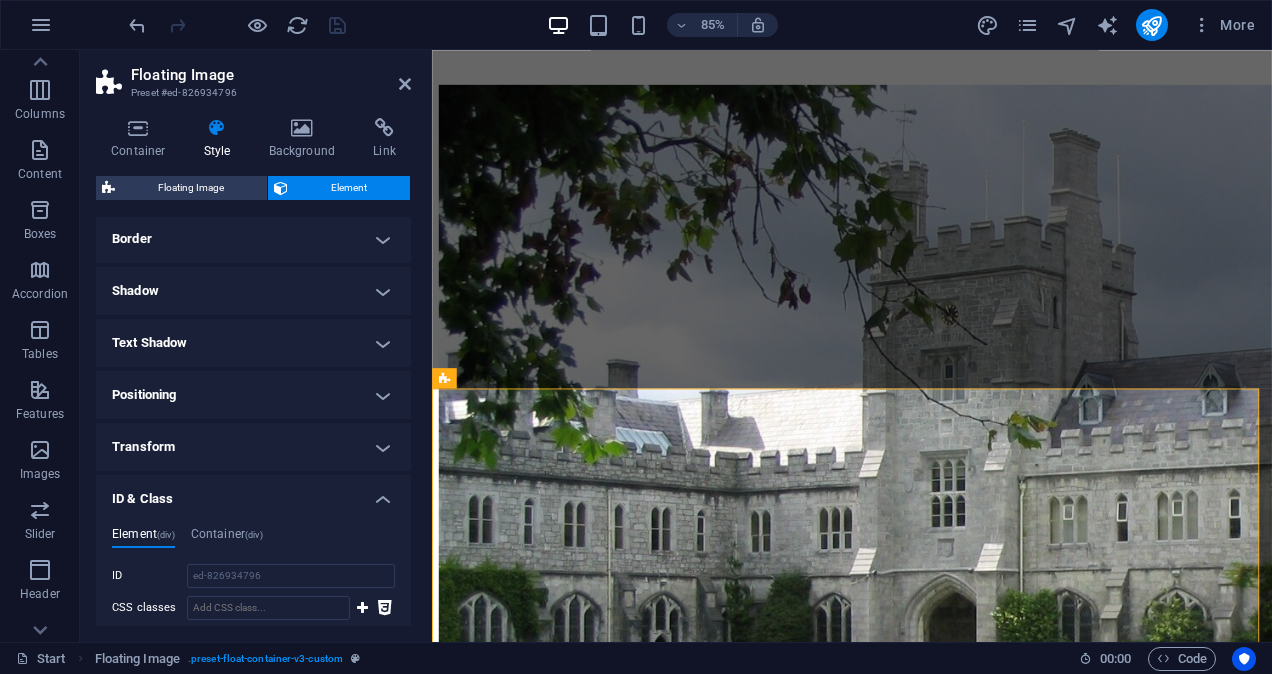 click on "ID & Class" at bounding box center (253, 493) 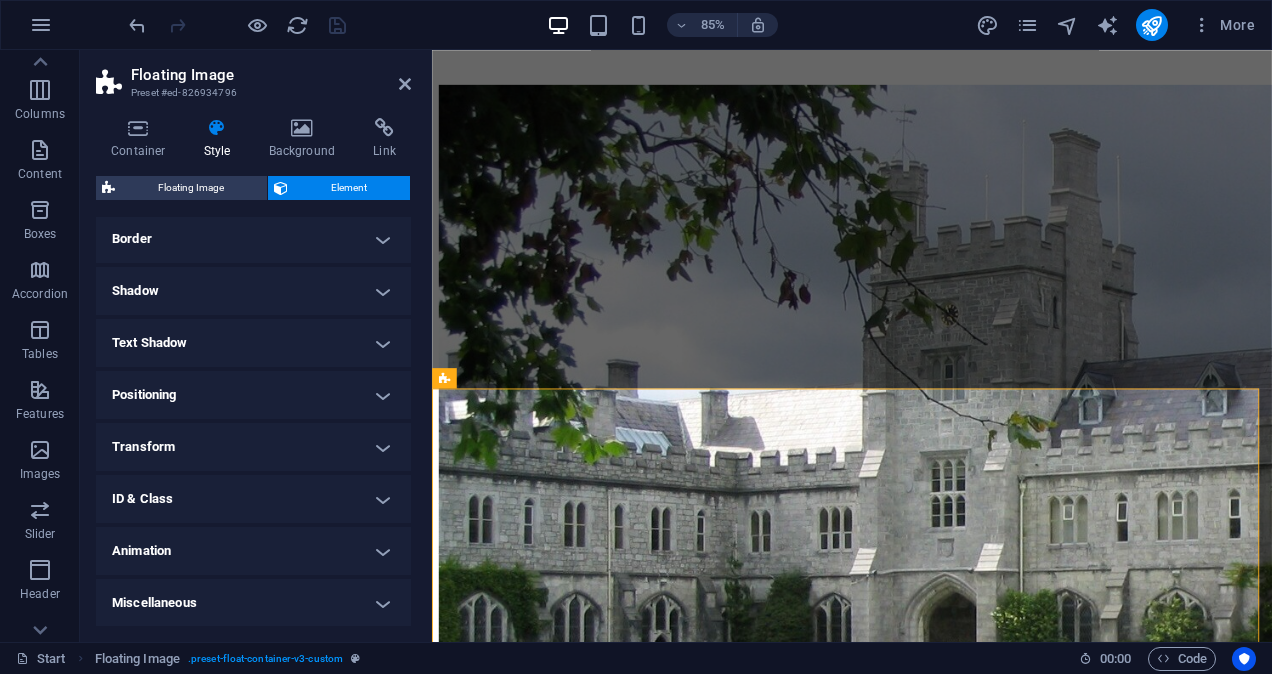 drag, startPoint x: 248, startPoint y: 542, endPoint x: 268, endPoint y: 512, distance: 36.05551 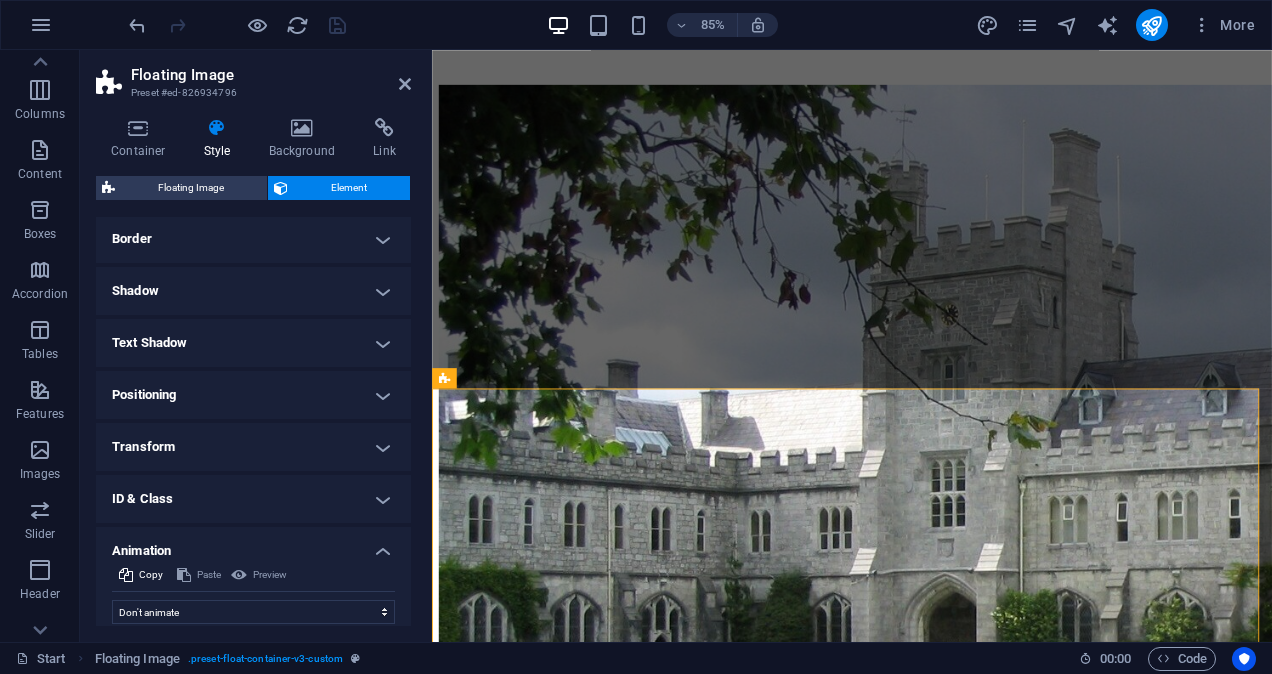 scroll, scrollTop: 286, scrollLeft: 0, axis: vertical 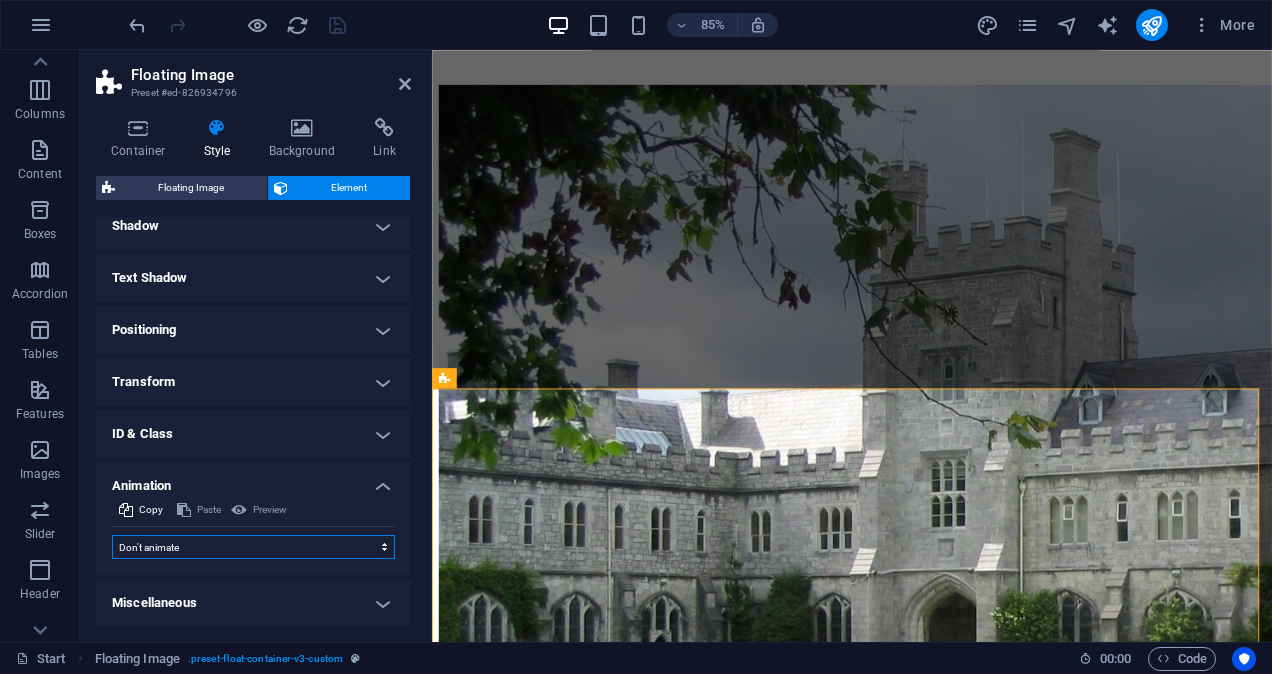 click on "Don't animate Show / Hide Slide up/down Zoom in/out Slide left to right Slide right to left Slide top to bottom Slide bottom to top Pulse Blink Open as overlay" at bounding box center (253, 547) 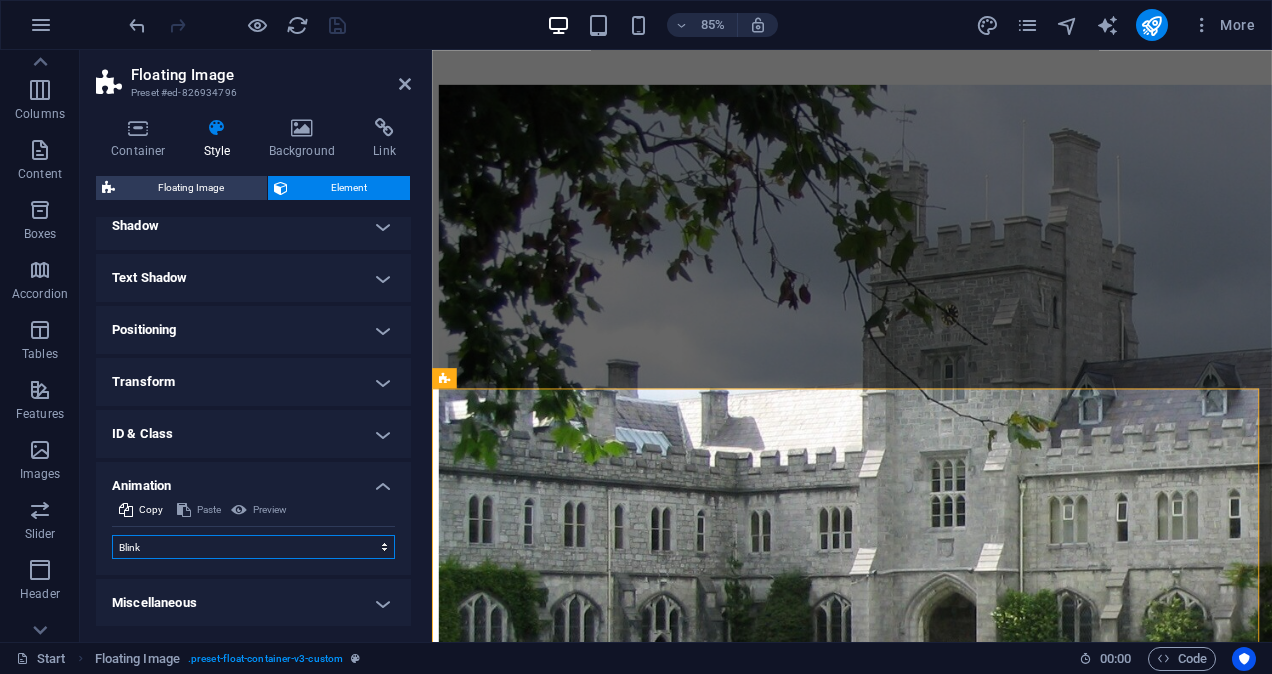 click on "Don't animate Show / Hide Slide up/down Zoom in/out Slide left to right Slide right to left Slide top to bottom Slide bottom to top Pulse Blink Open as overlay" at bounding box center [253, 547] 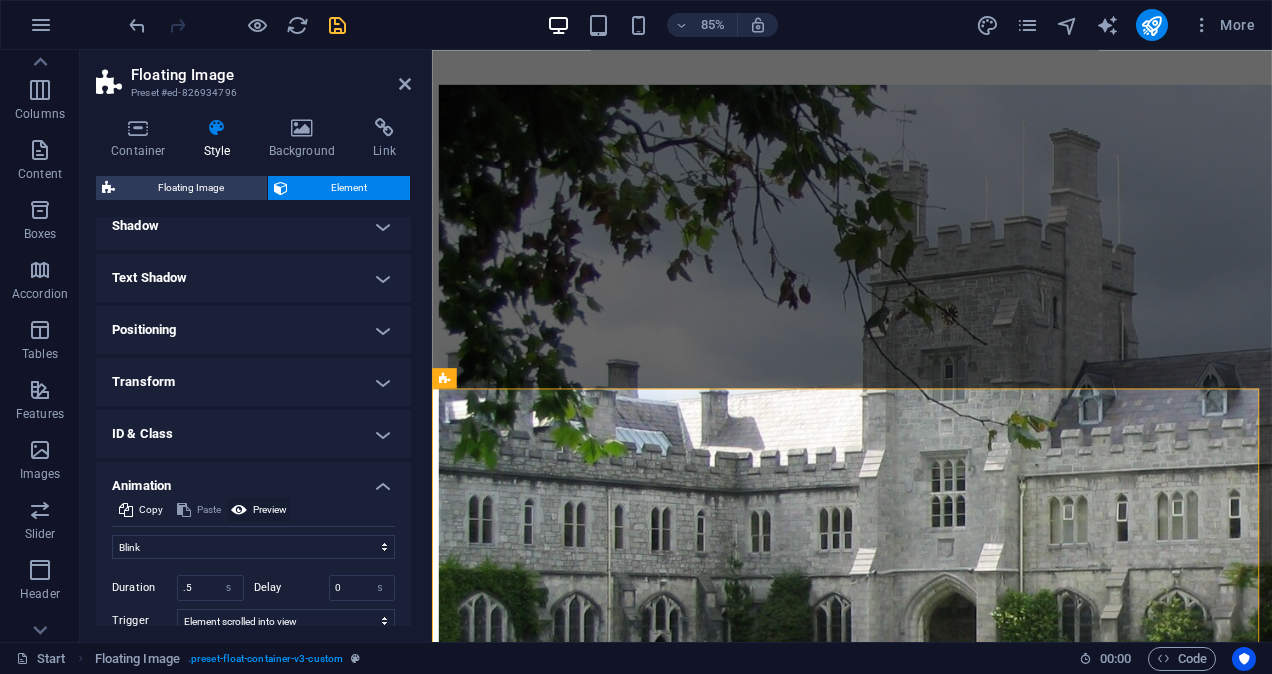 click at bounding box center [239, 510] 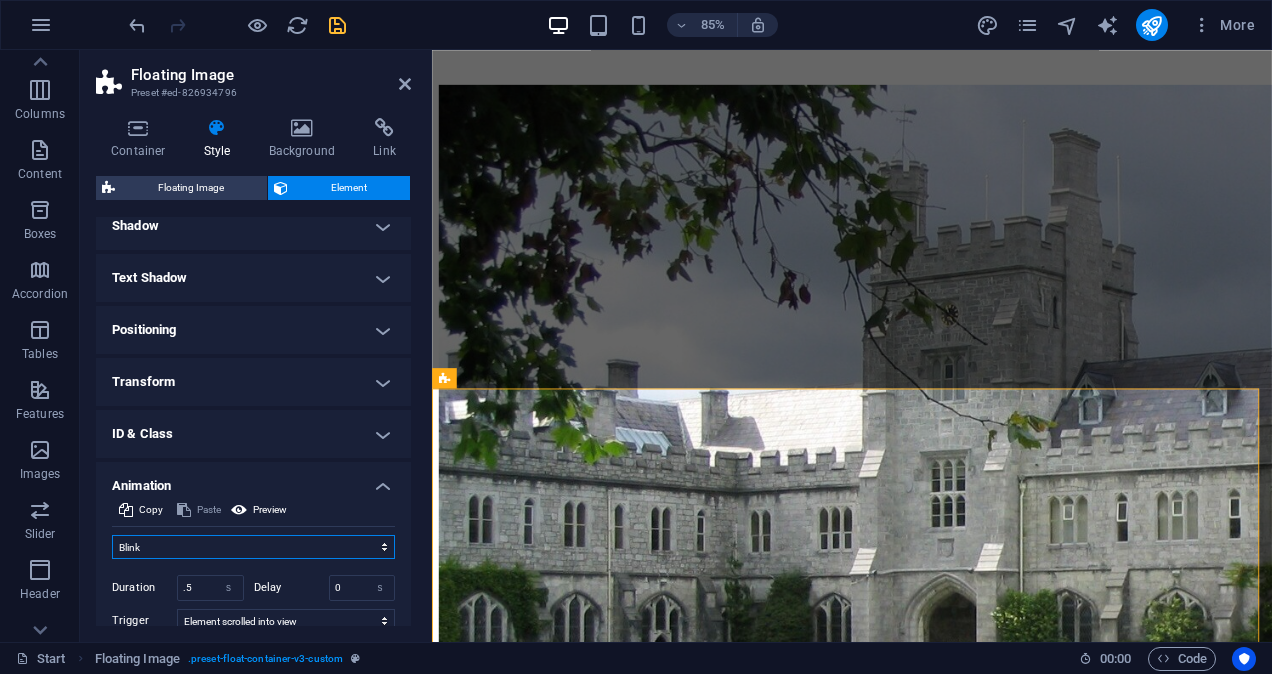 click on "Don't animate Show / Hide Slide up/down Zoom in/out Slide left to right Slide right to left Slide top to bottom Slide bottom to top Pulse Blink Open as overlay" at bounding box center (253, 547) 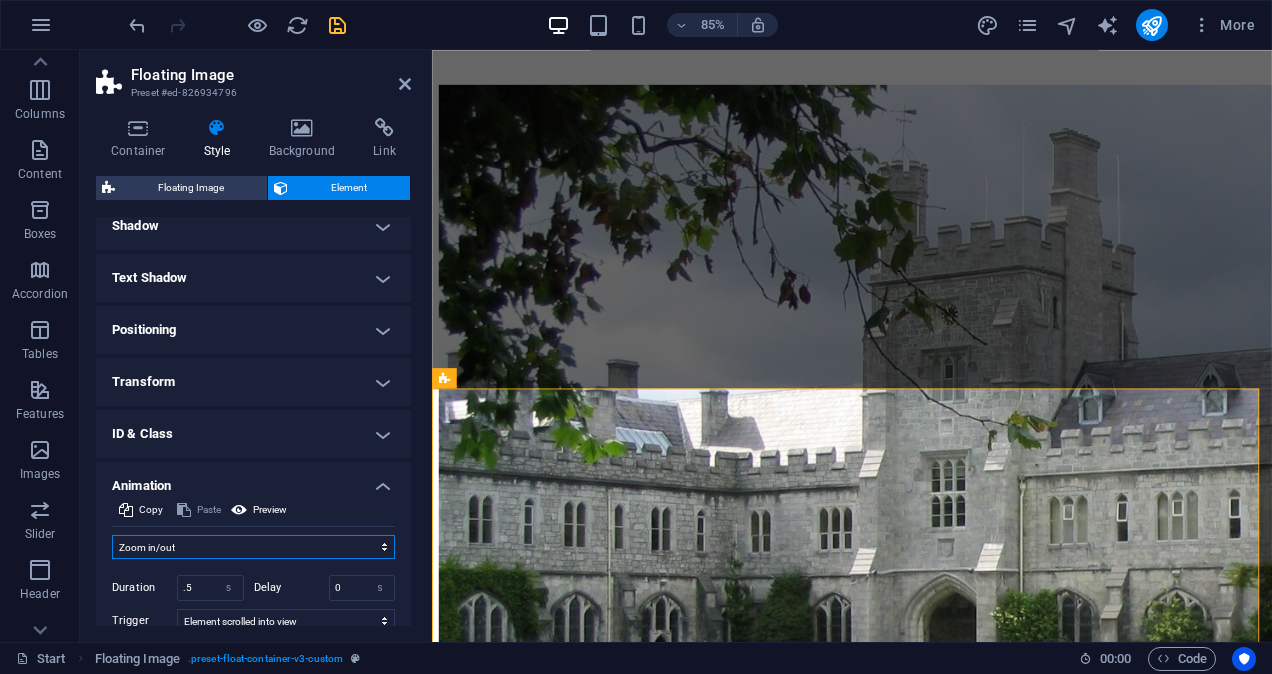 click on "Don't animate Show / Hide Slide up/down Zoom in/out Slide left to right Slide right to left Slide top to bottom Slide bottom to top Pulse Blink Open as overlay" at bounding box center (253, 547) 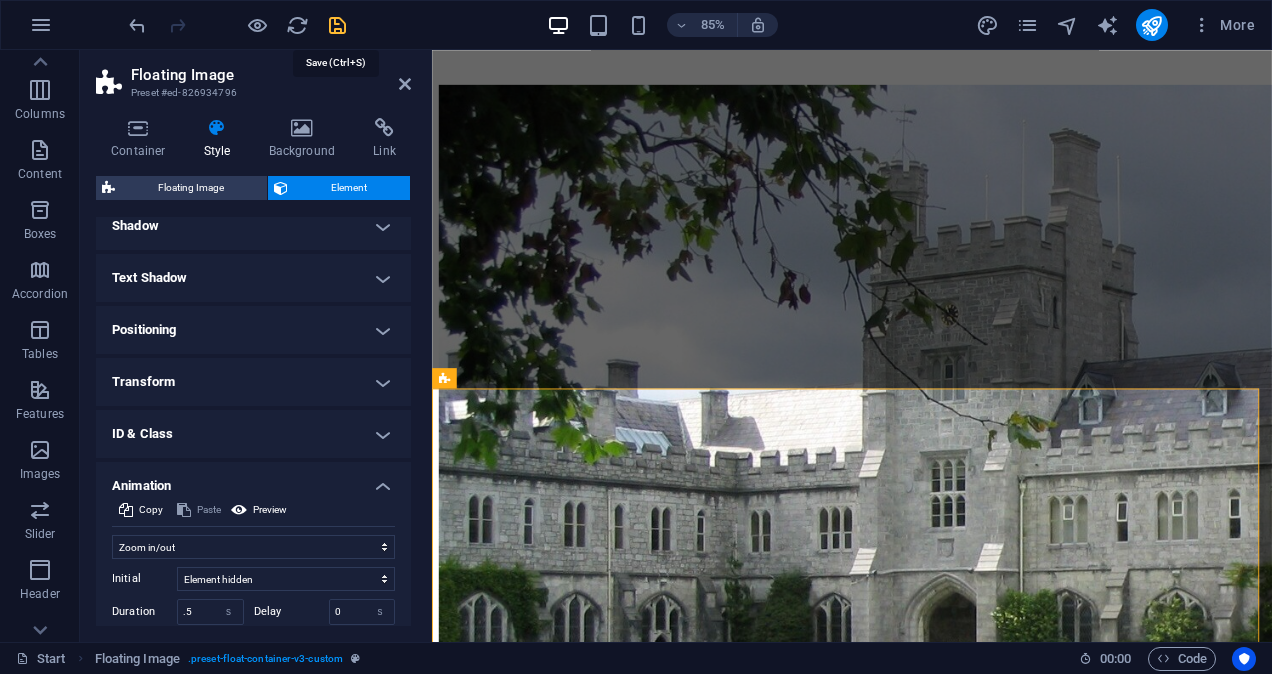 click at bounding box center (337, 25) 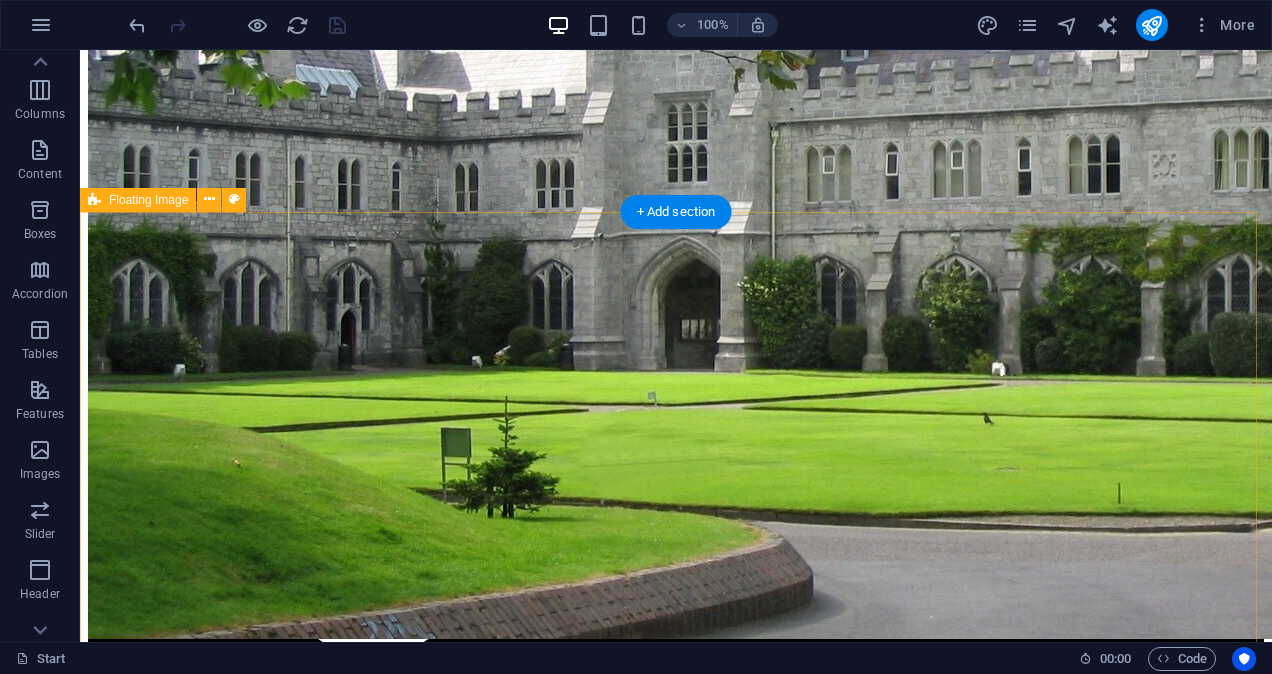 scroll, scrollTop: 2600, scrollLeft: 0, axis: vertical 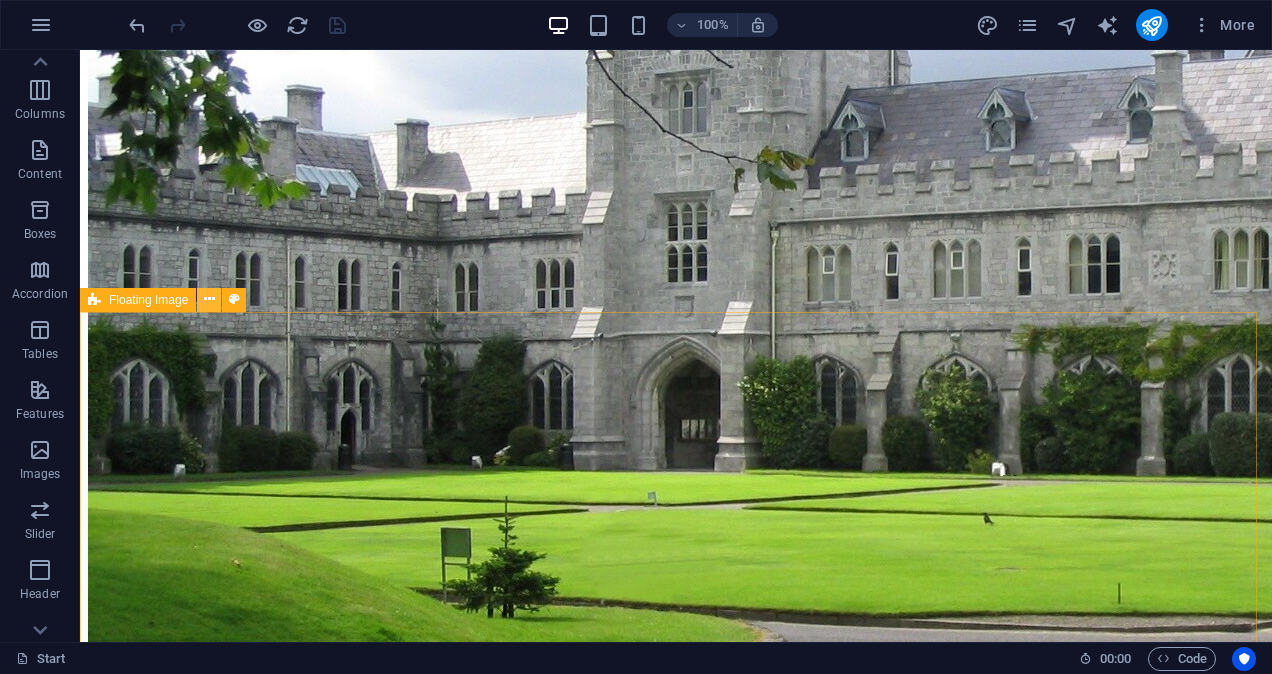 click at bounding box center (209, 299) 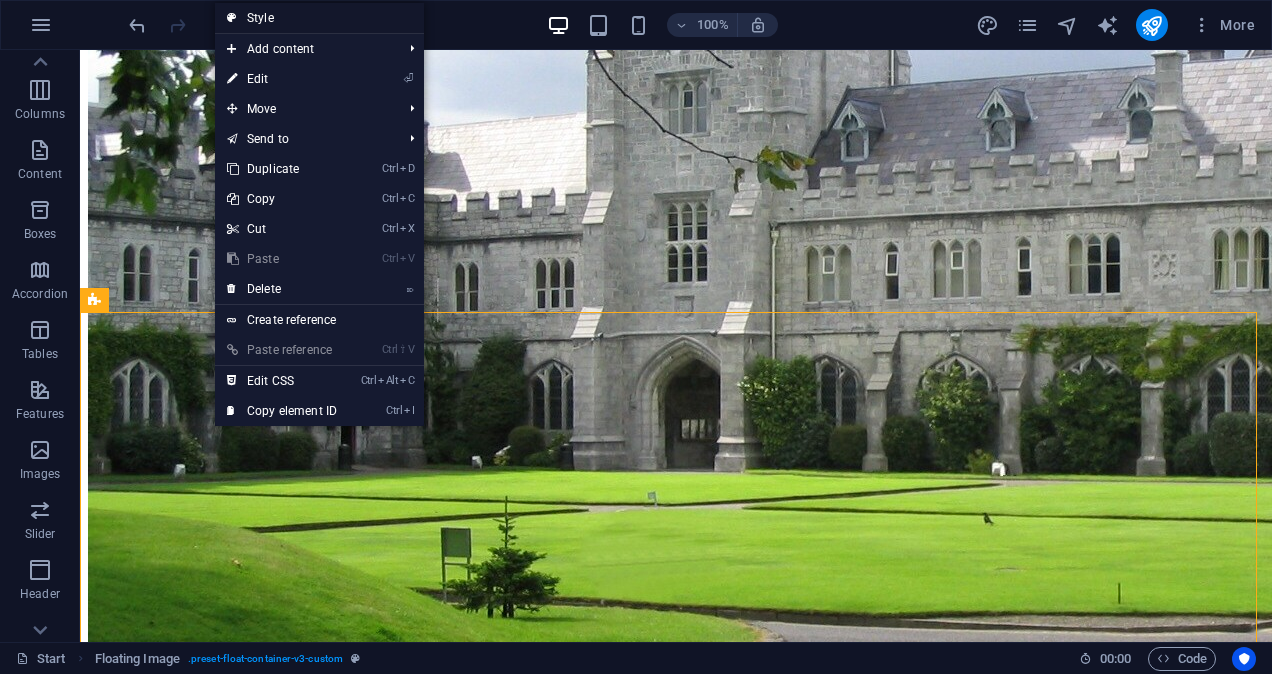 click on "Style" at bounding box center [319, 18] 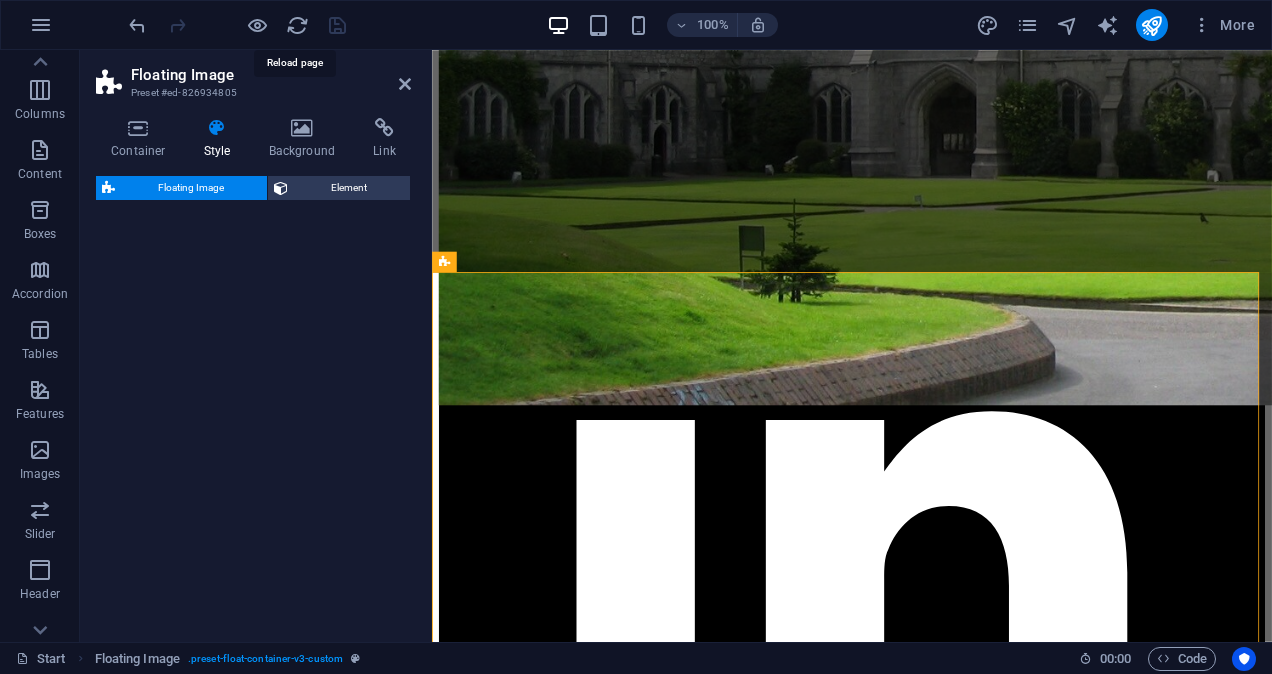 select on "%" 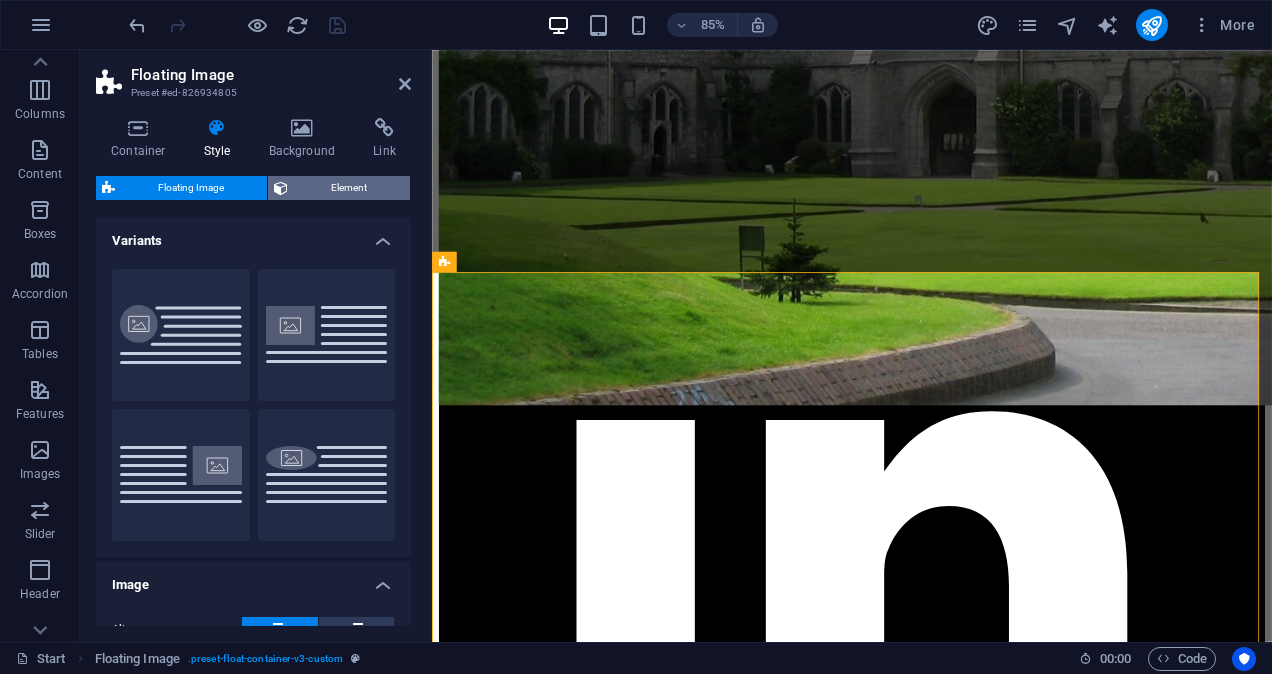 click on "Element" at bounding box center (349, 188) 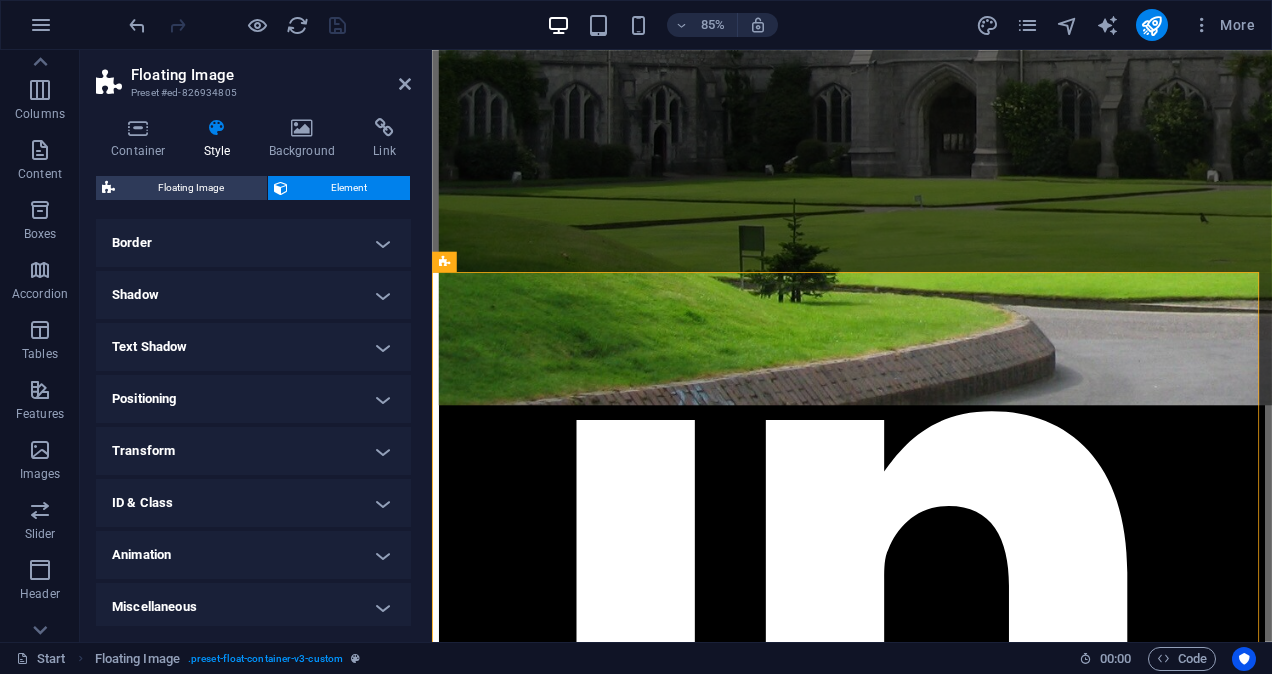 scroll, scrollTop: 221, scrollLeft: 0, axis: vertical 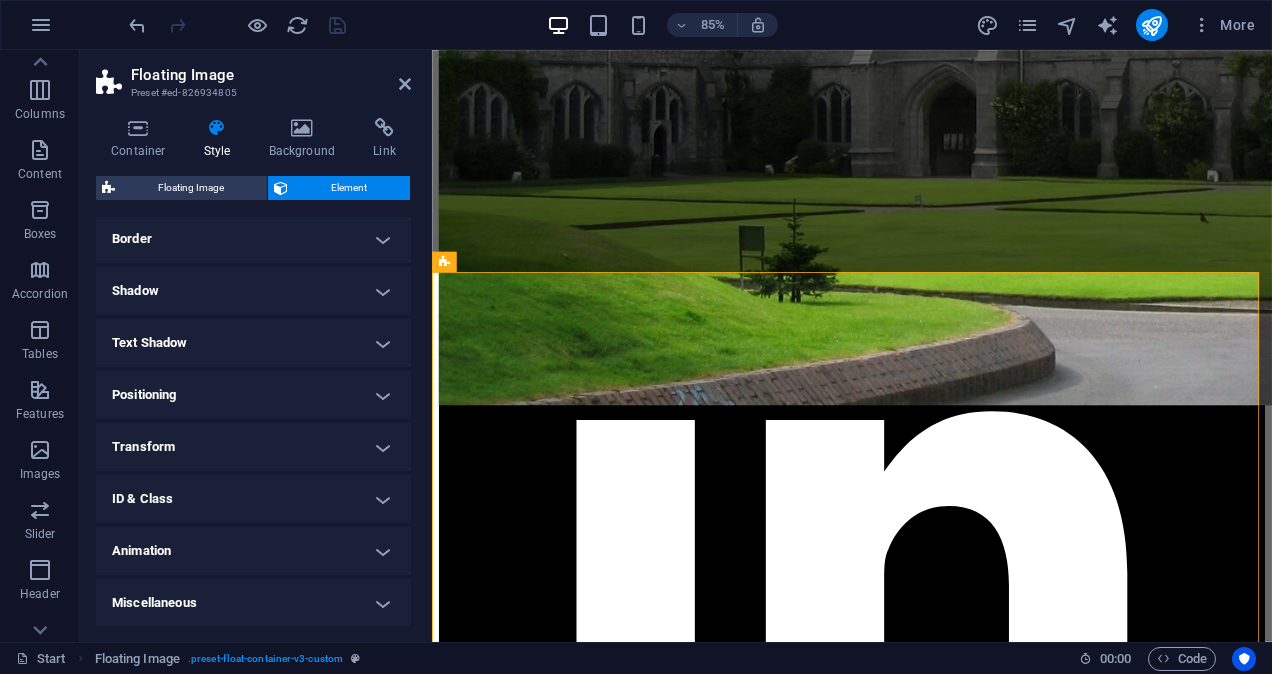 click on "Animation" at bounding box center [253, 551] 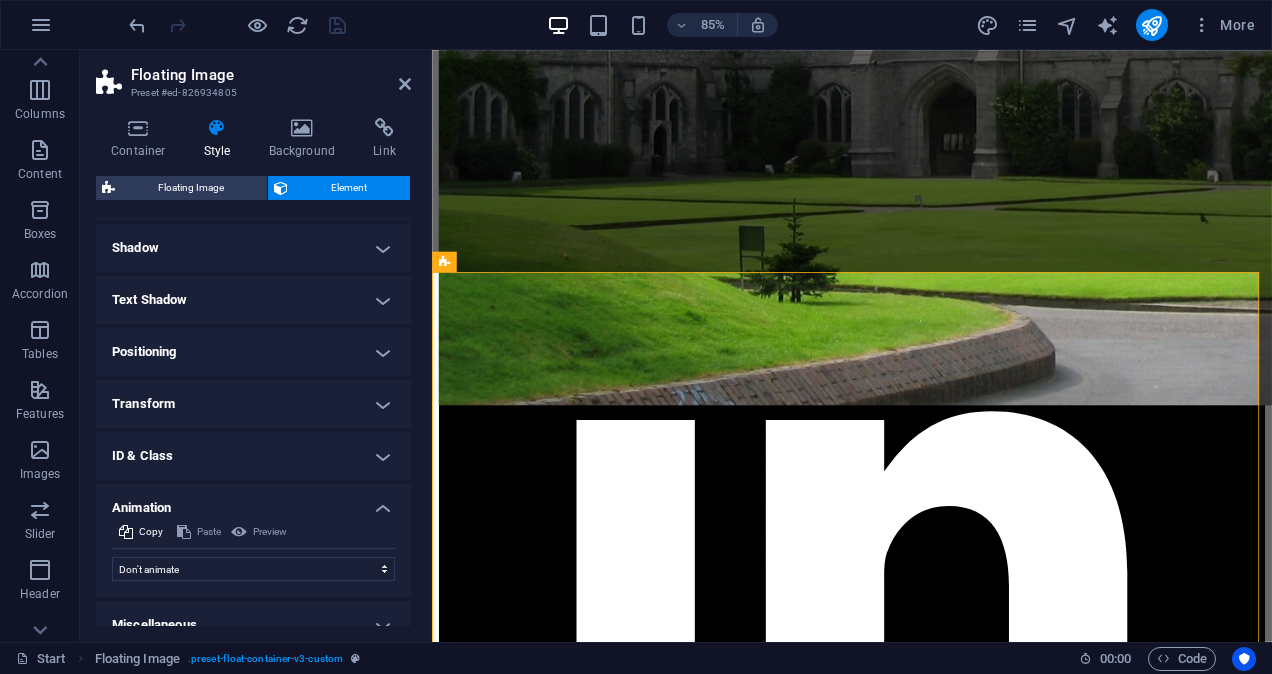 scroll, scrollTop: 286, scrollLeft: 0, axis: vertical 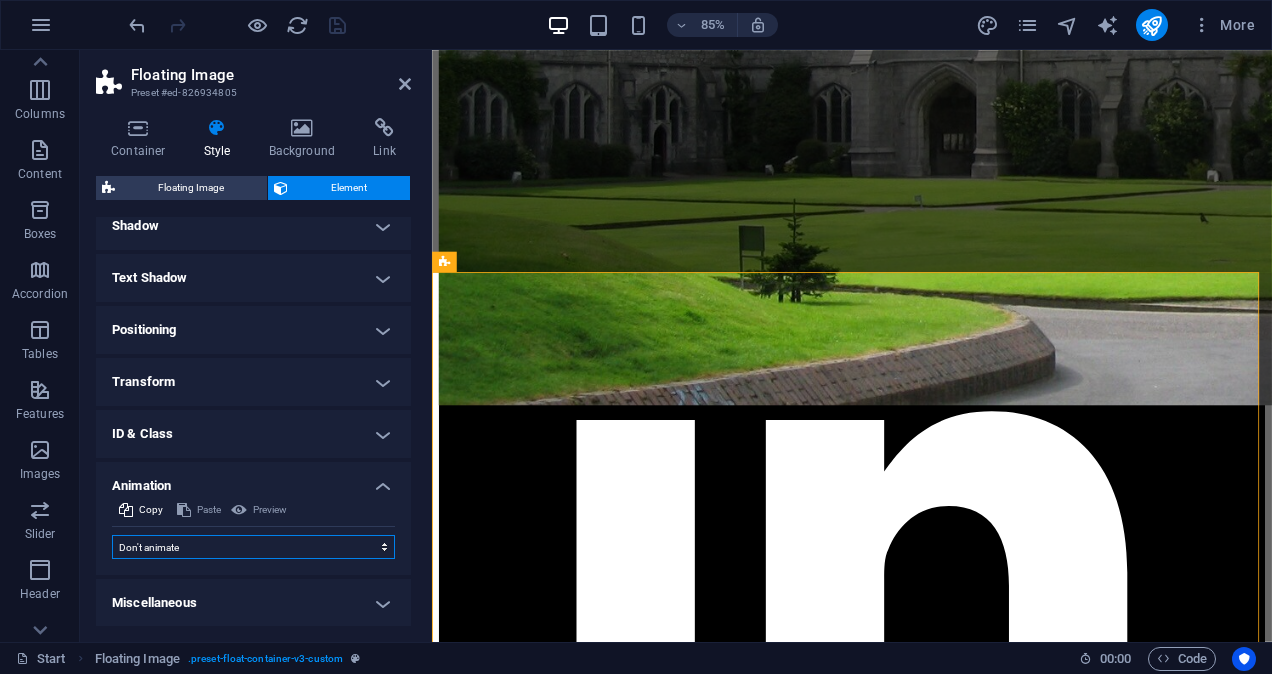 click on "Don't animate Show / Hide Slide up/down Zoom in/out Slide left to right Slide right to left Slide top to bottom Slide bottom to top Pulse Blink Open as overlay" at bounding box center (253, 547) 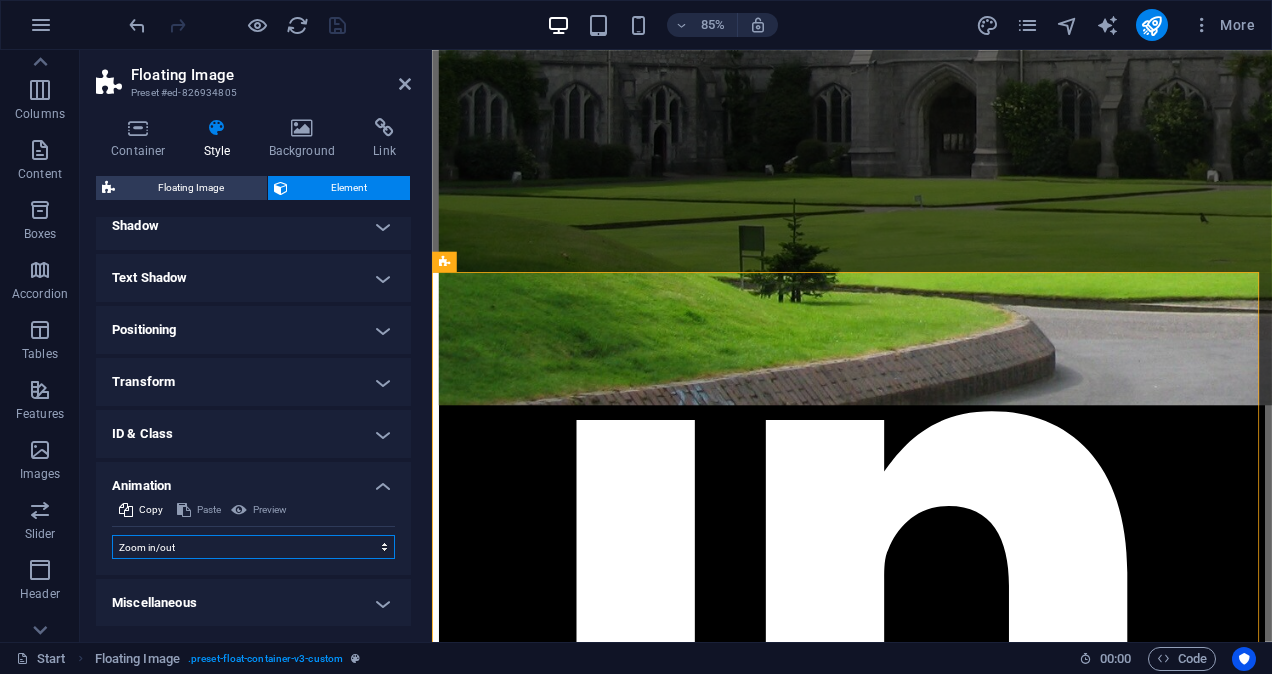 click on "Don't animate Show / Hide Slide up/down Zoom in/out Slide left to right Slide right to left Slide top to bottom Slide bottom to top Pulse Blink Open as overlay" at bounding box center [253, 547] 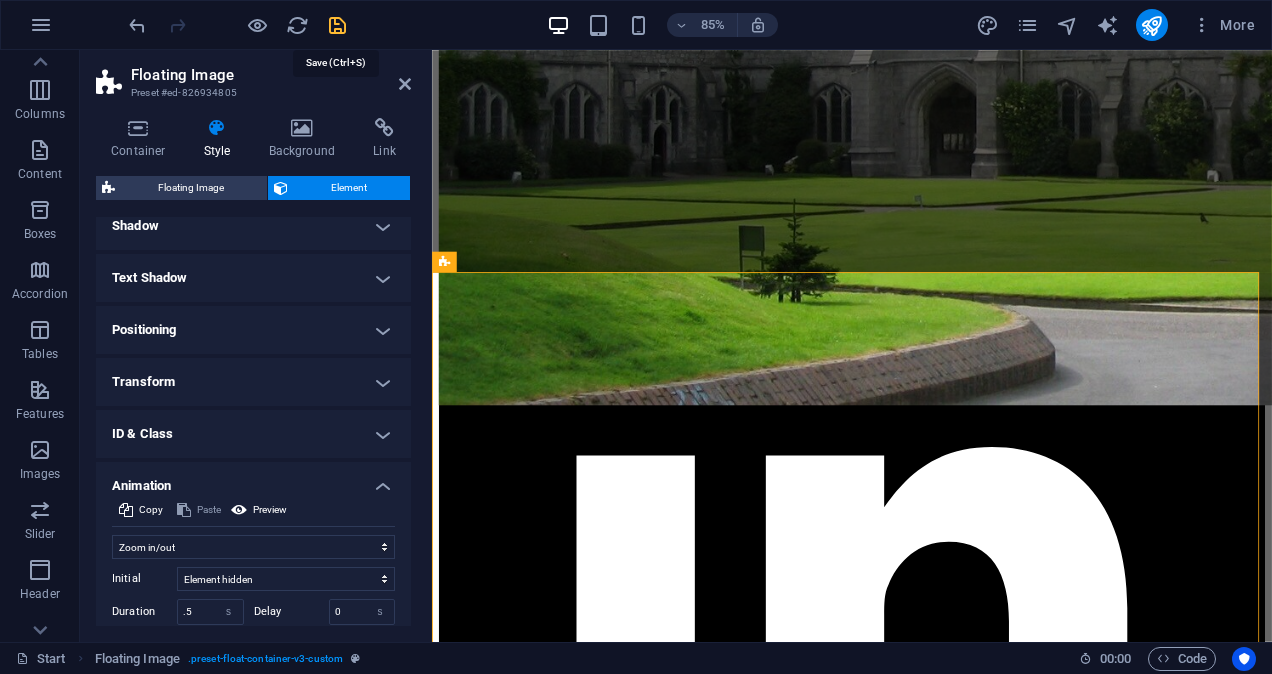 click at bounding box center (337, 25) 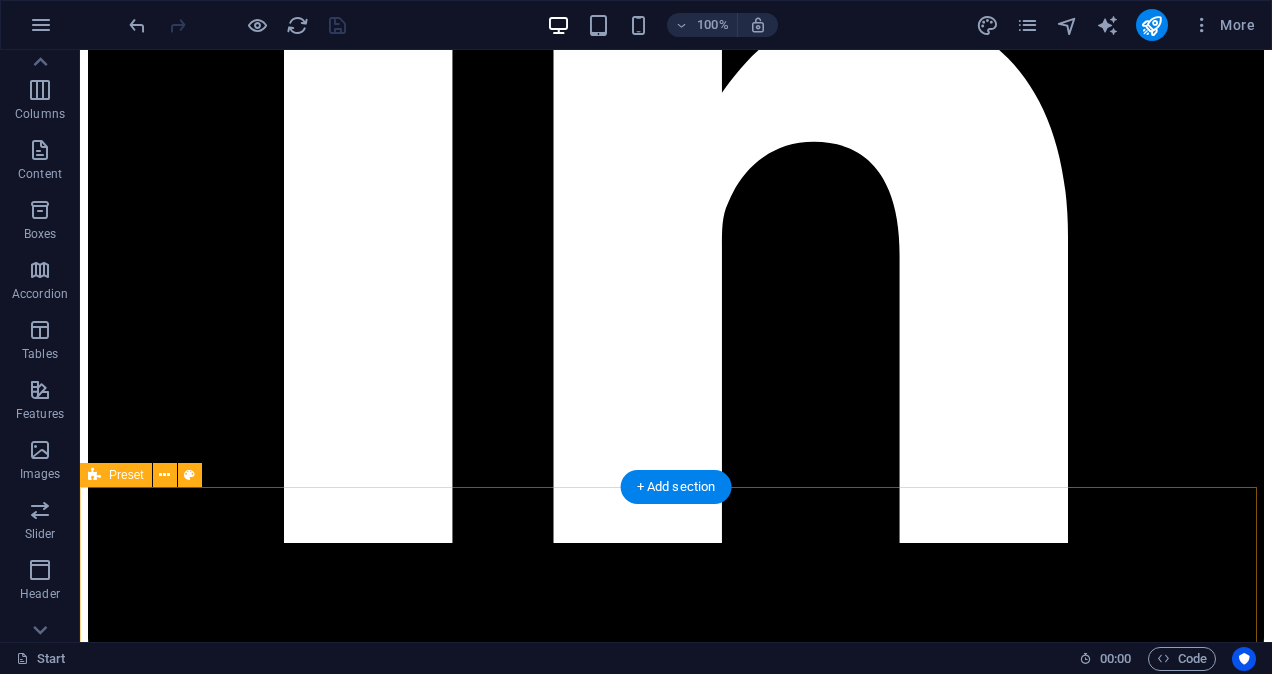 scroll, scrollTop: 3600, scrollLeft: 0, axis: vertical 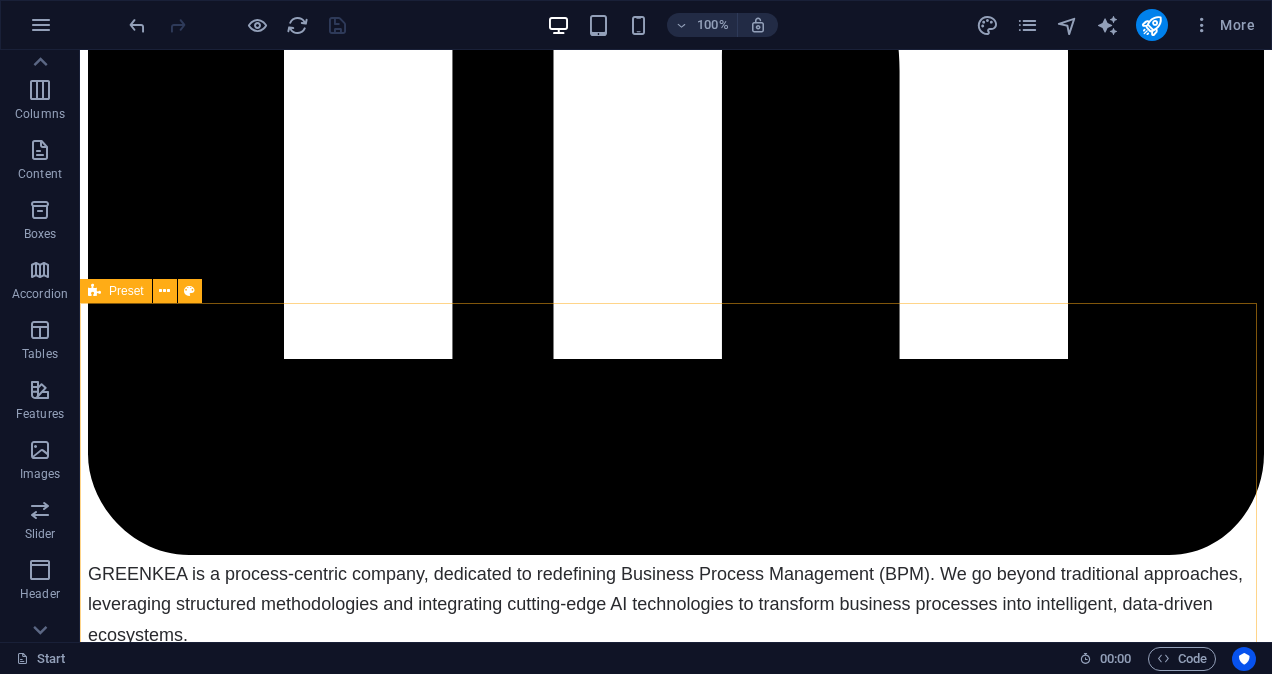 click at bounding box center [189, 291] 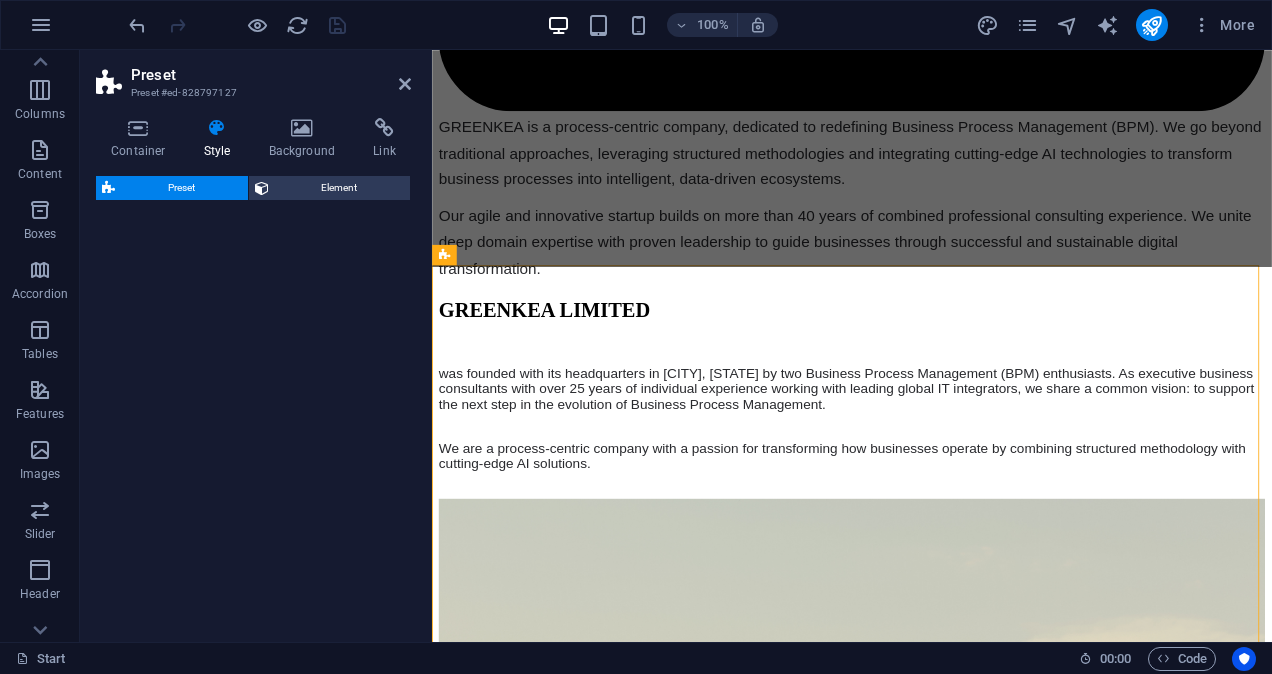 select on "rem" 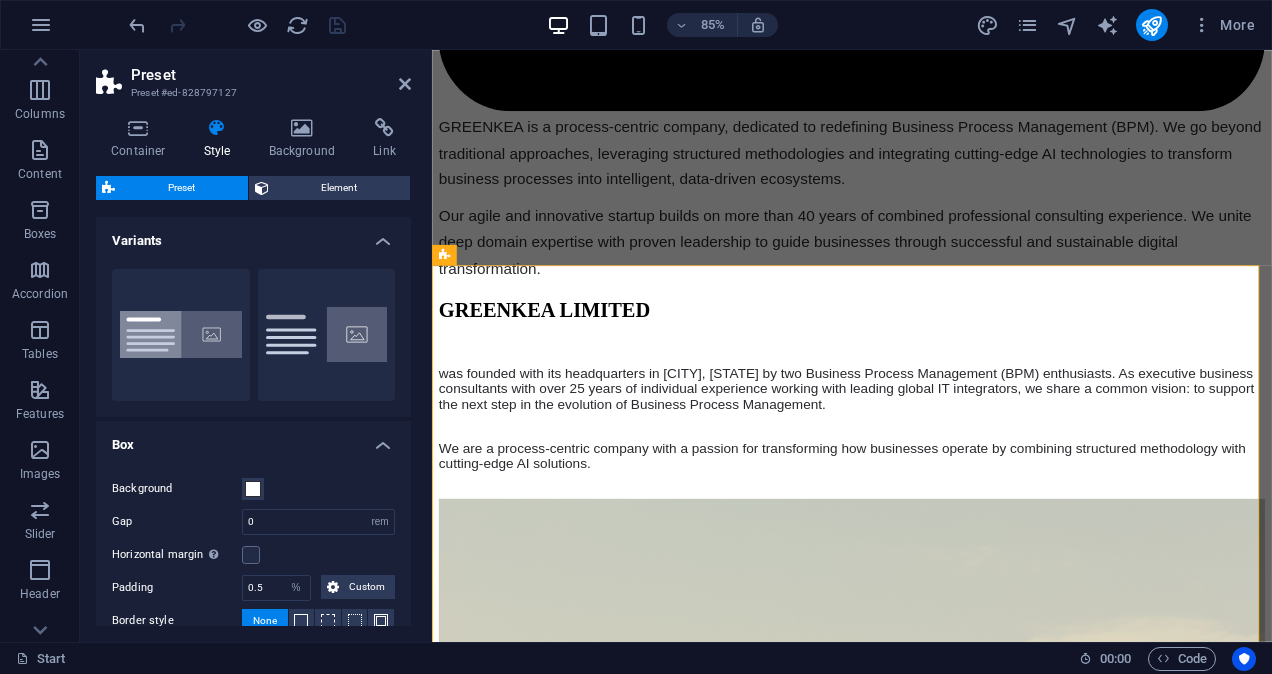 scroll, scrollTop: 3598, scrollLeft: 0, axis: vertical 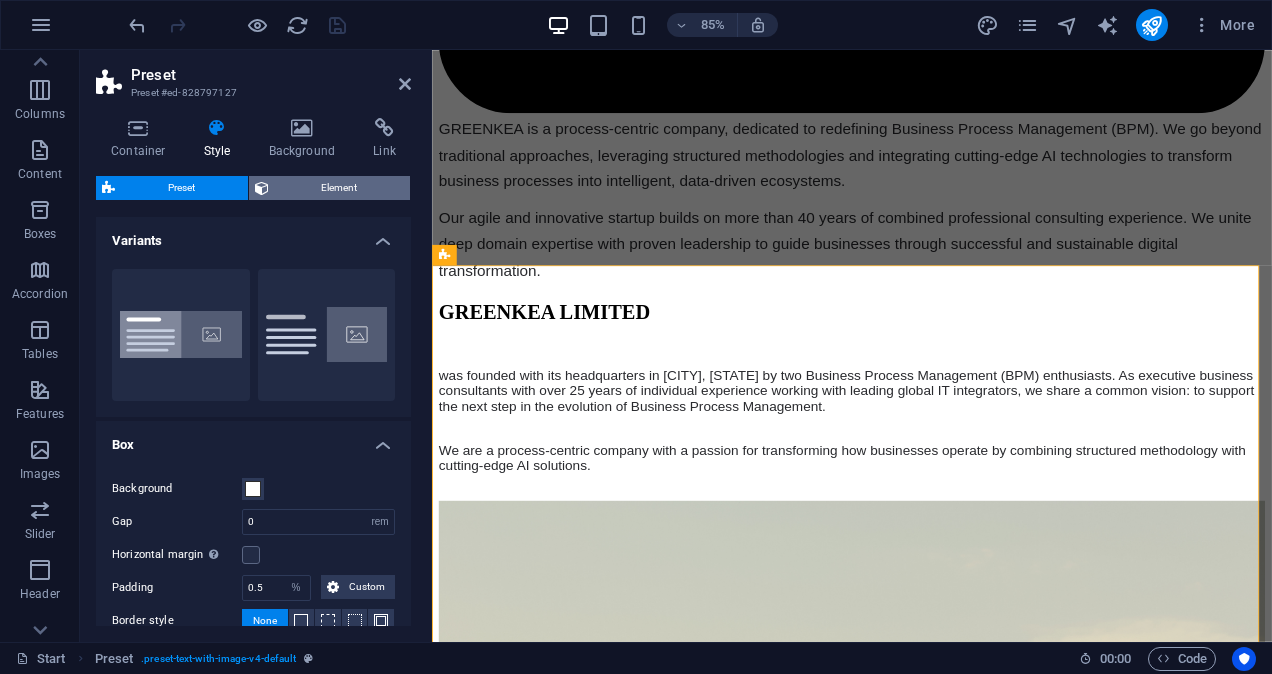click on "Element" at bounding box center (340, 188) 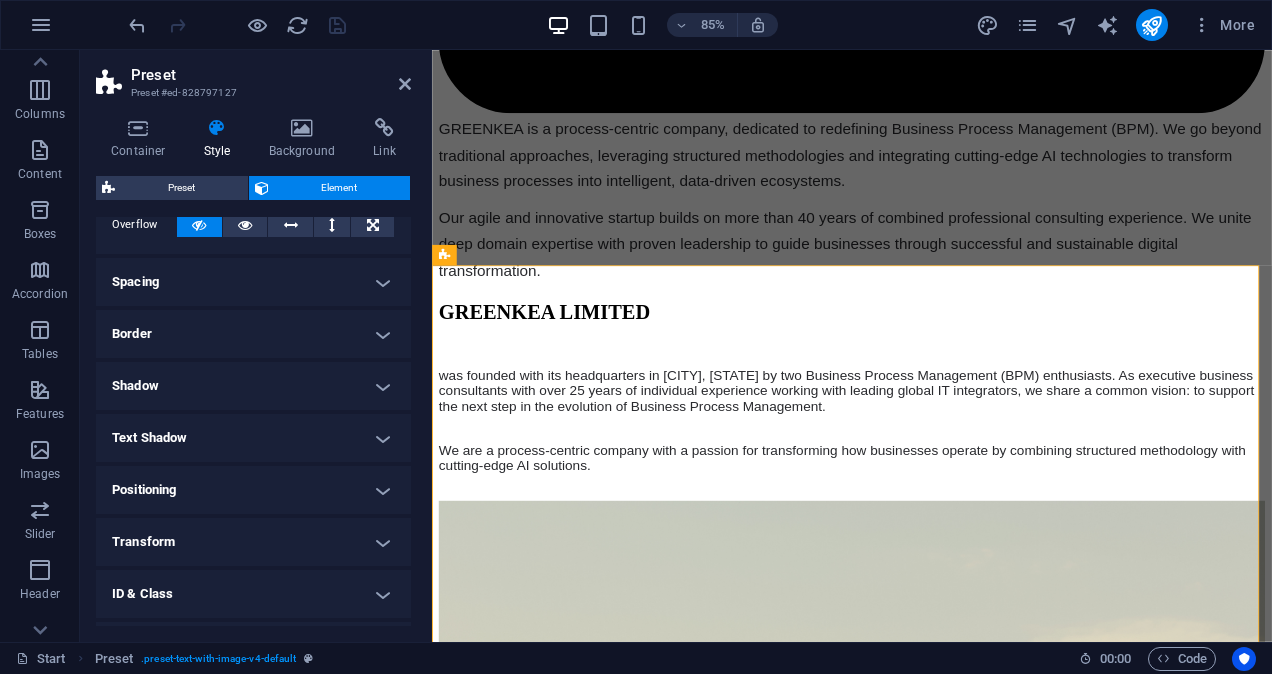 scroll, scrollTop: 221, scrollLeft: 0, axis: vertical 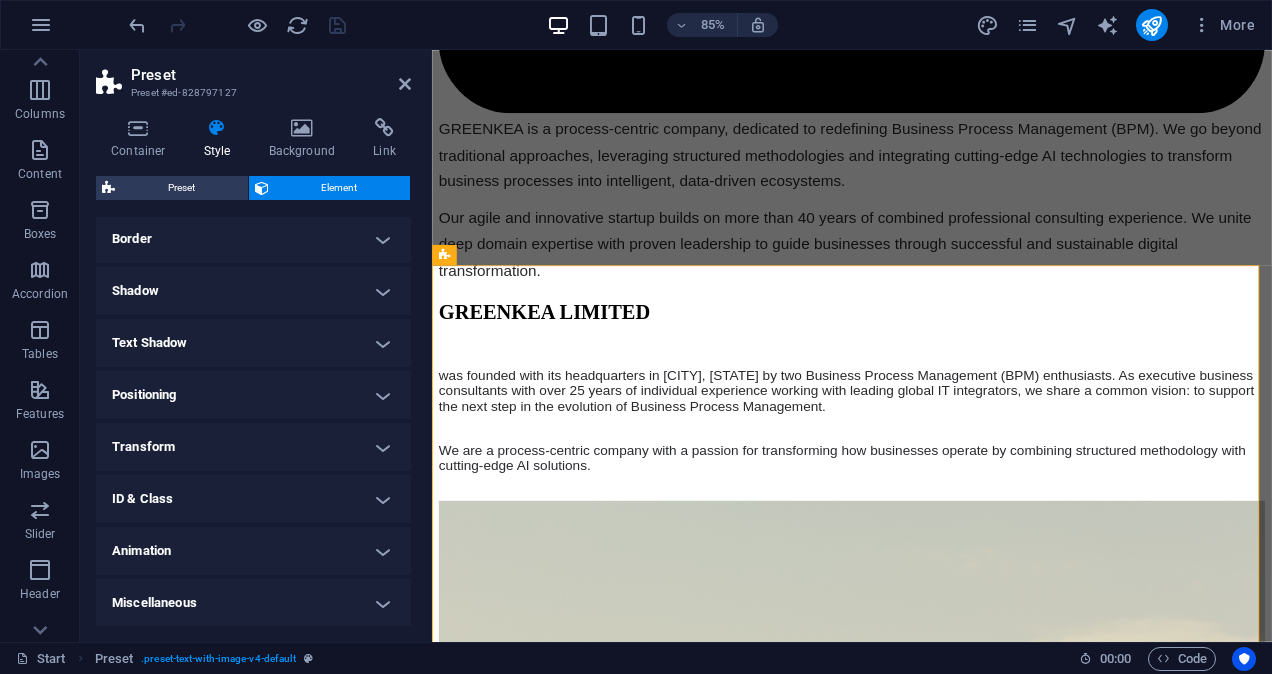 click on "Animation" at bounding box center [253, 551] 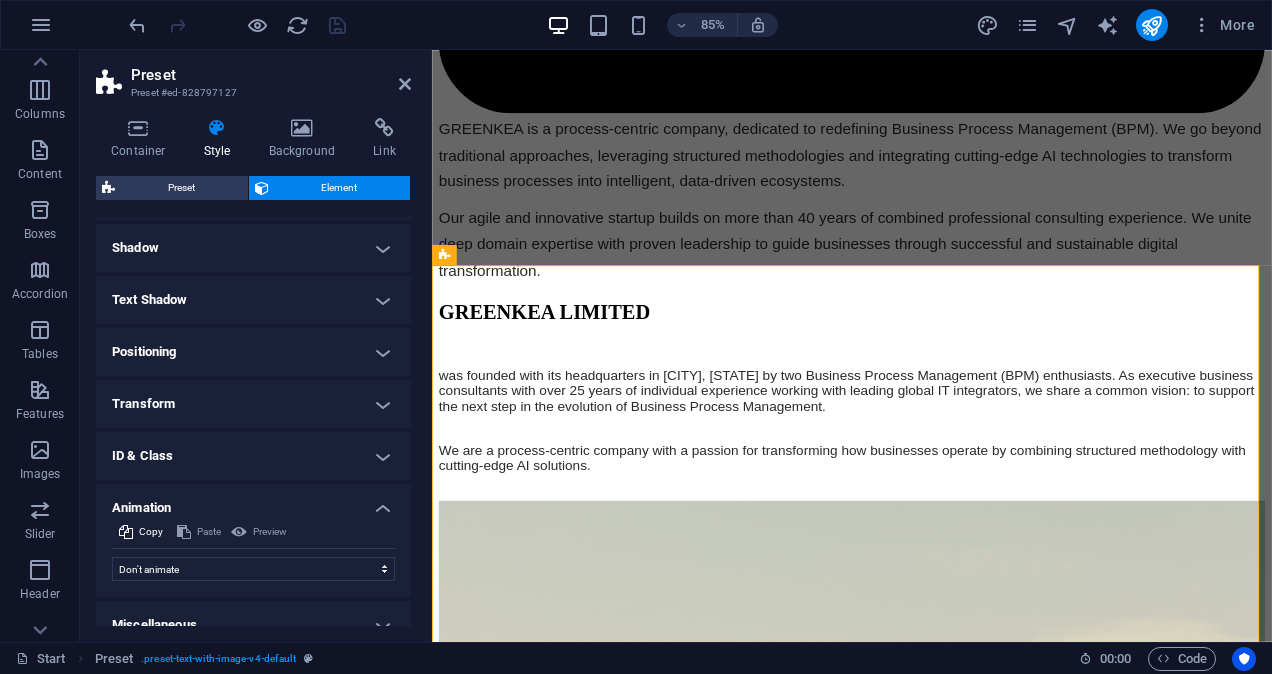 scroll, scrollTop: 286, scrollLeft: 0, axis: vertical 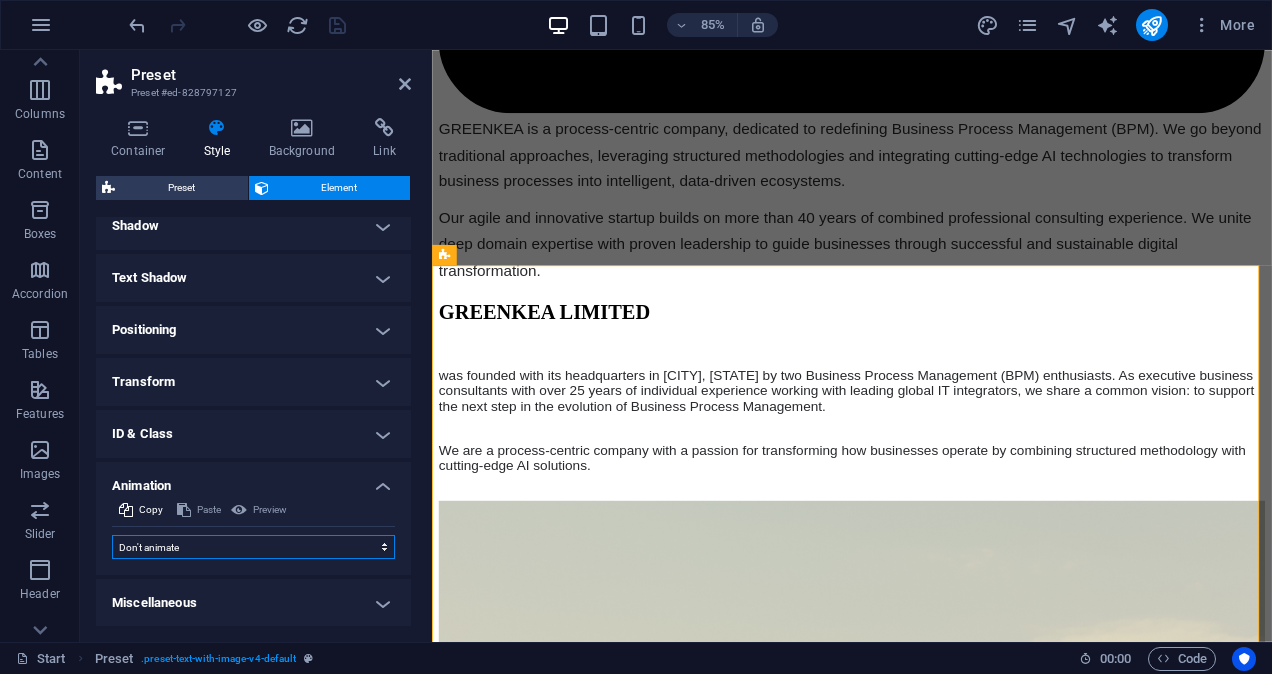 click on "Don't animate Show / Hide Slide up/down Zoom in/out Slide left to right Slide right to left Slide top to bottom Slide bottom to top Pulse Blink Open as overlay" at bounding box center [253, 547] 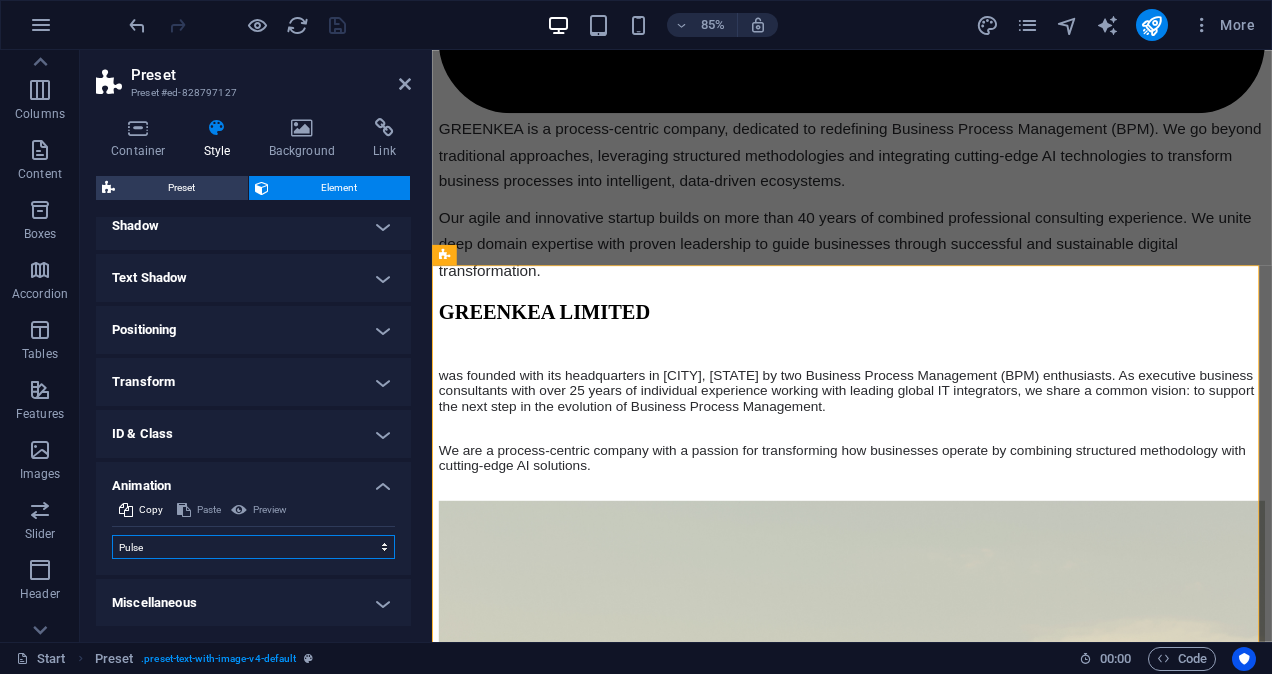 click on "Don't animate Show / Hide Slide up/down Zoom in/out Slide left to right Slide right to left Slide top to bottom Slide bottom to top Pulse Blink Open as overlay" at bounding box center (253, 547) 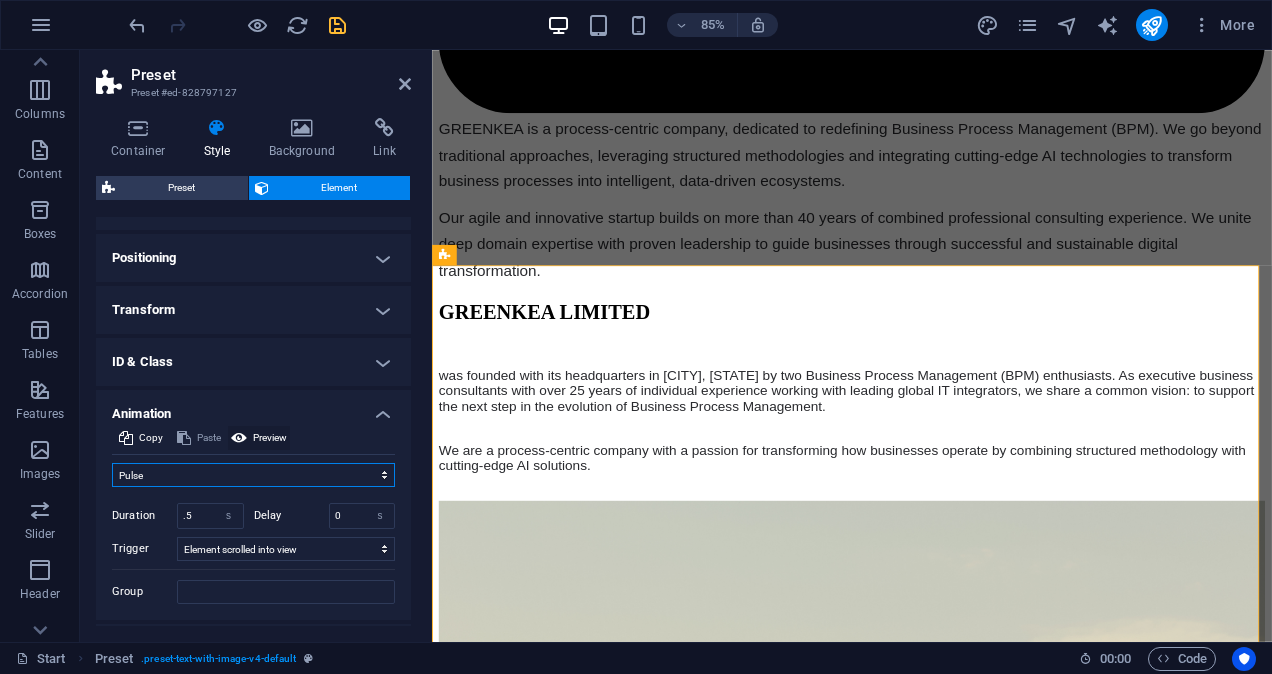 scroll, scrollTop: 386, scrollLeft: 0, axis: vertical 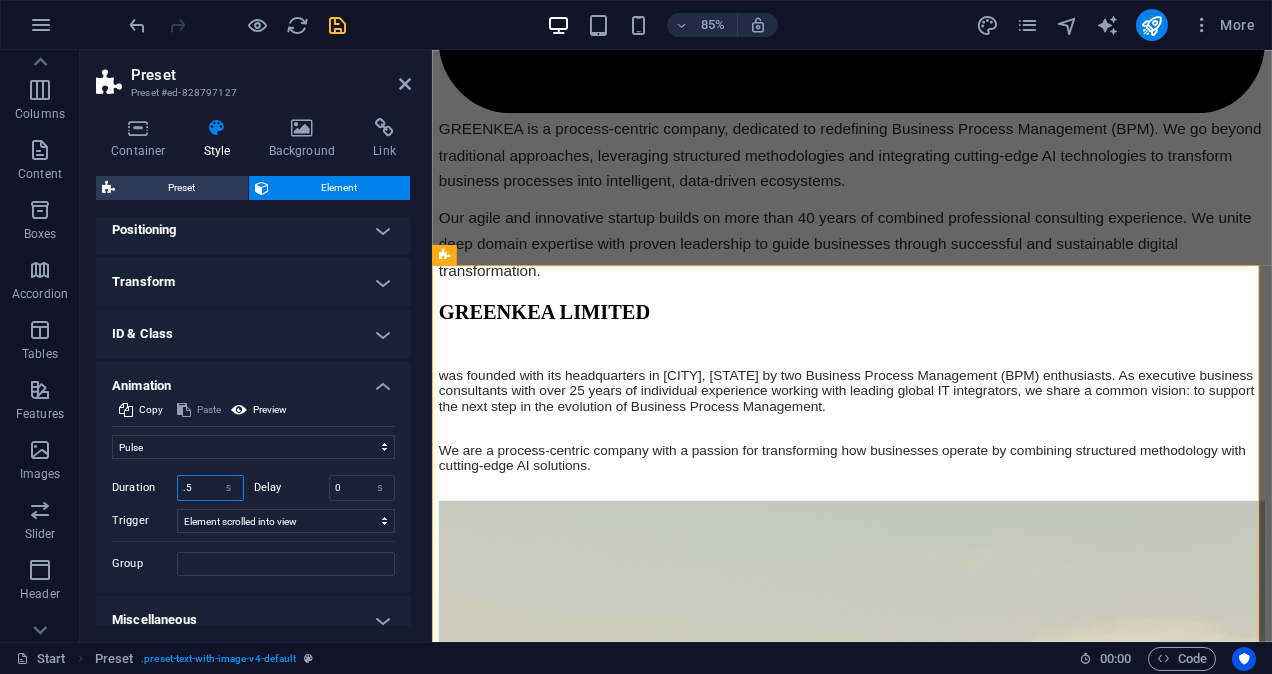 click on ".5" at bounding box center [210, 488] 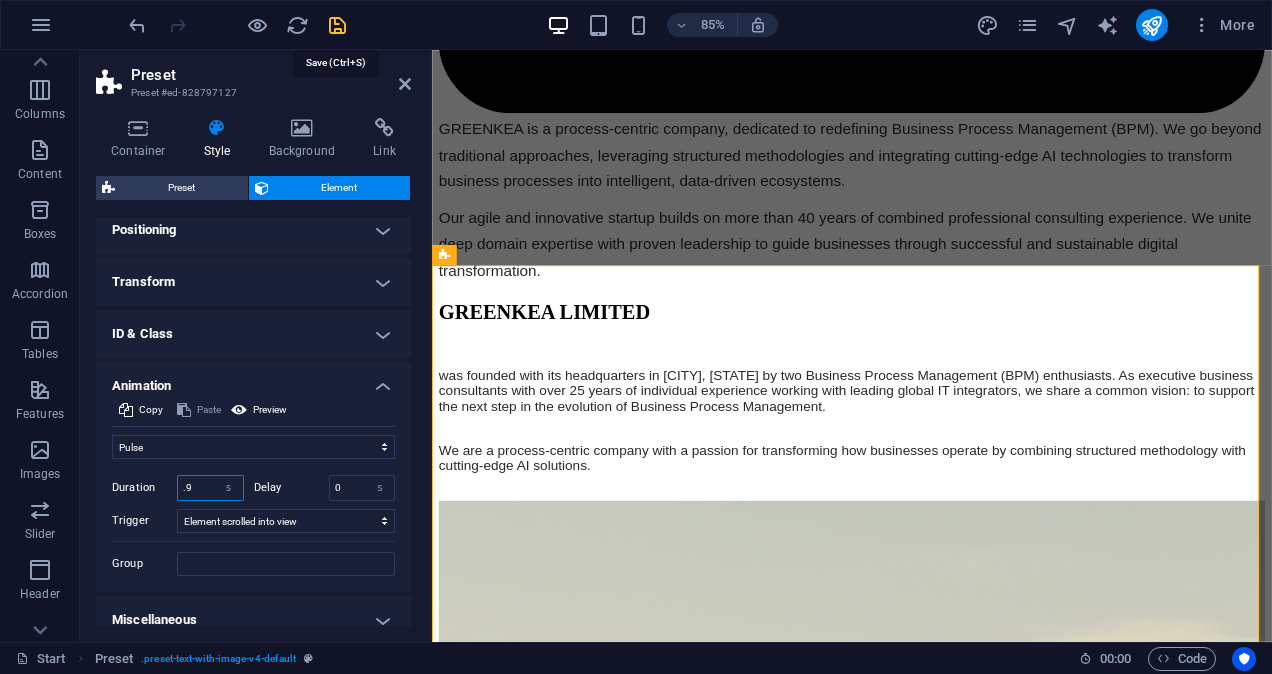type on ".9" 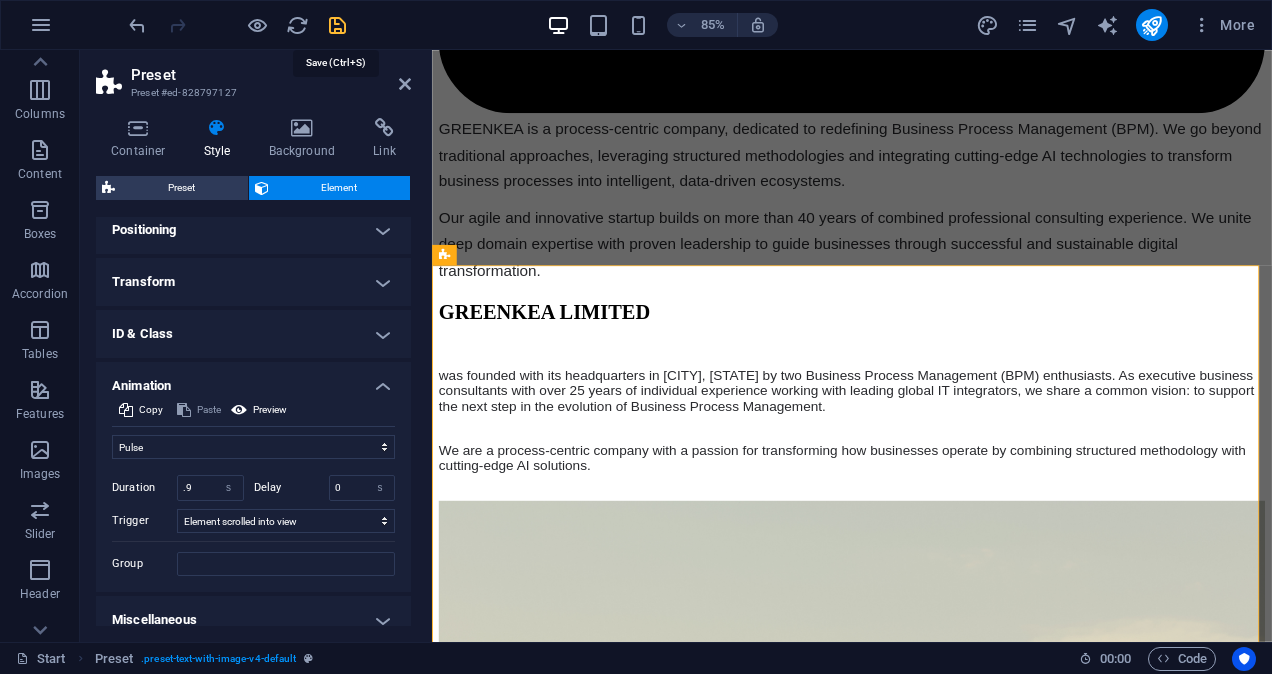click at bounding box center [337, 25] 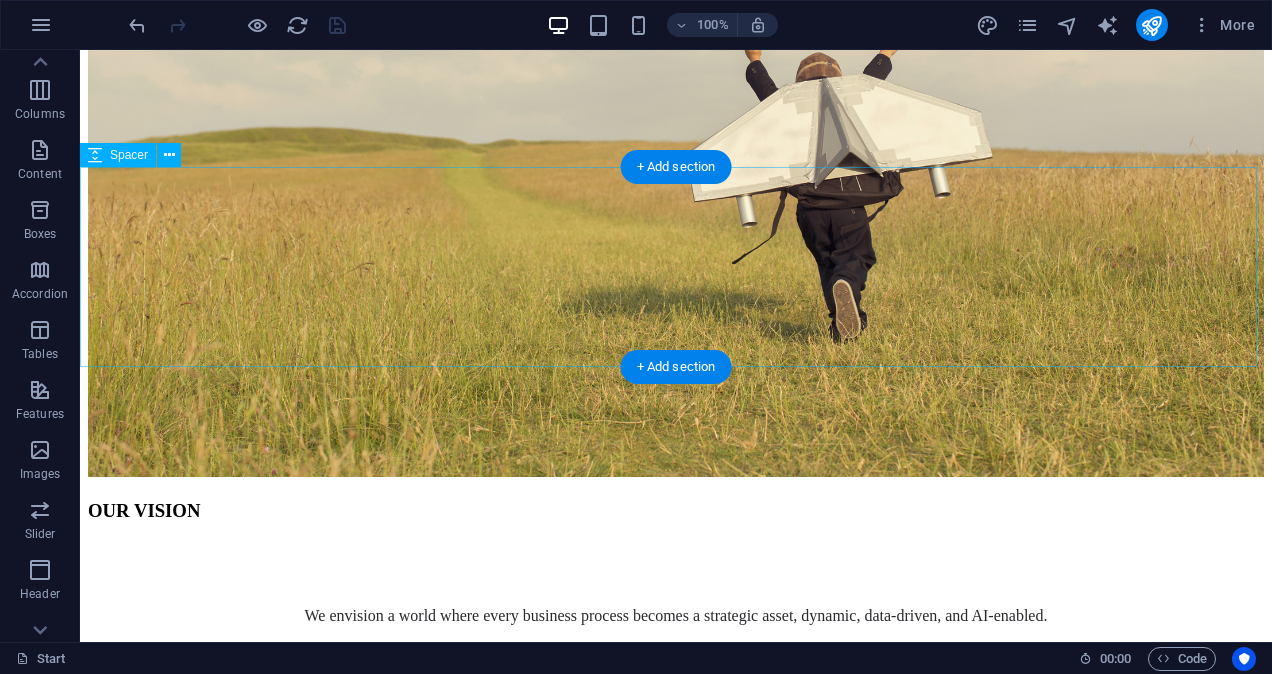 scroll, scrollTop: 4900, scrollLeft: 0, axis: vertical 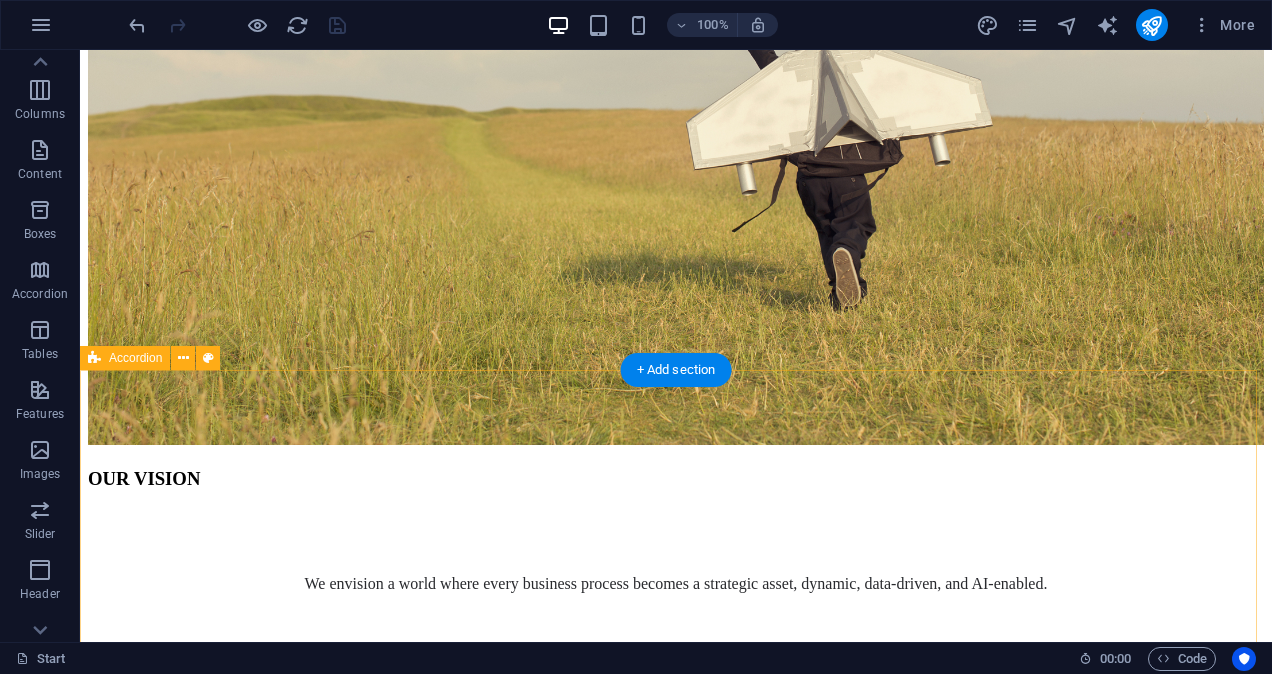 click on "Strategic Goal Definition & Translation for Agentic BPM We help organizations define, structure, and operationalize their strategic business goals so they can be effectively interpreted and acted upon by AI agents. Our methodology bridges the gap between high-level business objectives and machine-readable, agent-driven execution frameworks enabling measurable impact, transparency and adaptability in intelligent operators. Agent Governance & Behavior Design We empower organizations to adopt AI agents within business-critical processes by clearly defining their roles, decision boundaries, and alignment with strategic goals. In this context we are collaborating closely with implementation partners and providing support in tracing and achieving the implementation goals. GREENKEA ensures that autonomous agents act transparently, ethically, and effectively—within a framework of business value, oversight, and compliance. Execution Strategy & Enablement for Agentic BPM Governance & Oversight Design for Agentic BPM" at bounding box center [676, 8142] 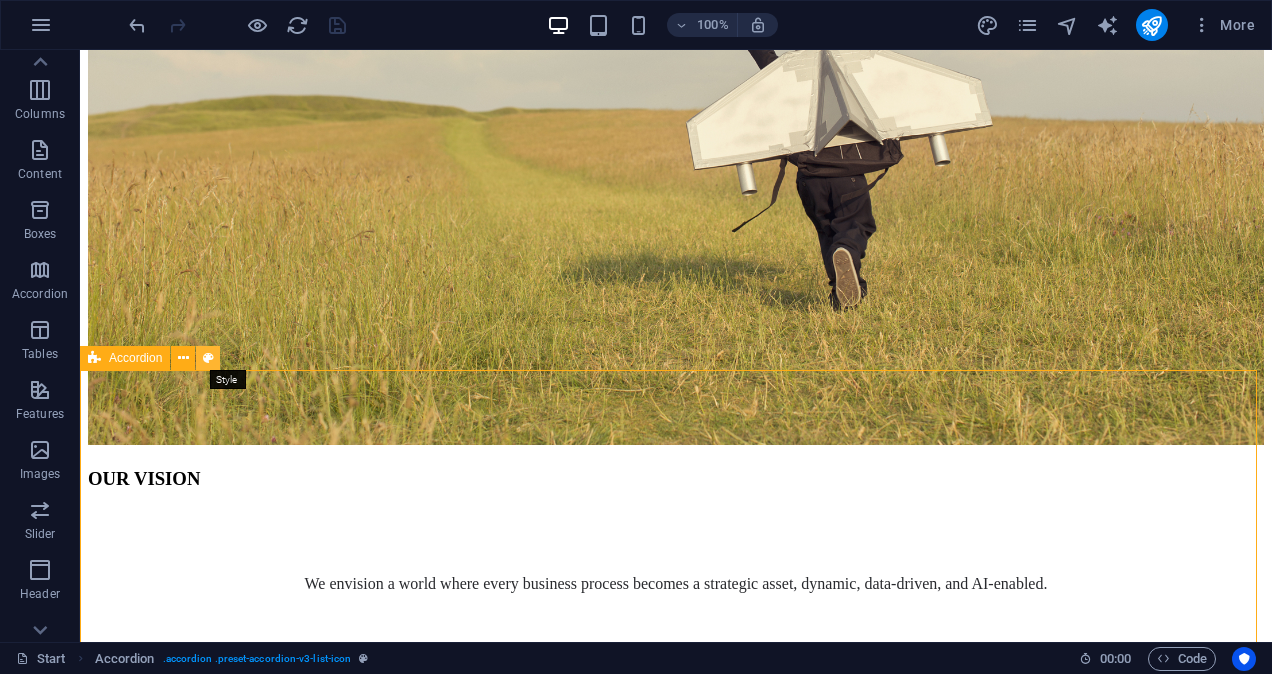 click at bounding box center (208, 358) 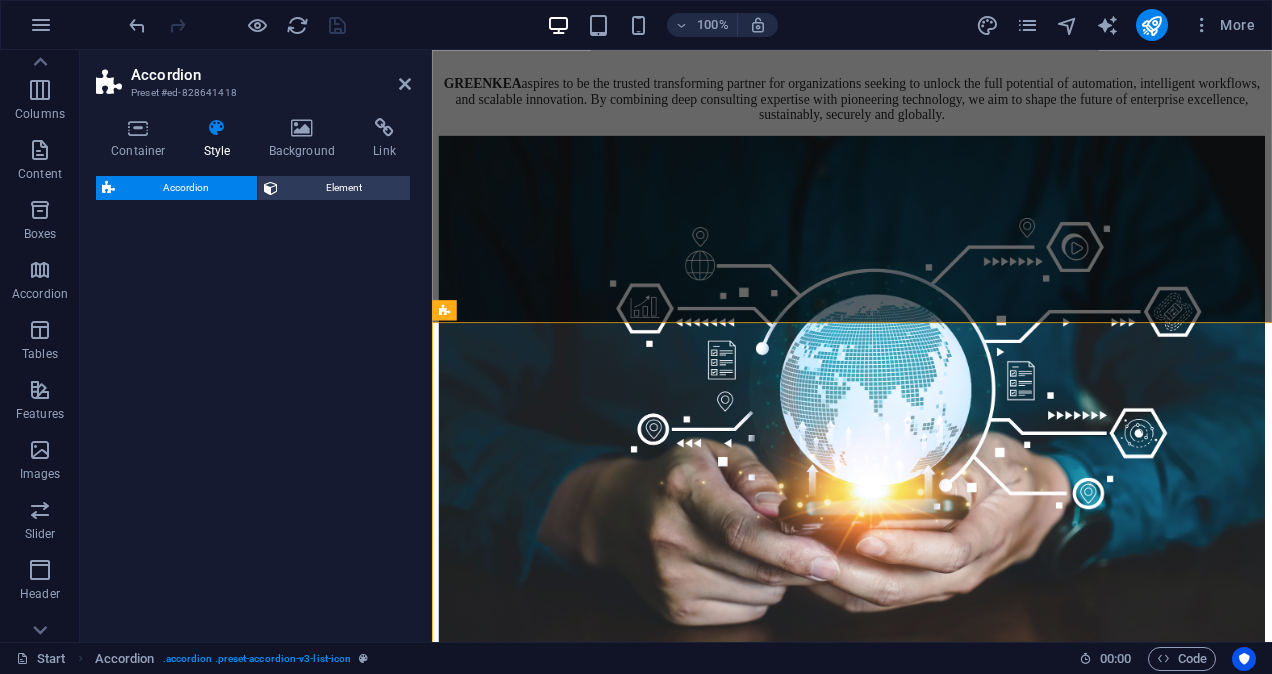 select on "rem" 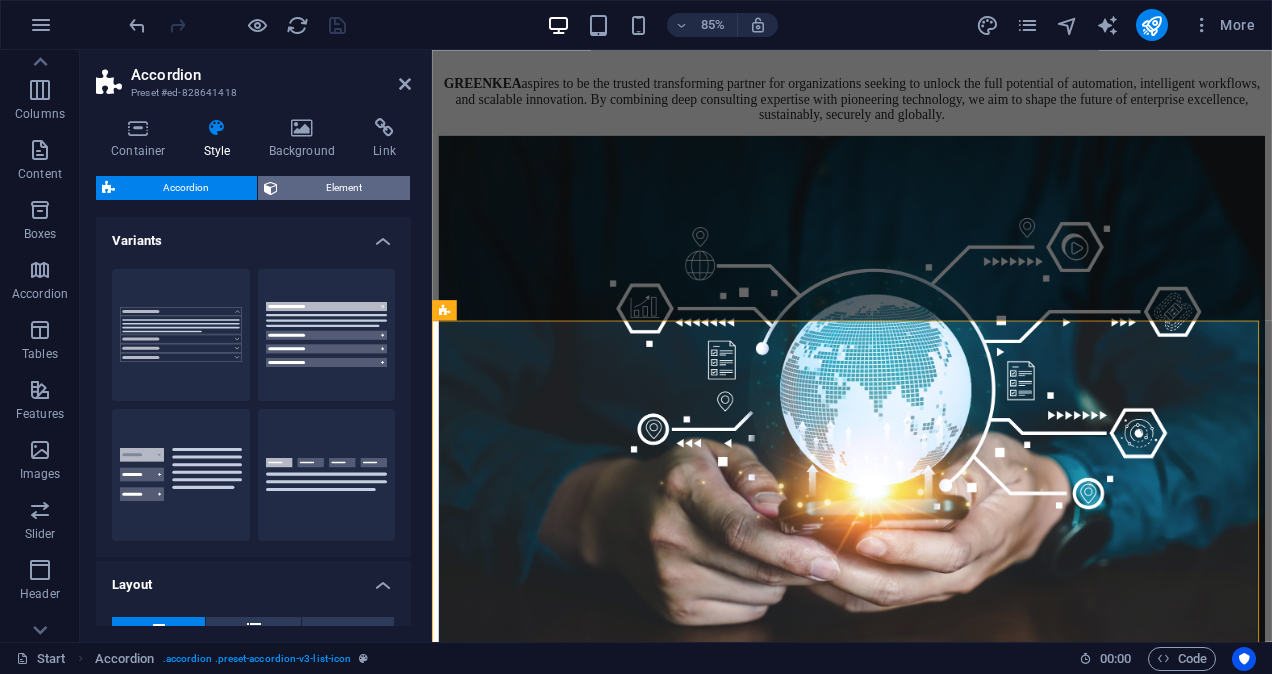click on "Element" at bounding box center [344, 188] 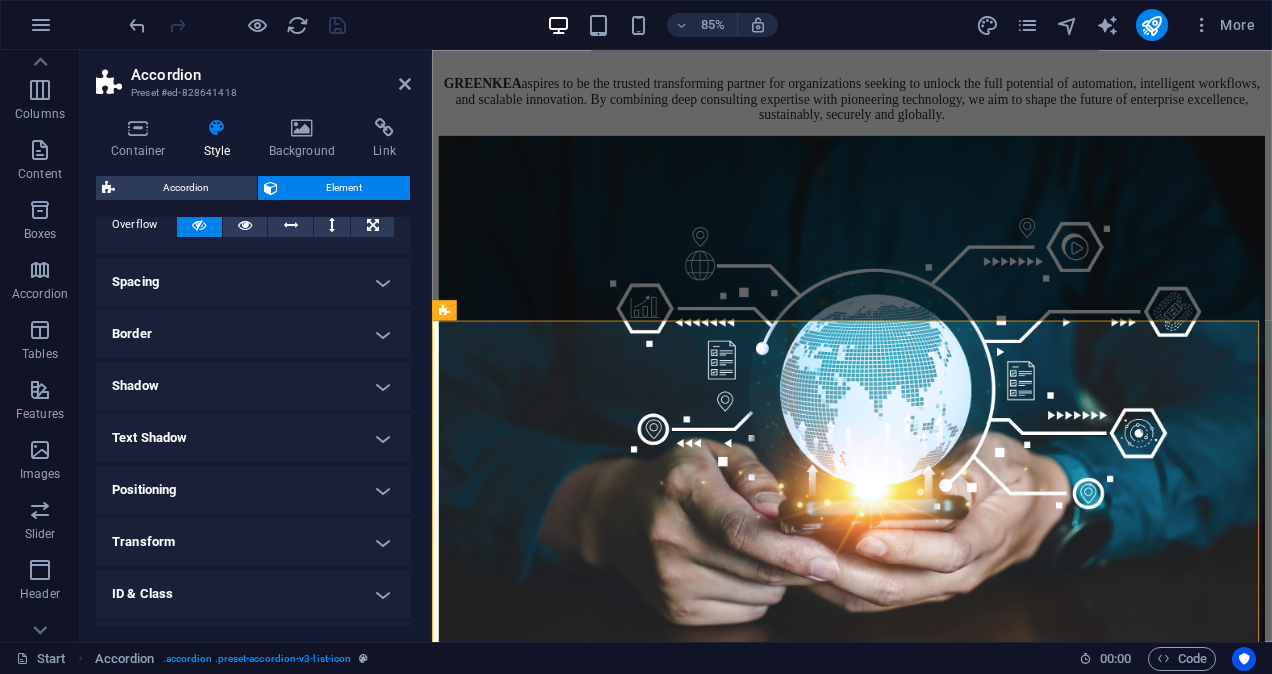 scroll, scrollTop: 221, scrollLeft: 0, axis: vertical 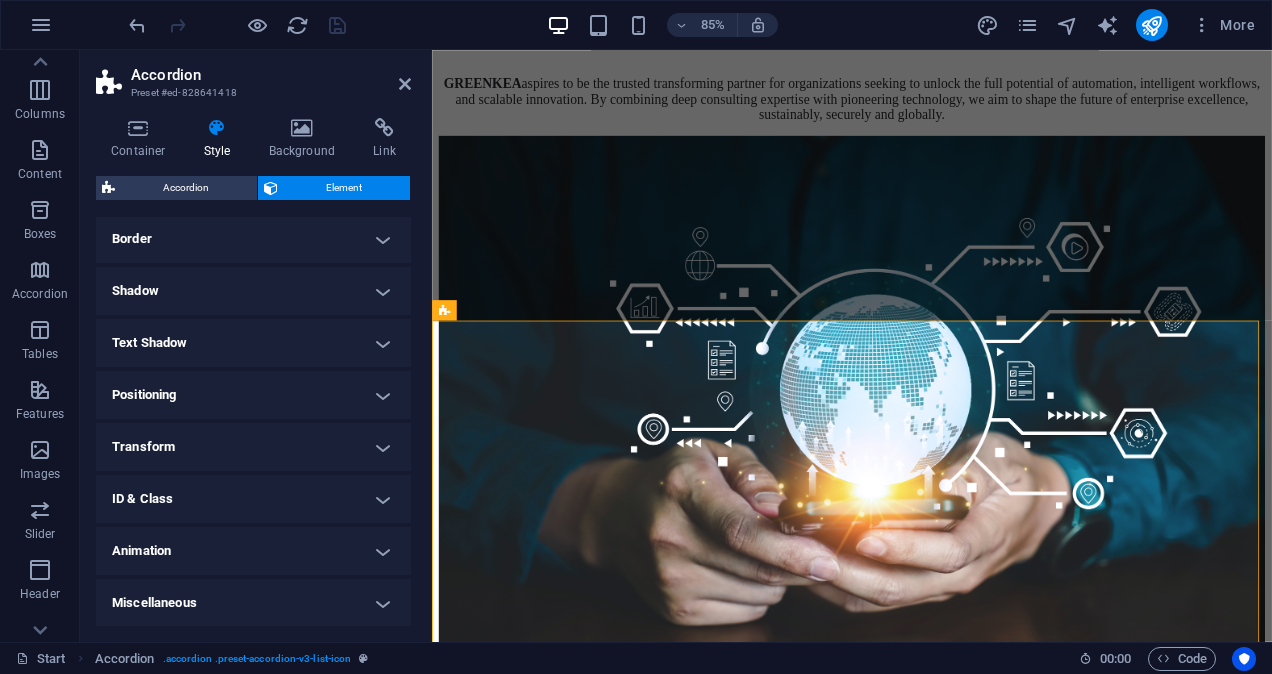 click on "Animation" at bounding box center (253, 551) 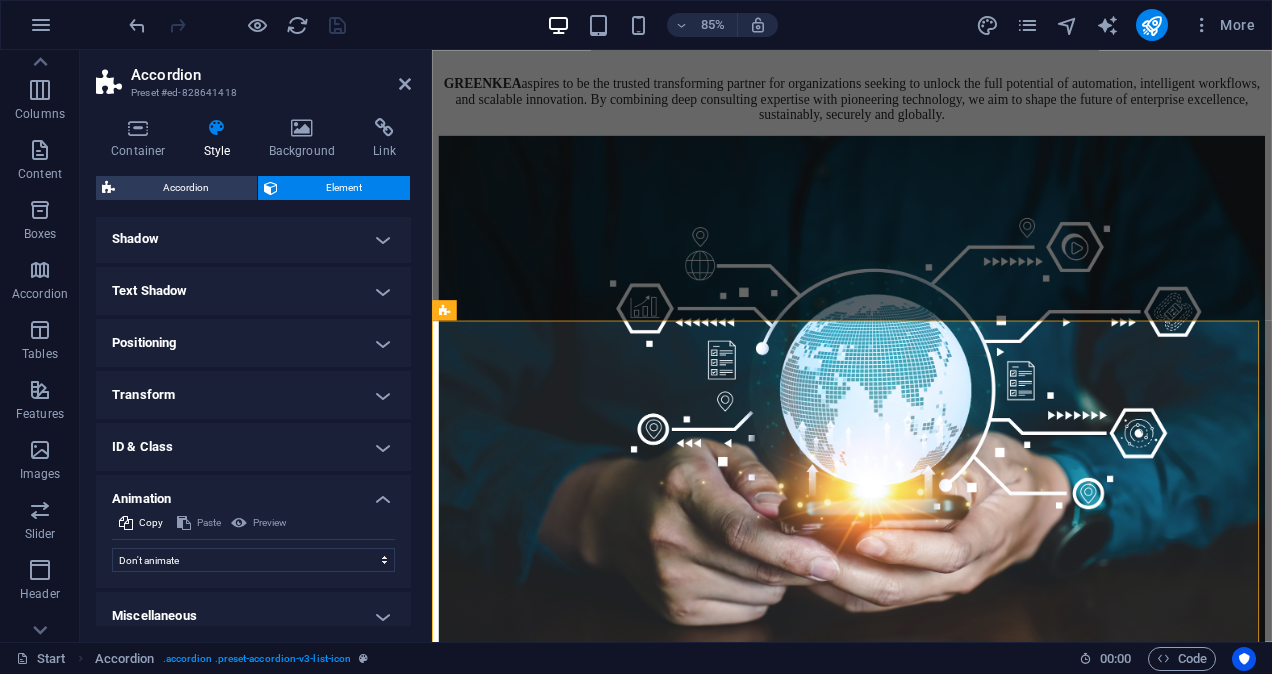 scroll, scrollTop: 286, scrollLeft: 0, axis: vertical 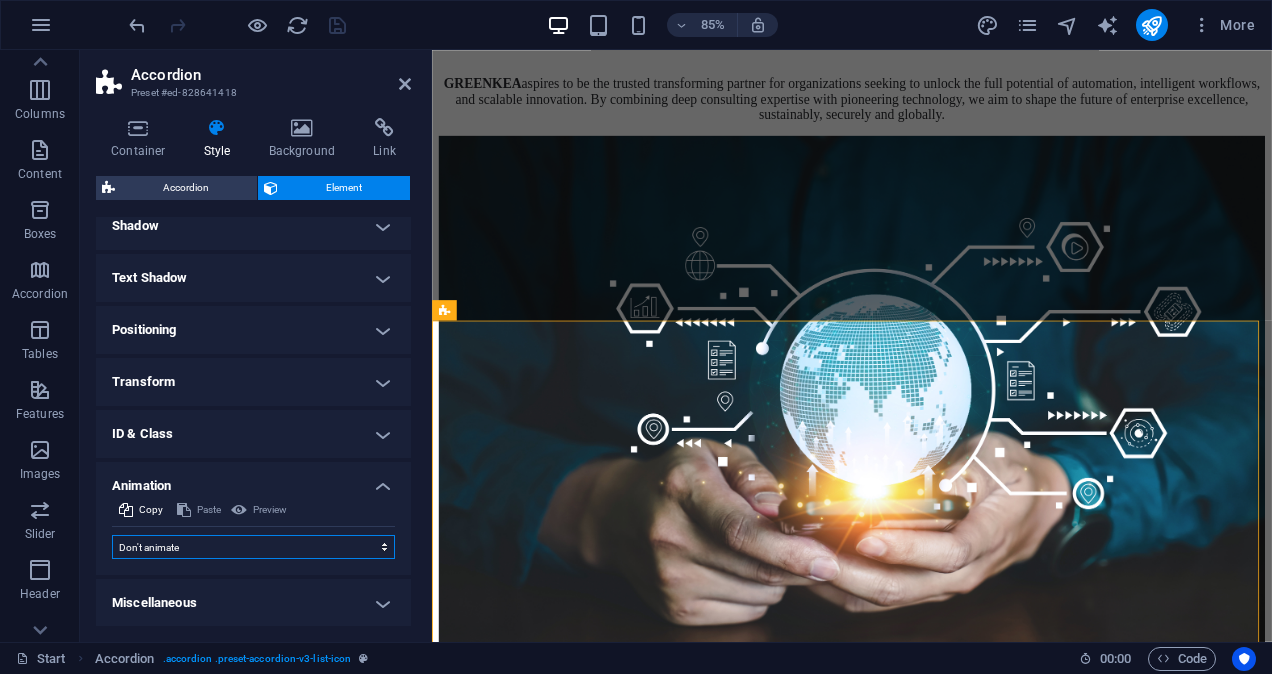 click on "Don't animate Show / Hide Slide up/down Zoom in/out Slide left to right Slide right to left Slide top to bottom Slide bottom to top Pulse Blink Open as overlay" at bounding box center (253, 547) 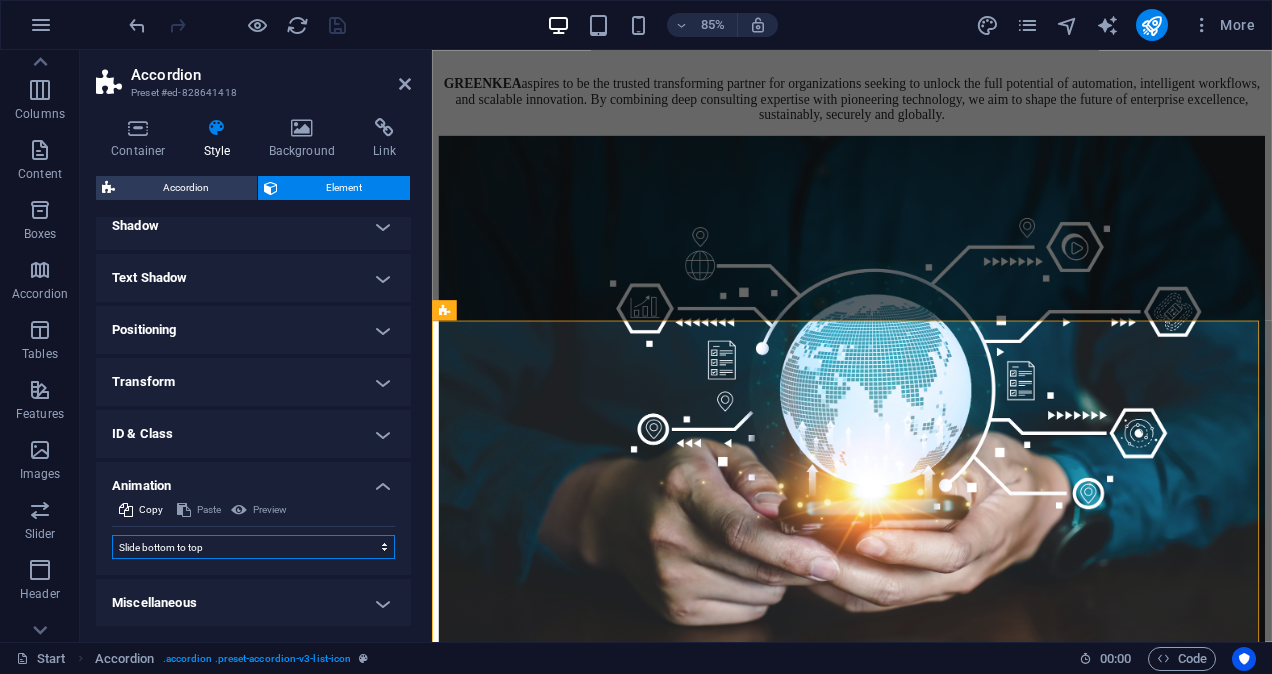 click on "Don't animate Show / Hide Slide up/down Zoom in/out Slide left to right Slide right to left Slide top to bottom Slide bottom to top Pulse Blink Open as overlay" at bounding box center [253, 547] 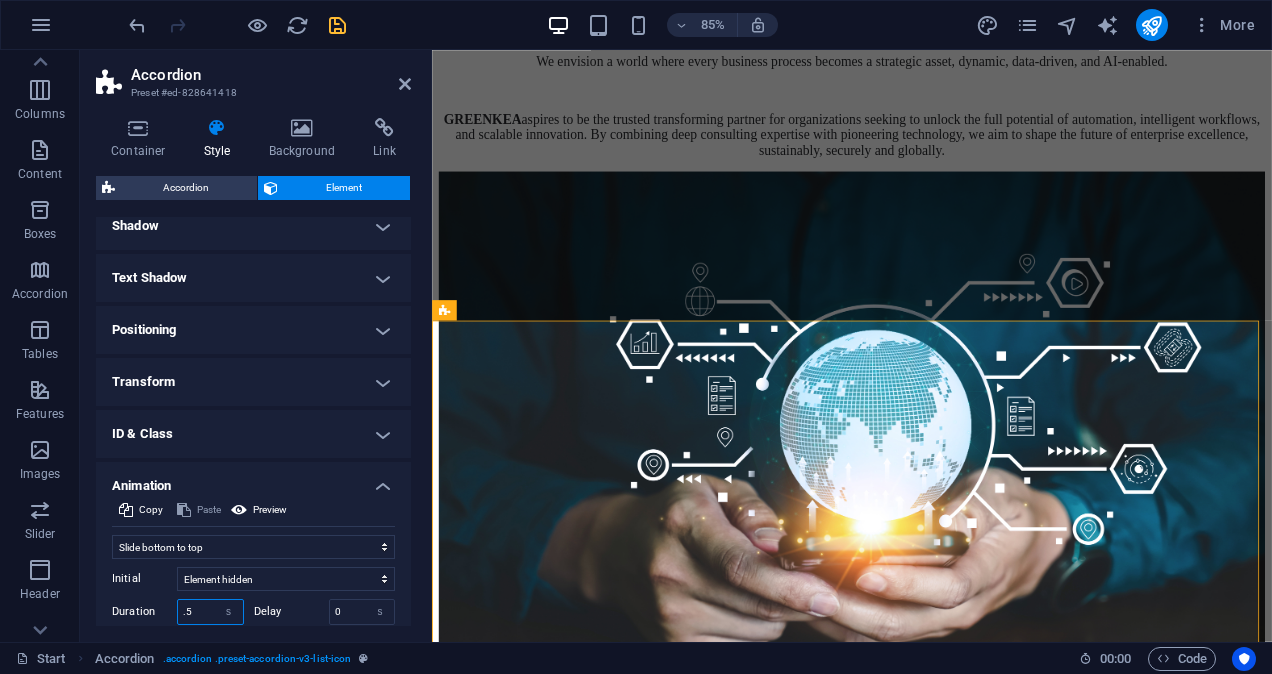 click on ".5" at bounding box center [210, 612] 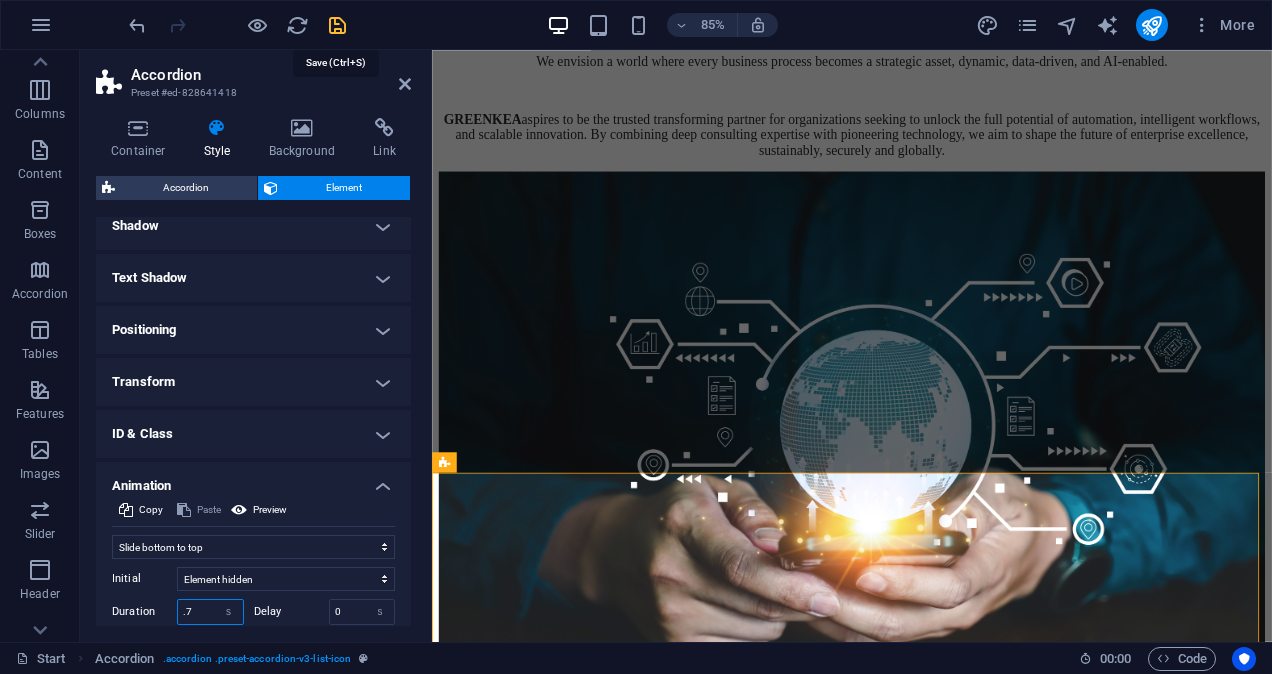 type on ".7" 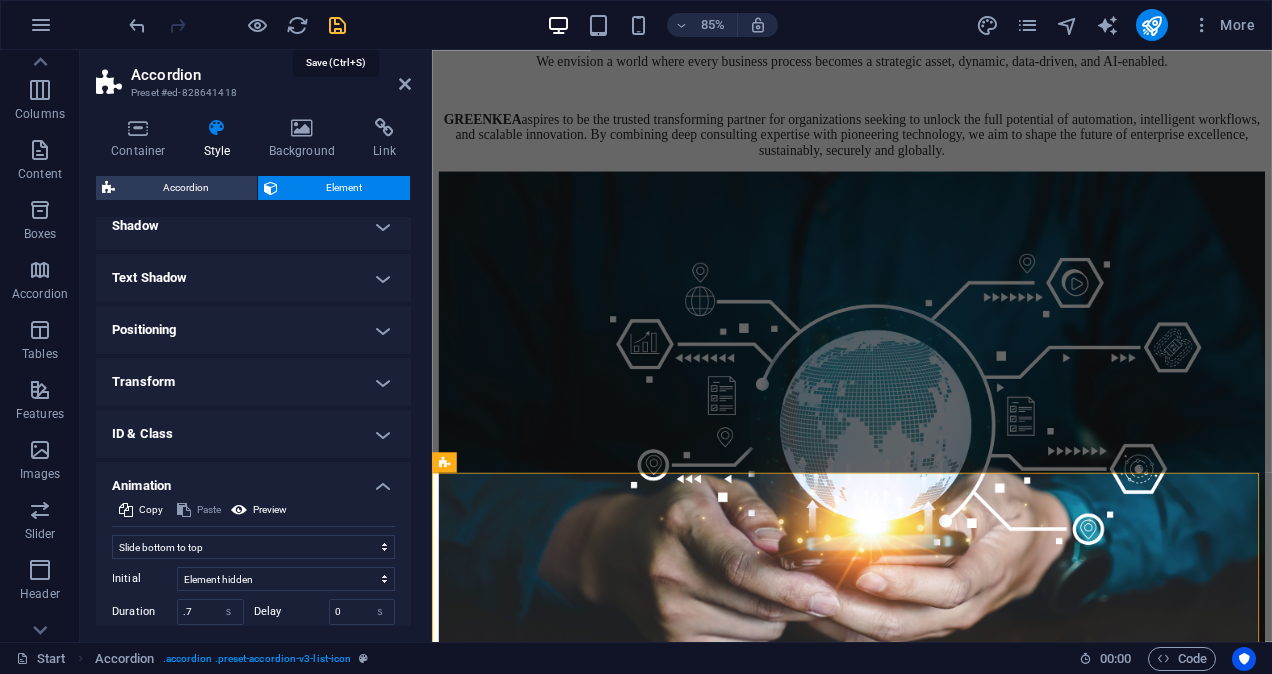 click at bounding box center (337, 25) 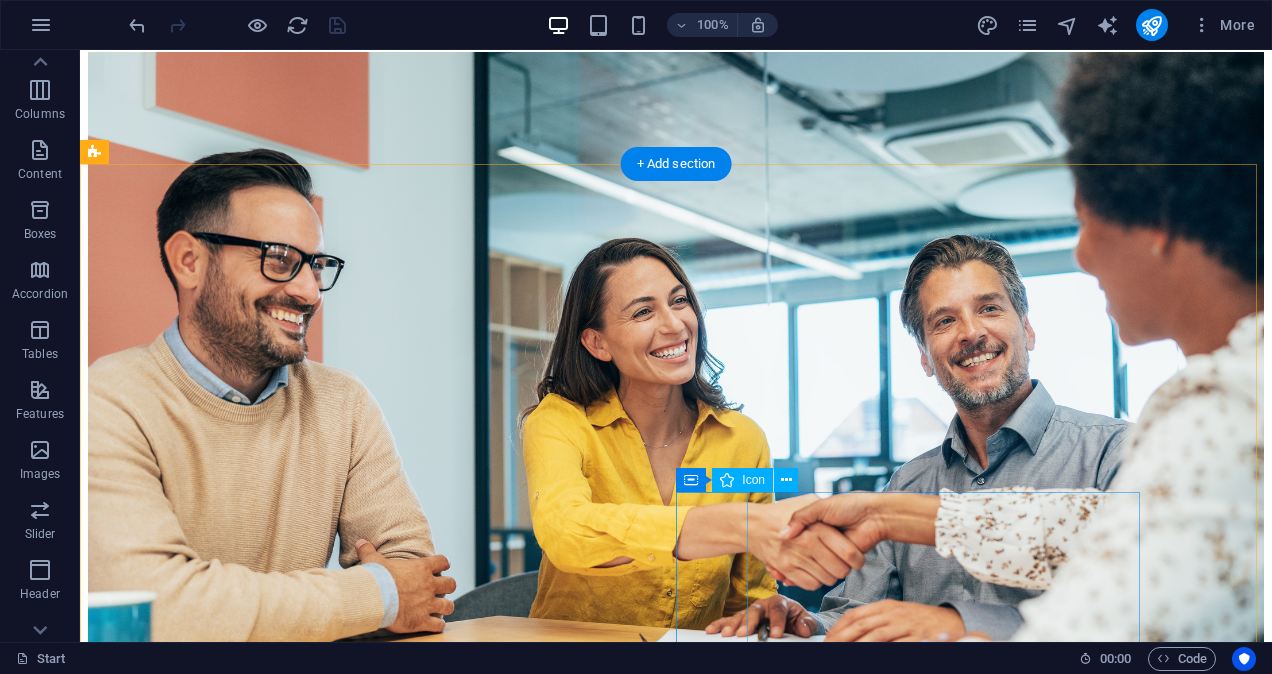 scroll, scrollTop: 6500, scrollLeft: 0, axis: vertical 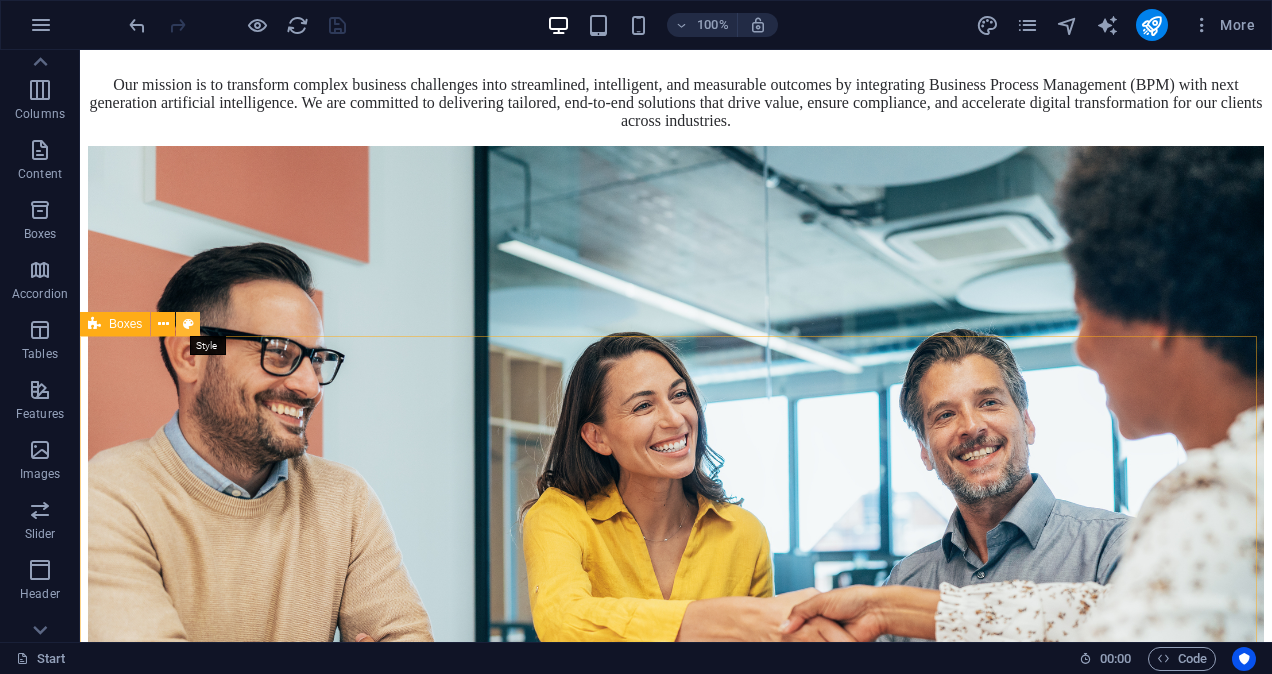 click at bounding box center (188, 324) 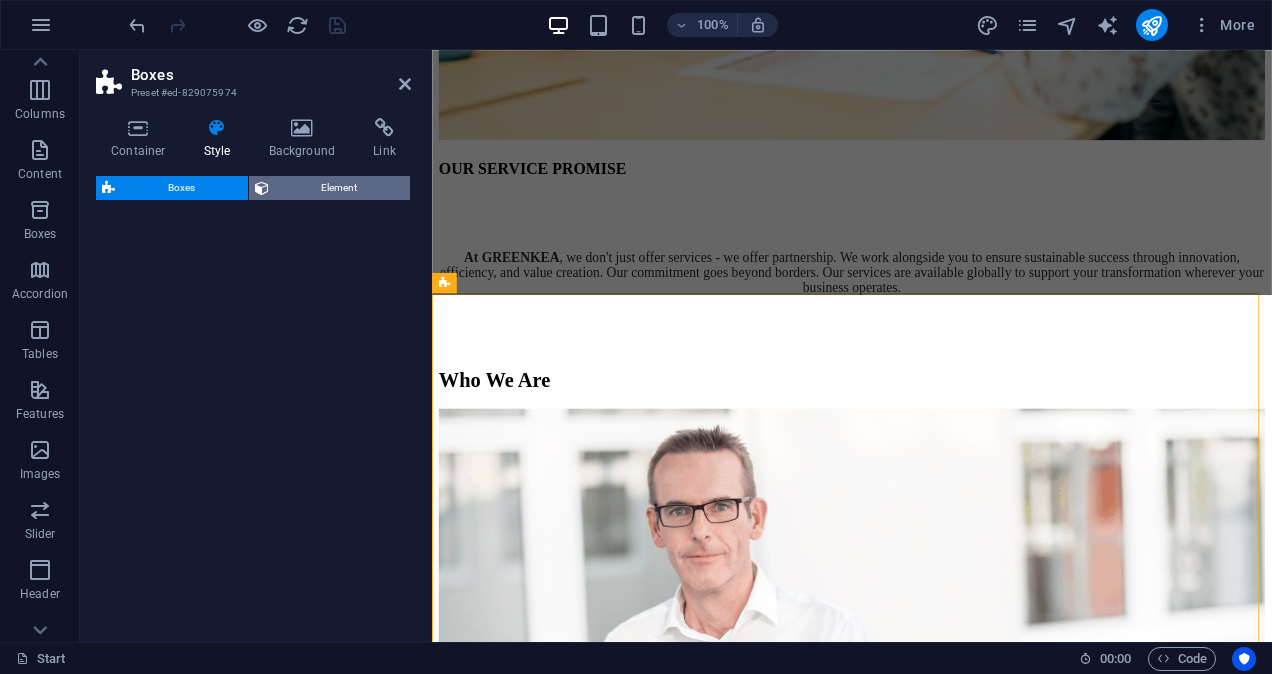 select on "rem" 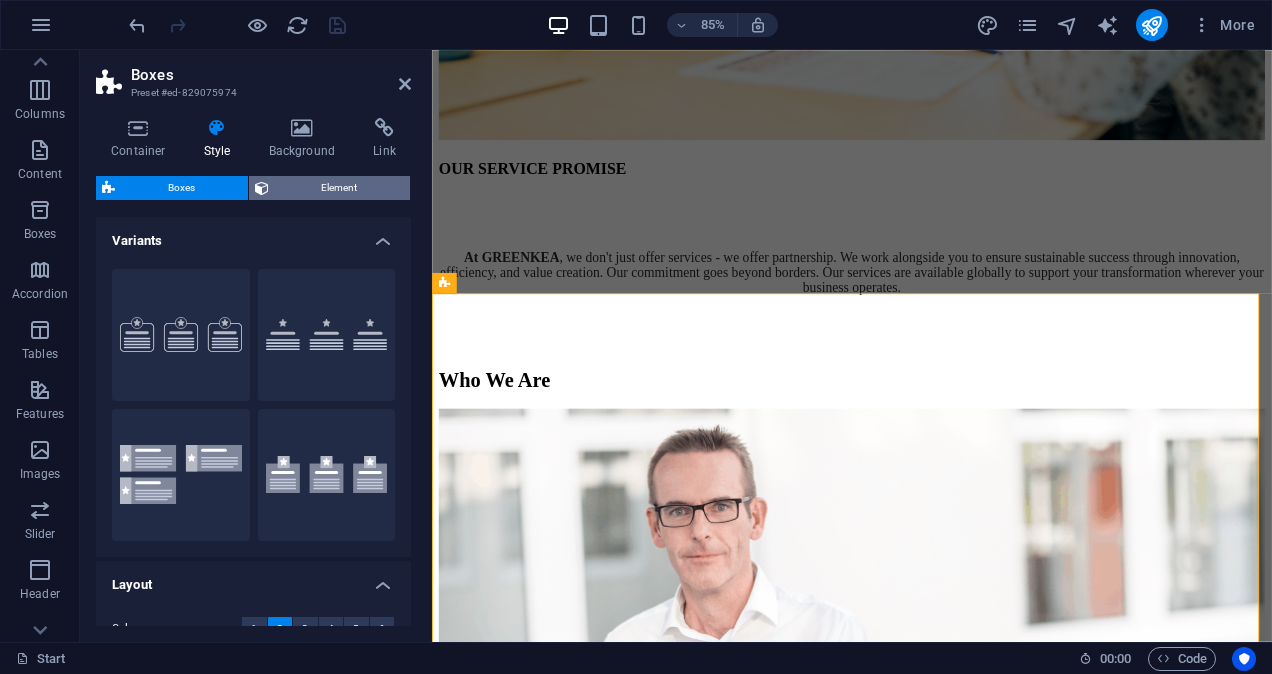 scroll, scrollTop: 6498, scrollLeft: 0, axis: vertical 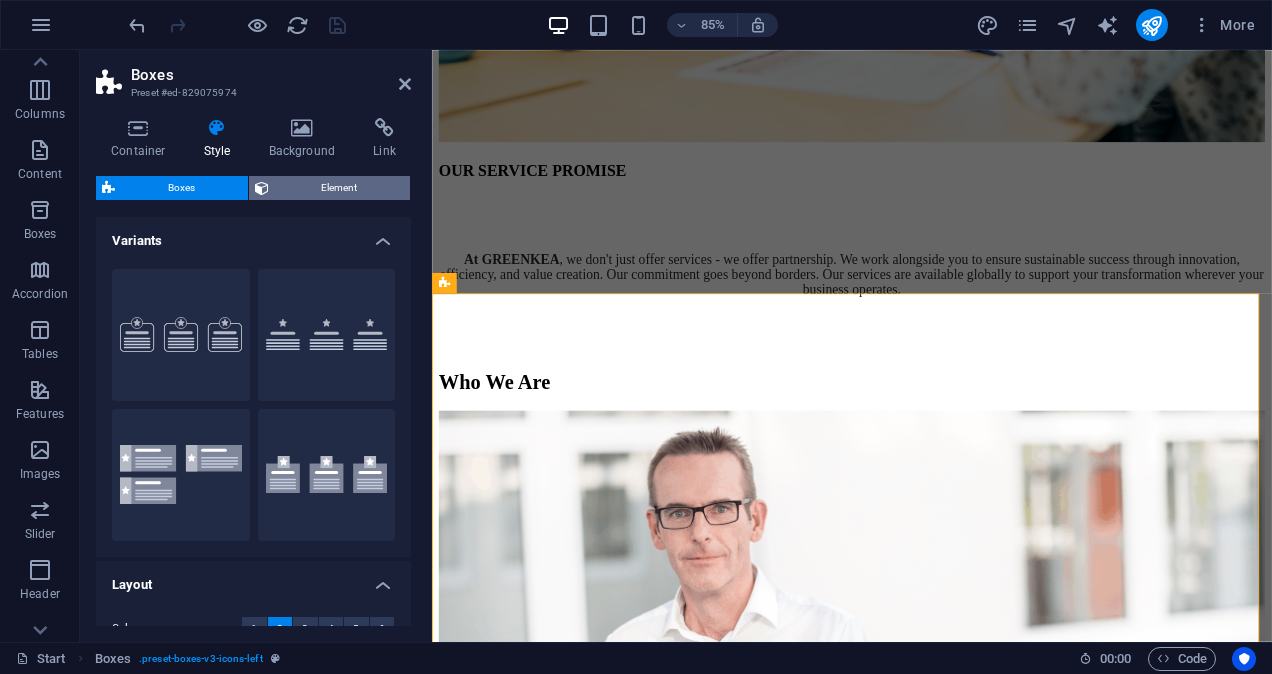click on "Element" at bounding box center [340, 188] 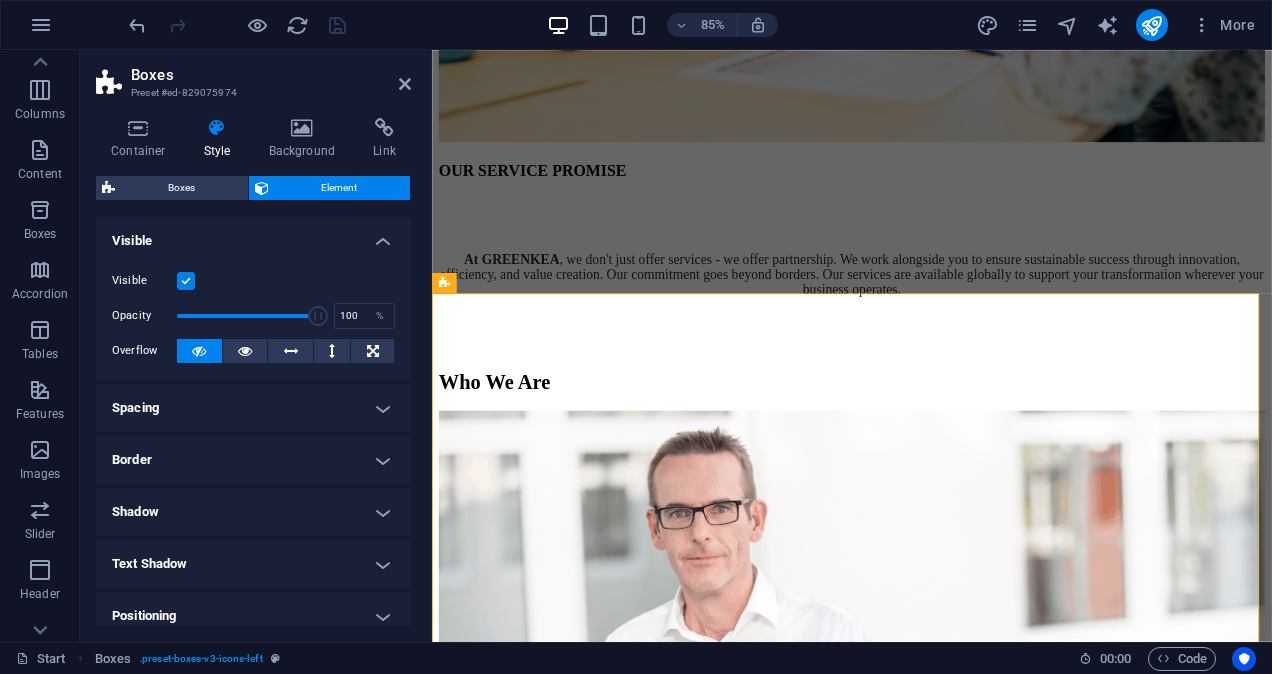 scroll, scrollTop: 221, scrollLeft: 0, axis: vertical 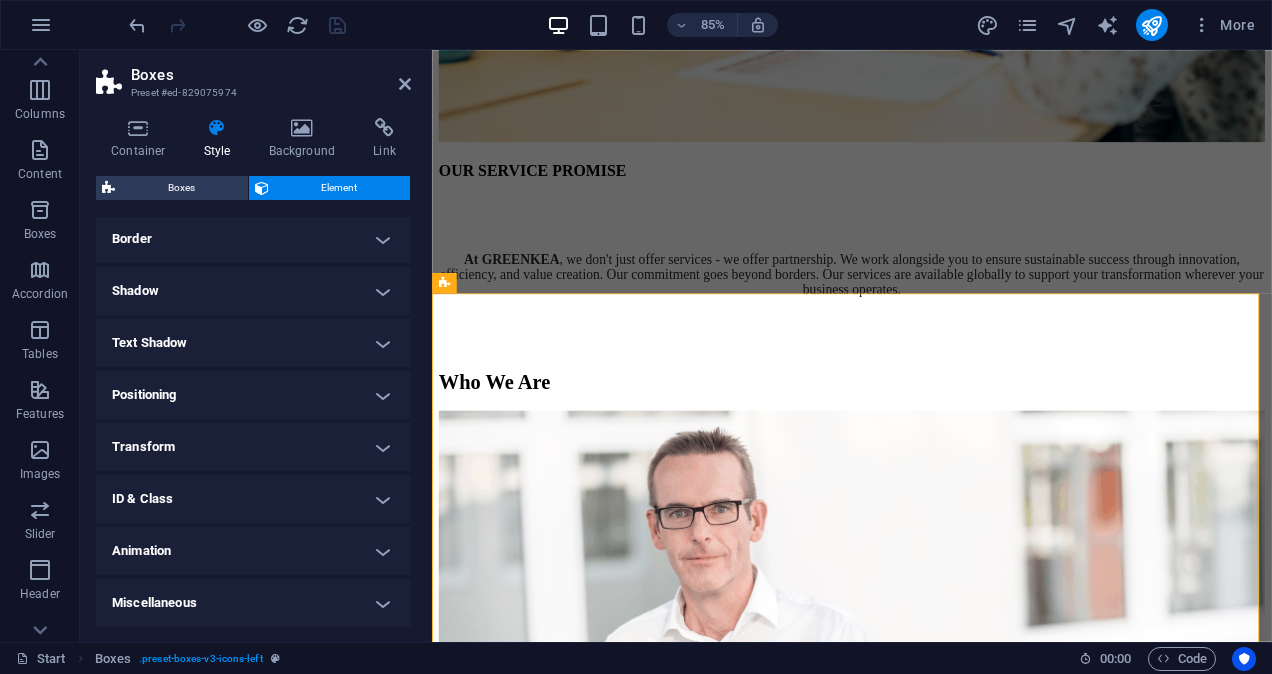 click on "Animation" at bounding box center [253, 551] 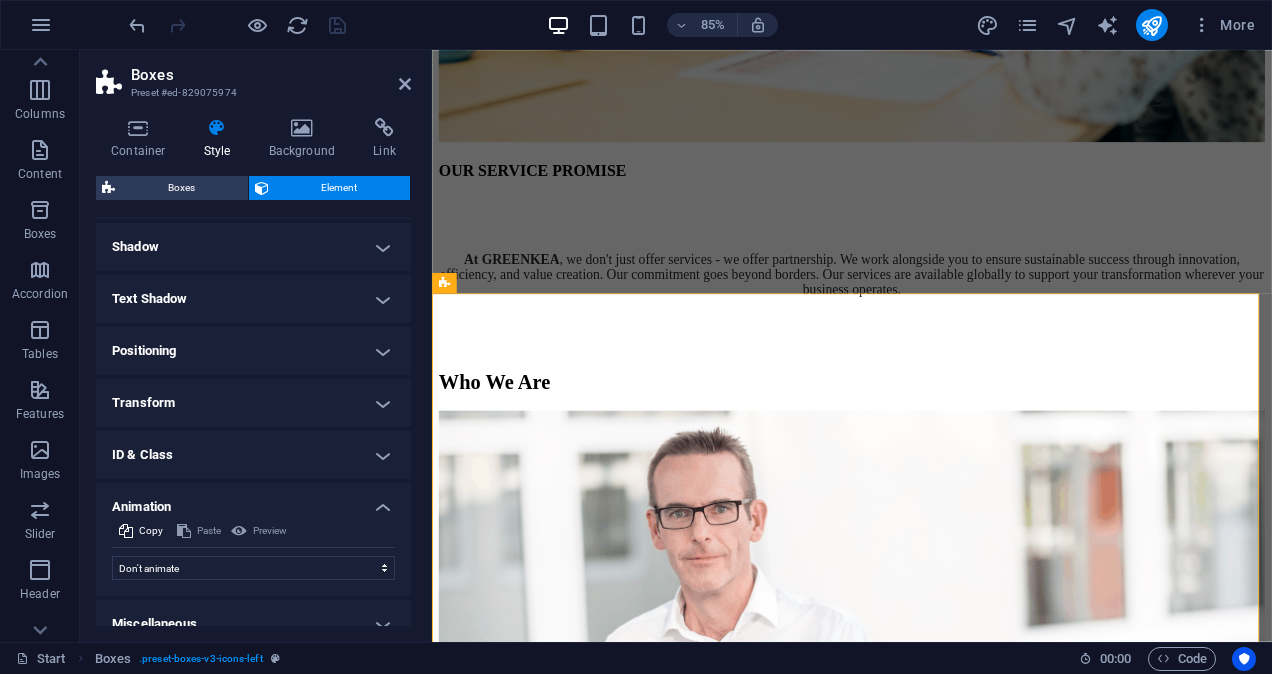 scroll, scrollTop: 286, scrollLeft: 0, axis: vertical 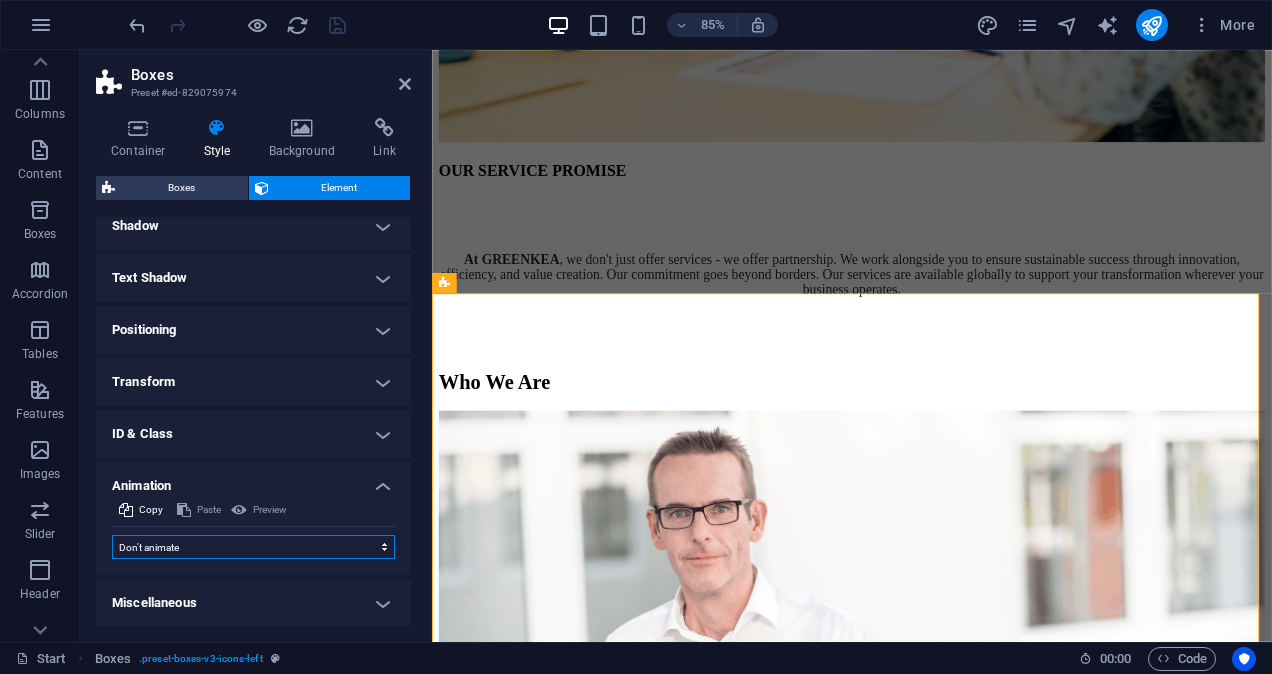 click on "Don't animate Show / Hide Slide up/down Zoom in/out Slide left to right Slide right to left Slide top to bottom Slide bottom to top Pulse Blink Open as overlay" at bounding box center [253, 547] 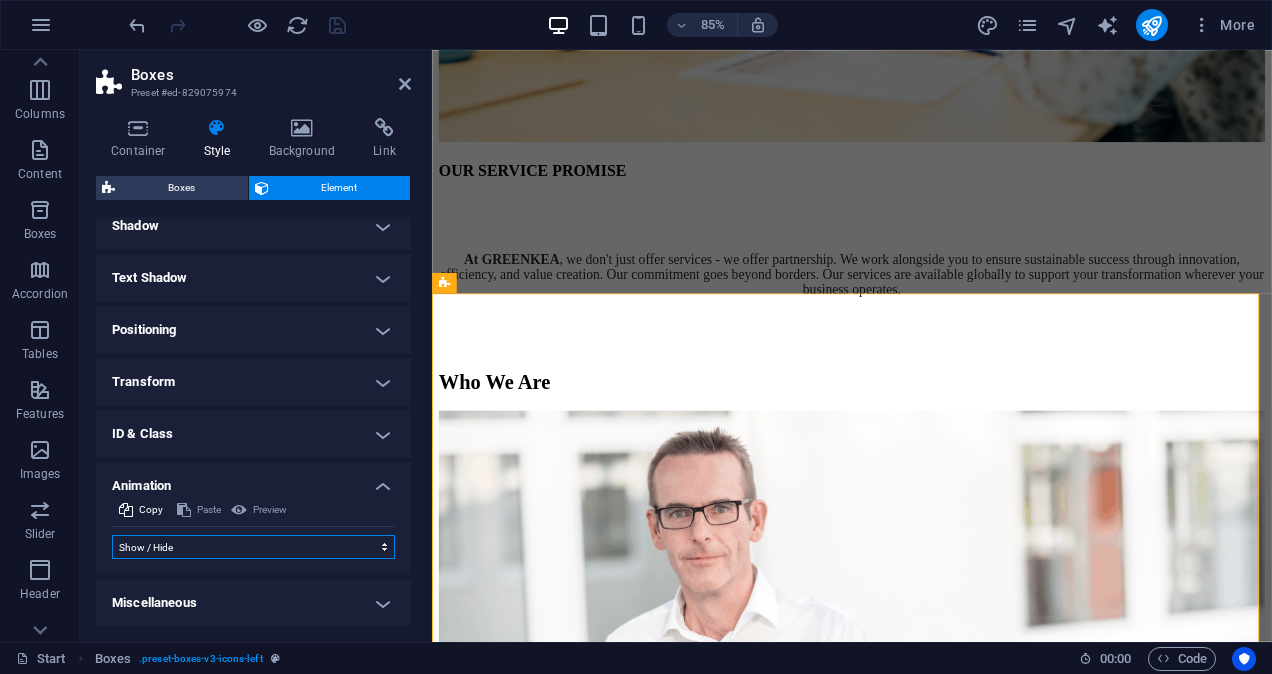 click on "Don't animate Show / Hide Slide up/down Zoom in/out Slide left to right Slide right to left Slide top to bottom Slide bottom to top Pulse Blink Open as overlay" at bounding box center (253, 547) 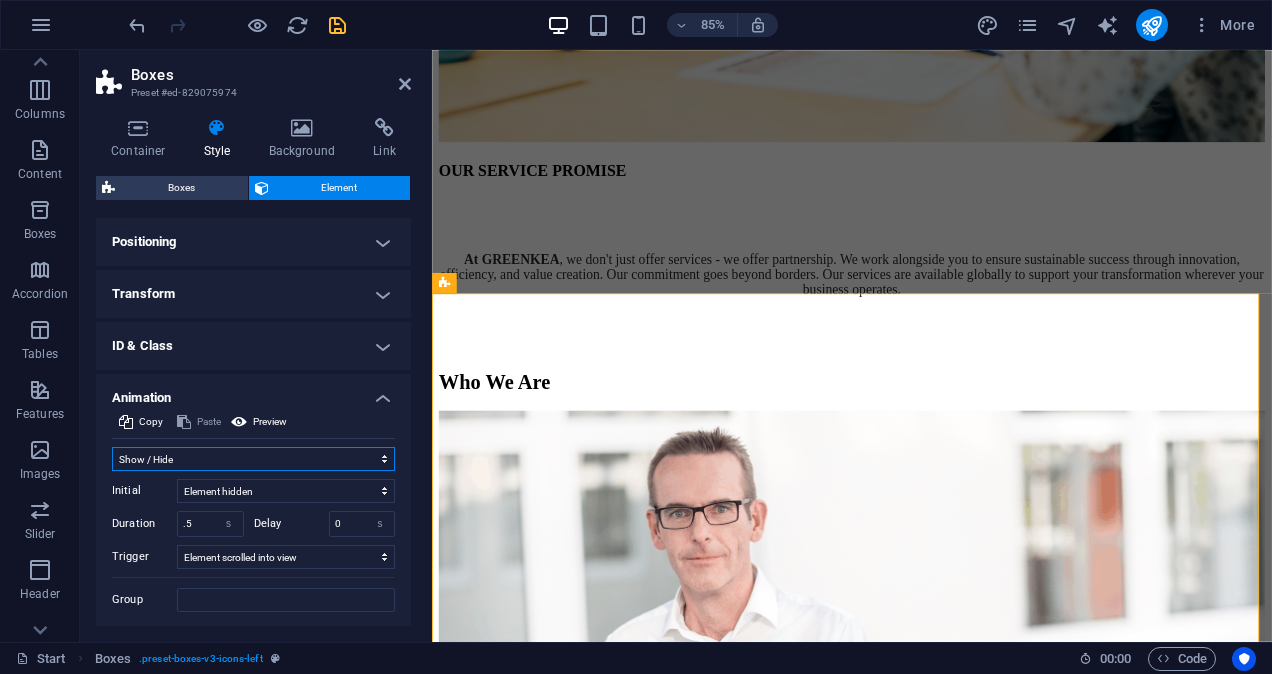 scroll, scrollTop: 426, scrollLeft: 0, axis: vertical 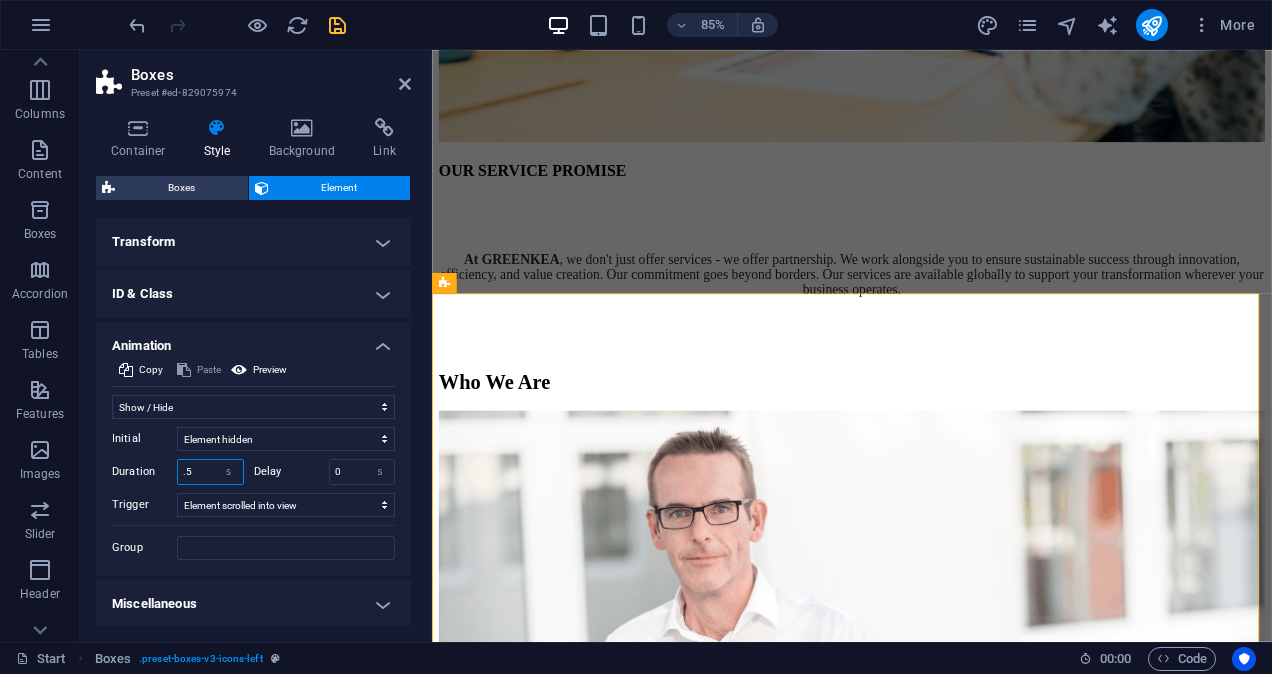 click on ".5" at bounding box center [210, 472] 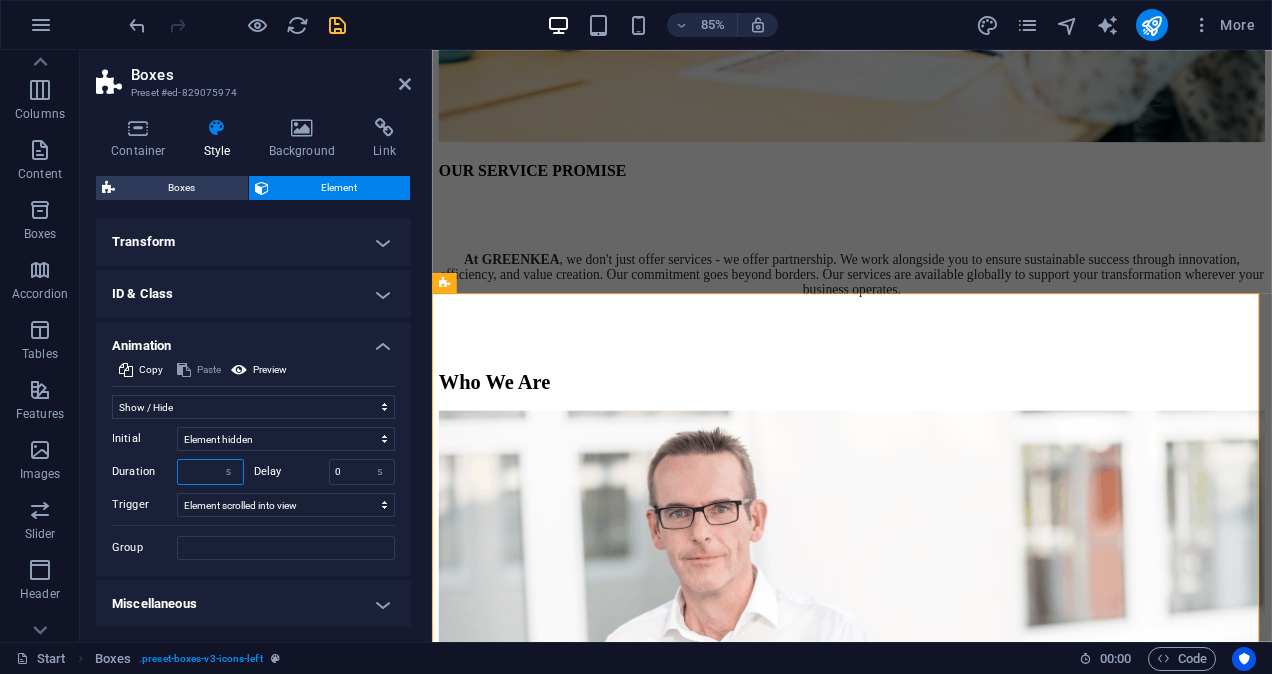 type on ".9" 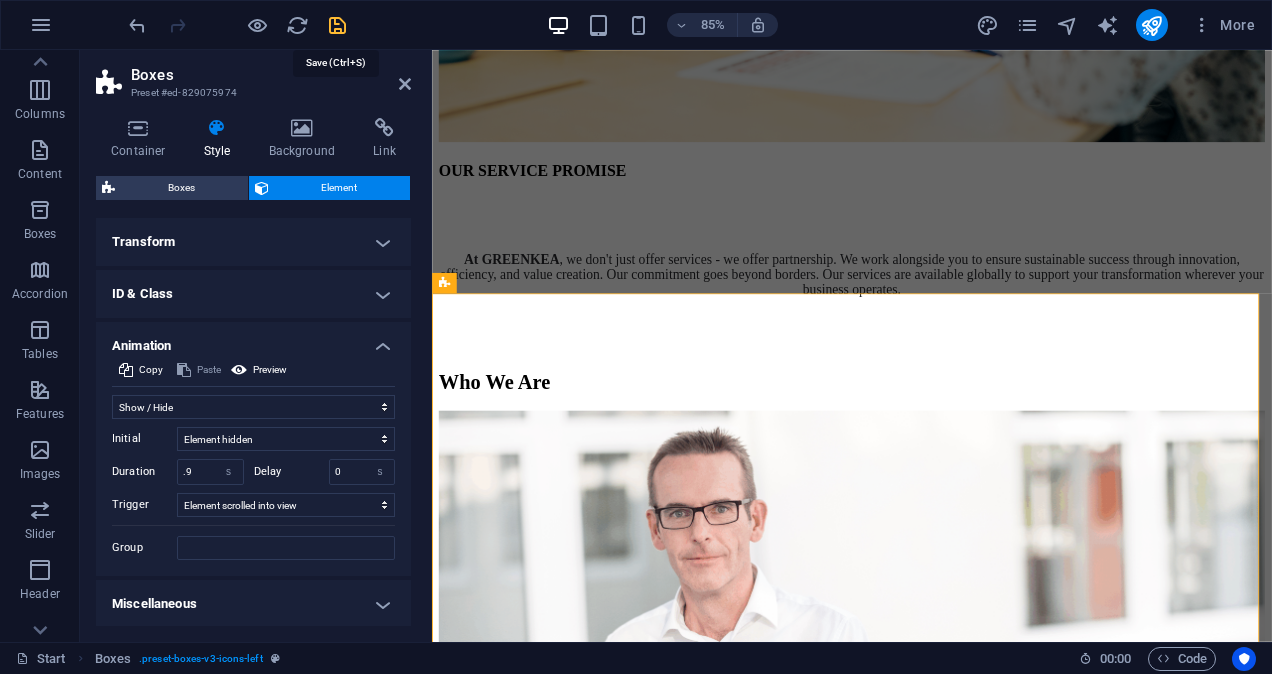 click at bounding box center [337, 25] 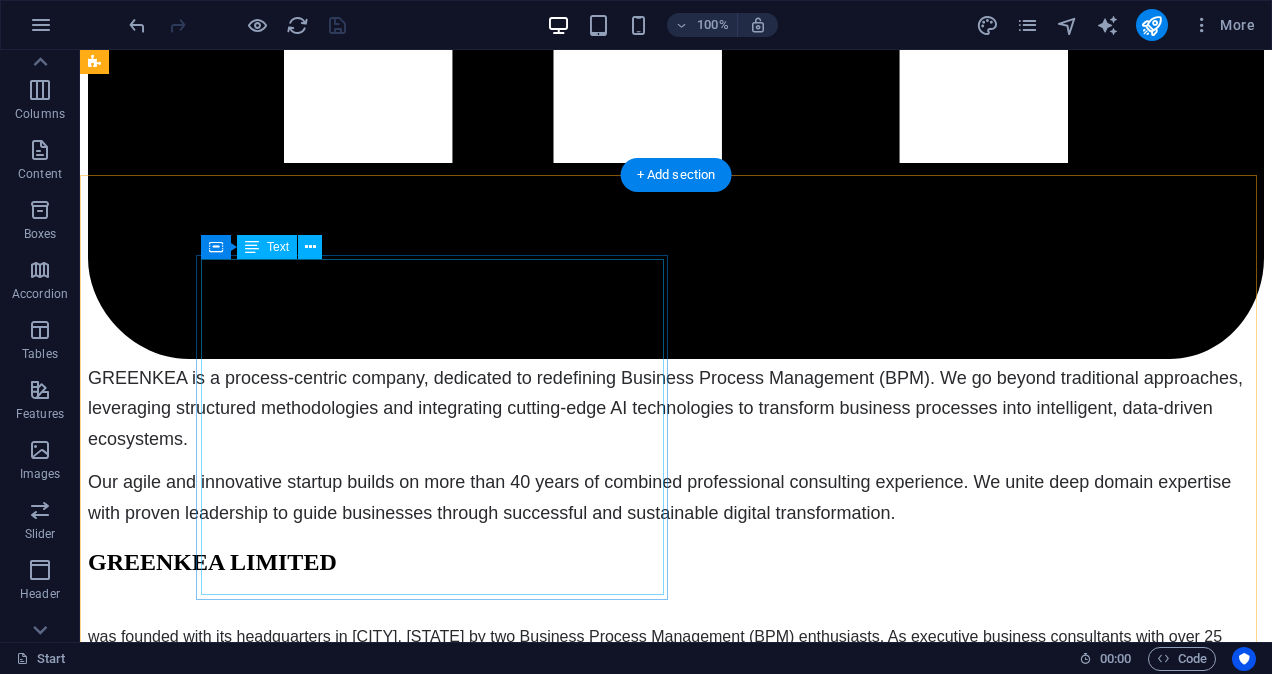 scroll, scrollTop: 3600, scrollLeft: 0, axis: vertical 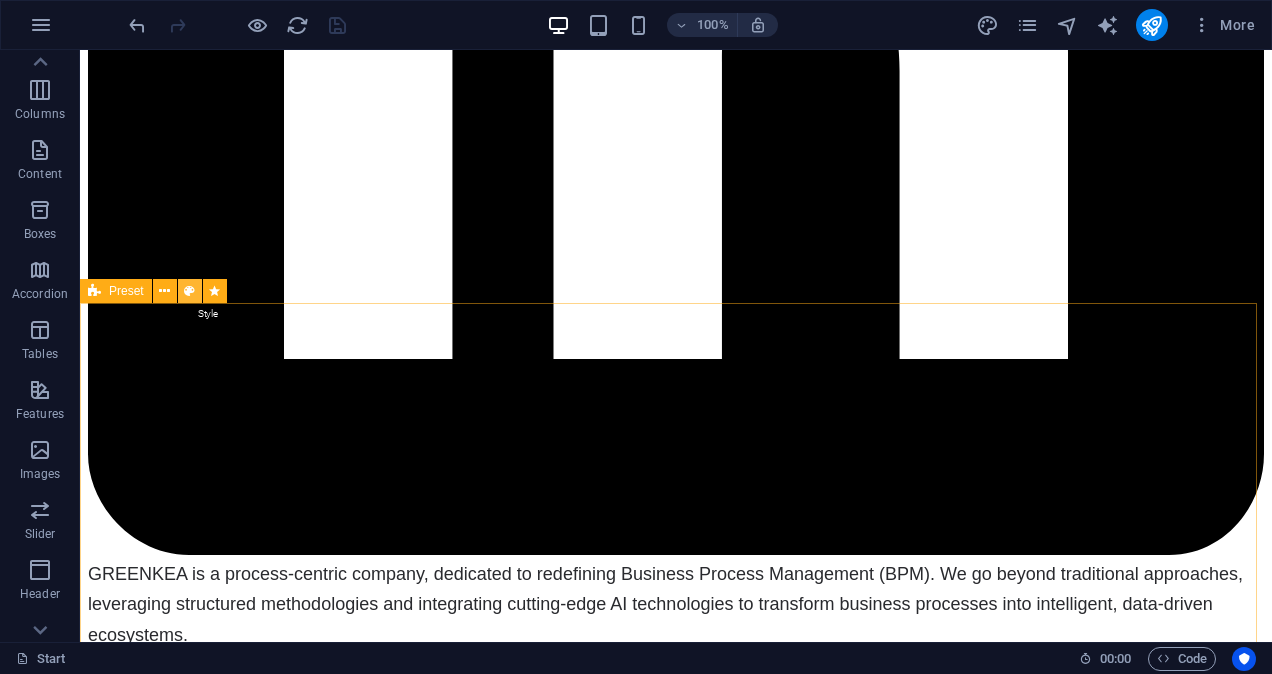 click at bounding box center [189, 291] 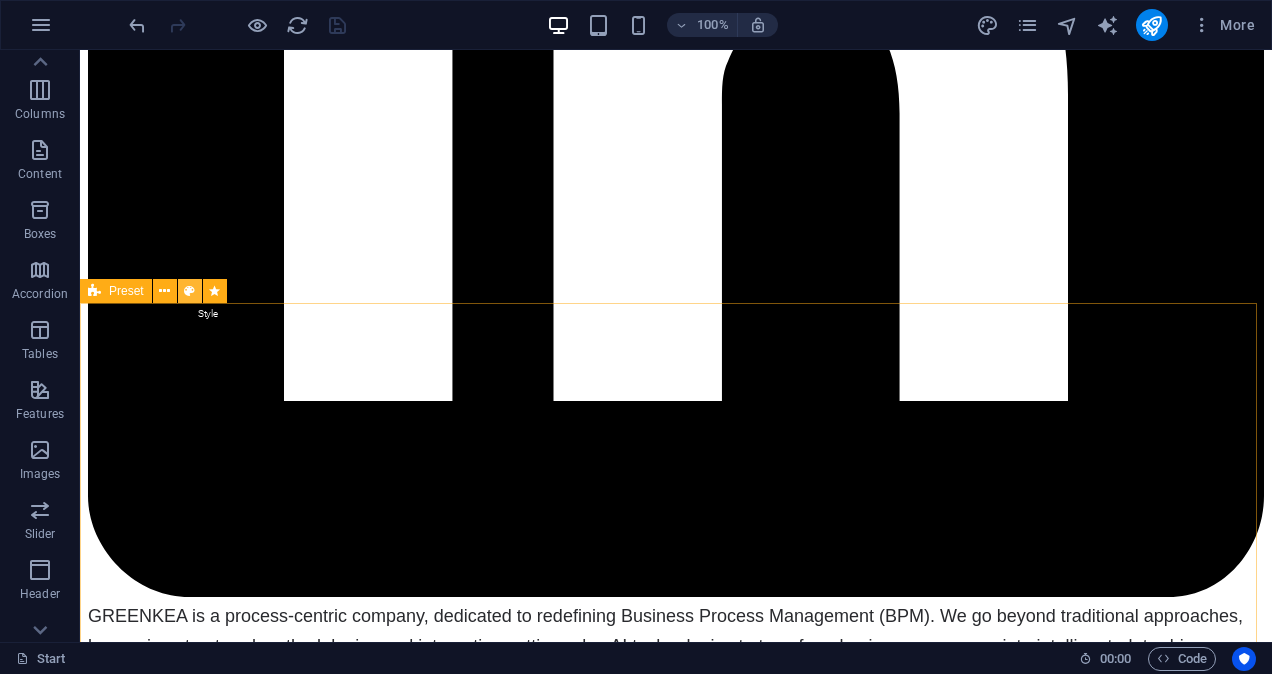 select on "pulse" 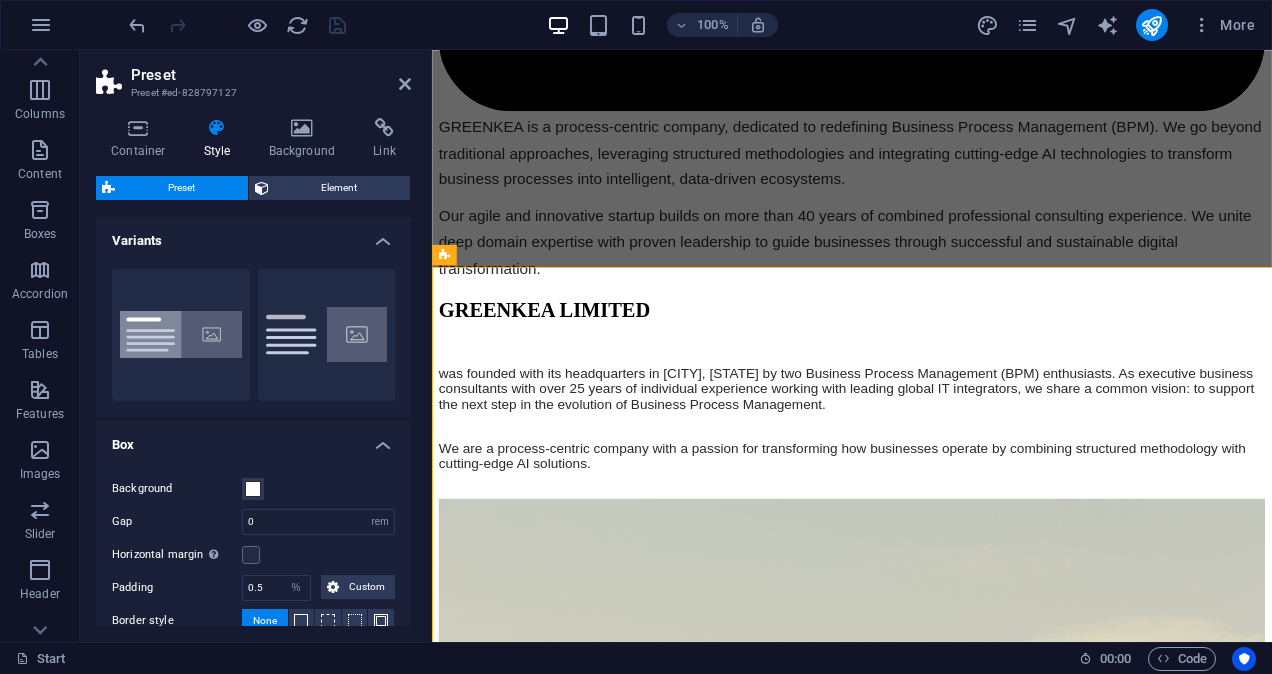 scroll, scrollTop: 3598, scrollLeft: 0, axis: vertical 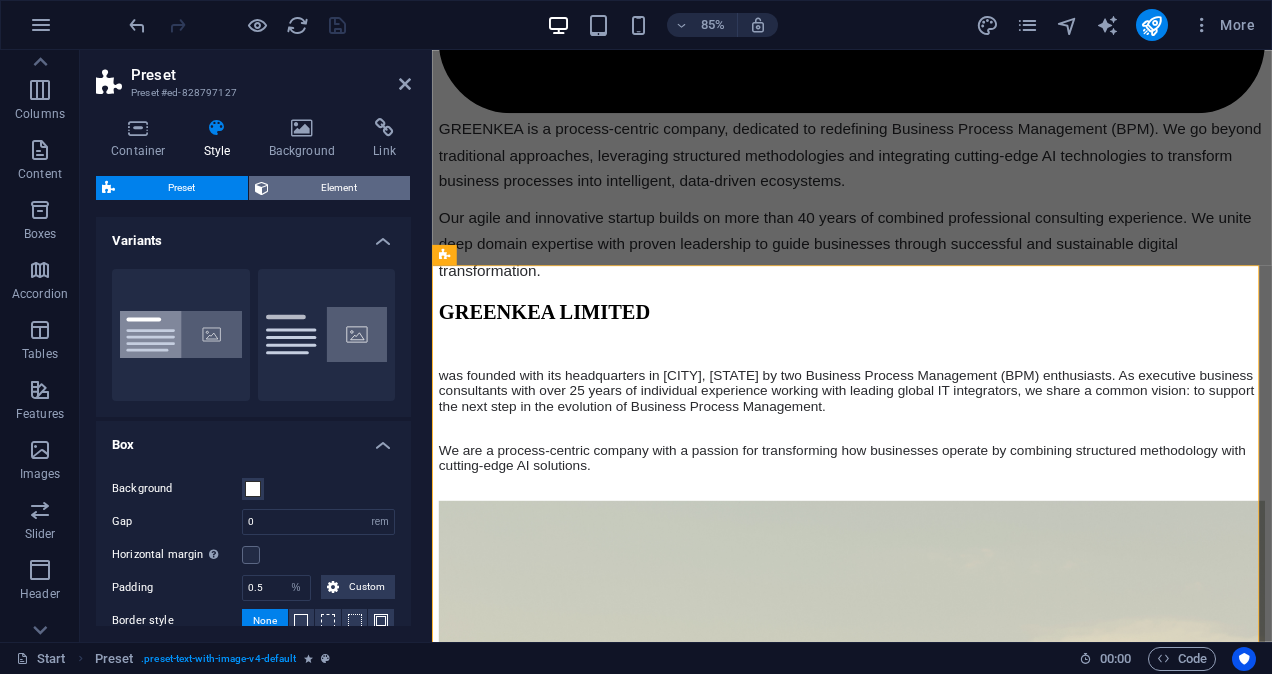 click on "Element" at bounding box center [340, 188] 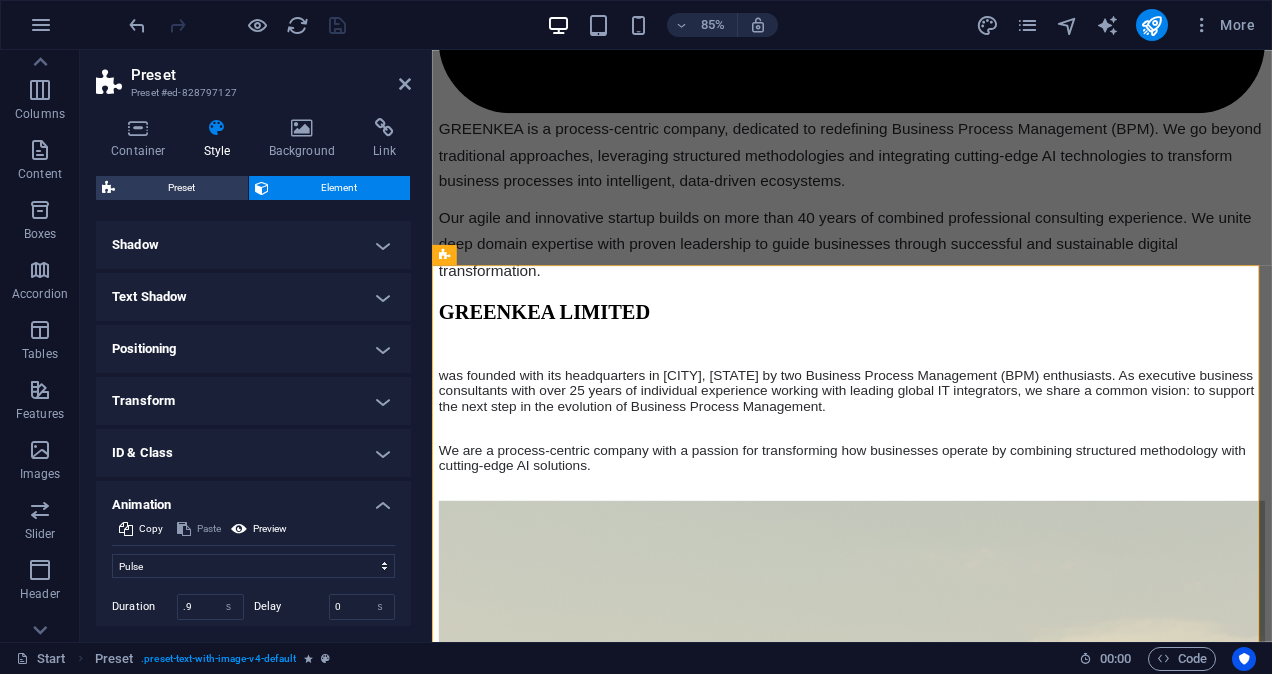 scroll, scrollTop: 402, scrollLeft: 0, axis: vertical 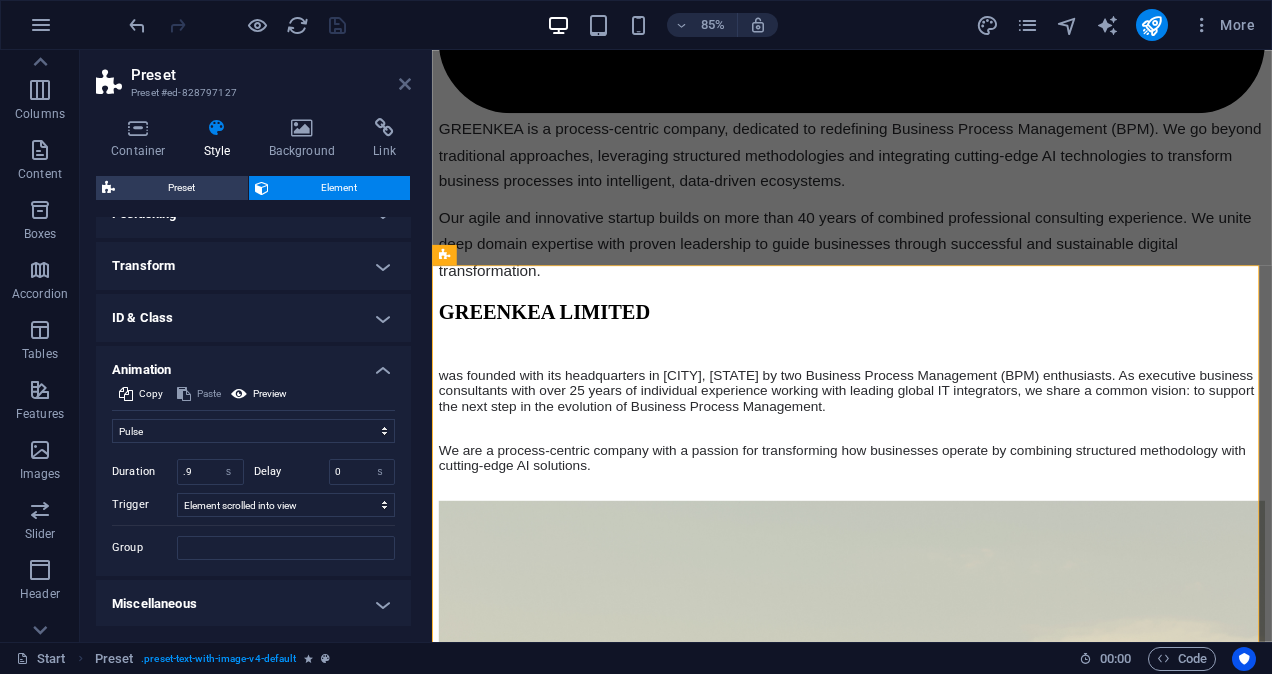 click at bounding box center [405, 84] 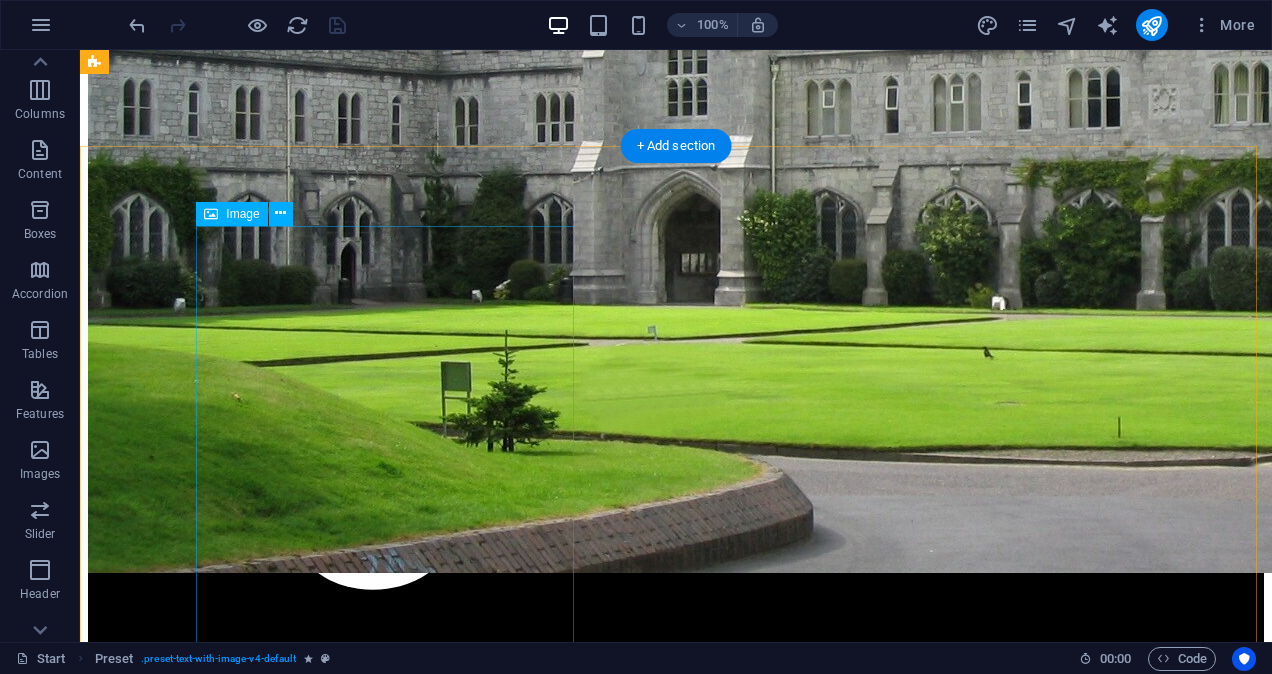 scroll, scrollTop: 2600, scrollLeft: 0, axis: vertical 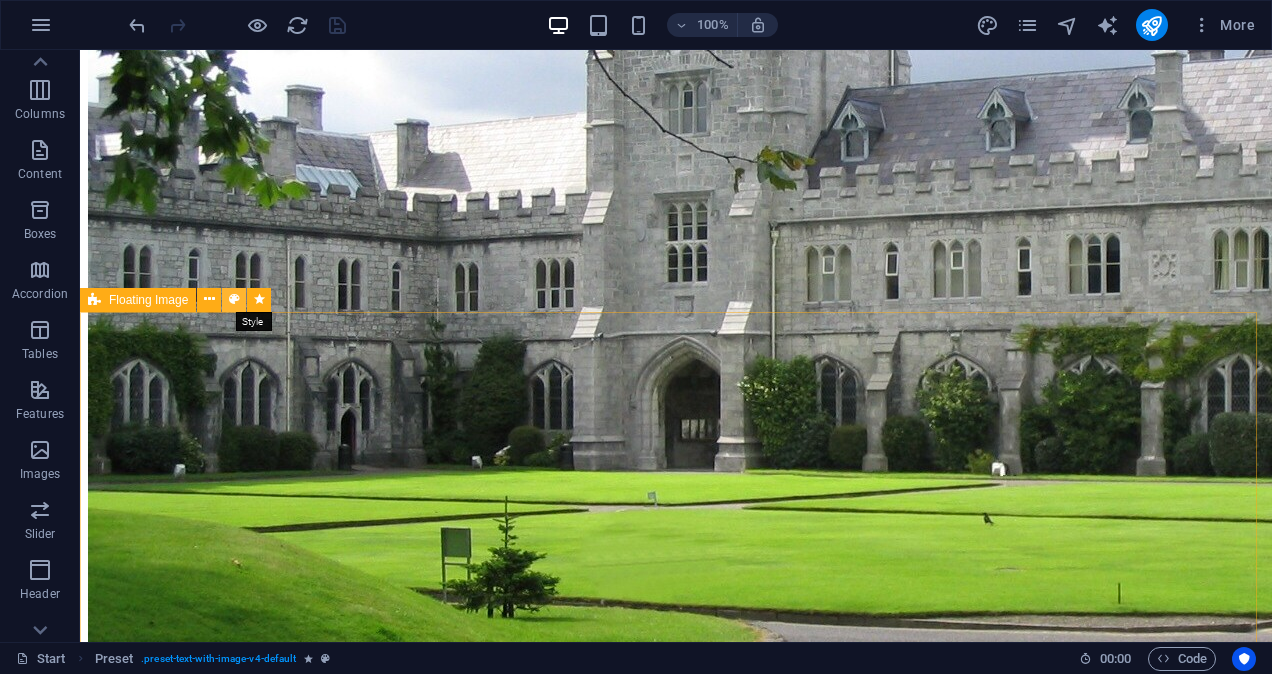 click at bounding box center [234, 299] 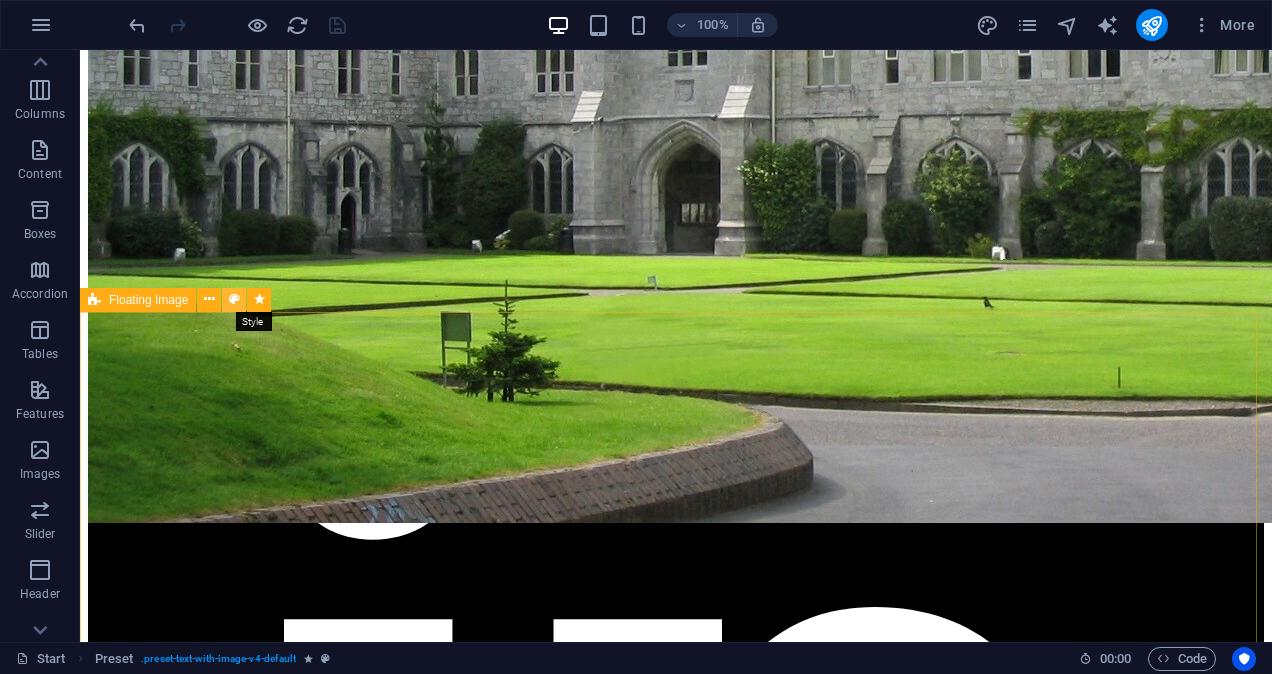 select on "shrink" 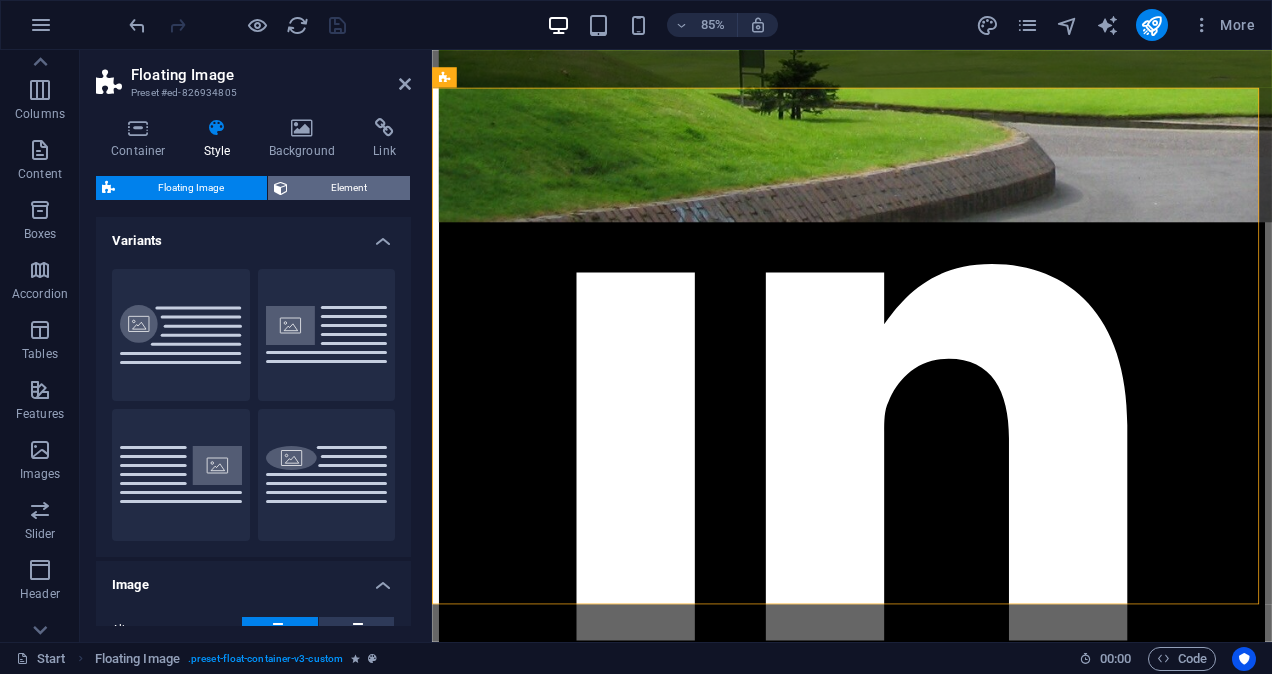 click on "Element" at bounding box center (349, 188) 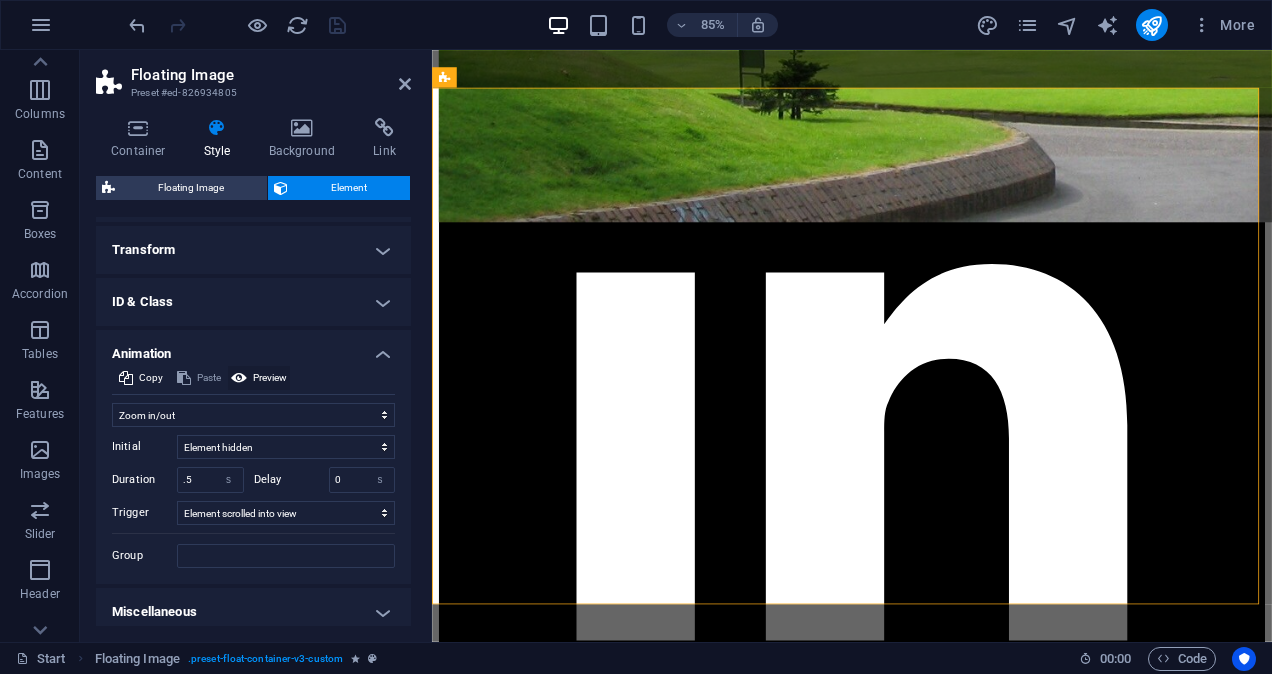 scroll, scrollTop: 426, scrollLeft: 0, axis: vertical 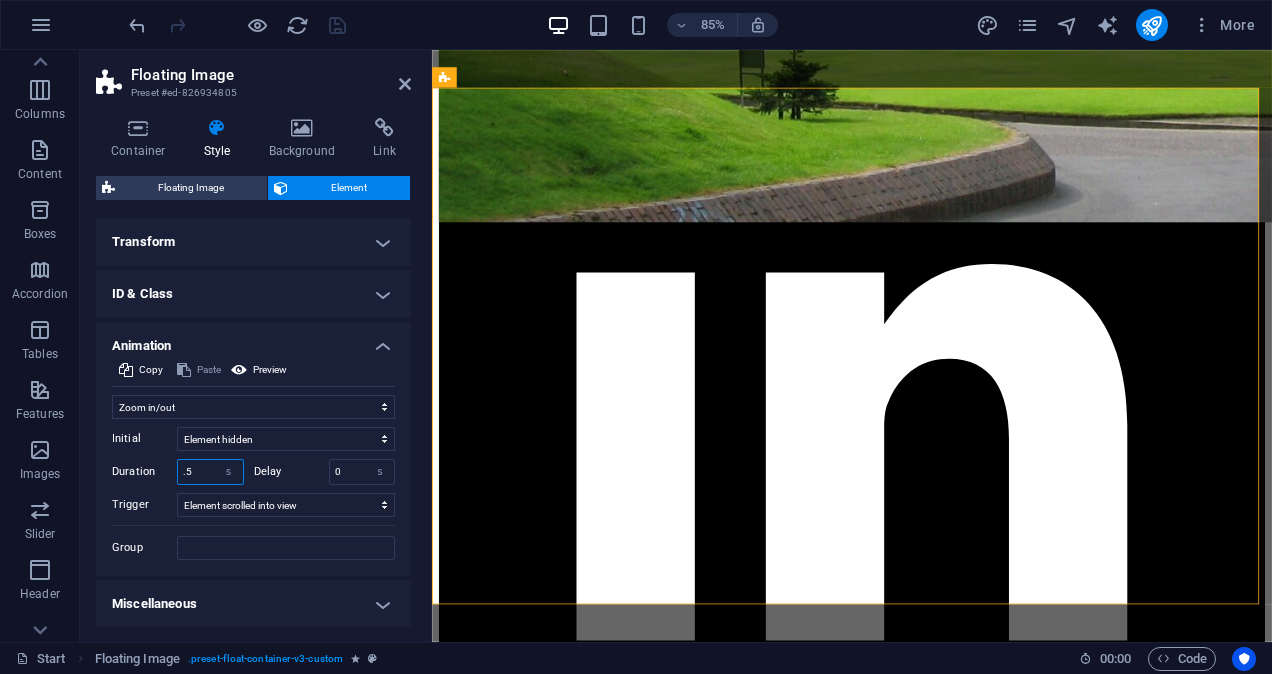 click on ".5" at bounding box center (210, 472) 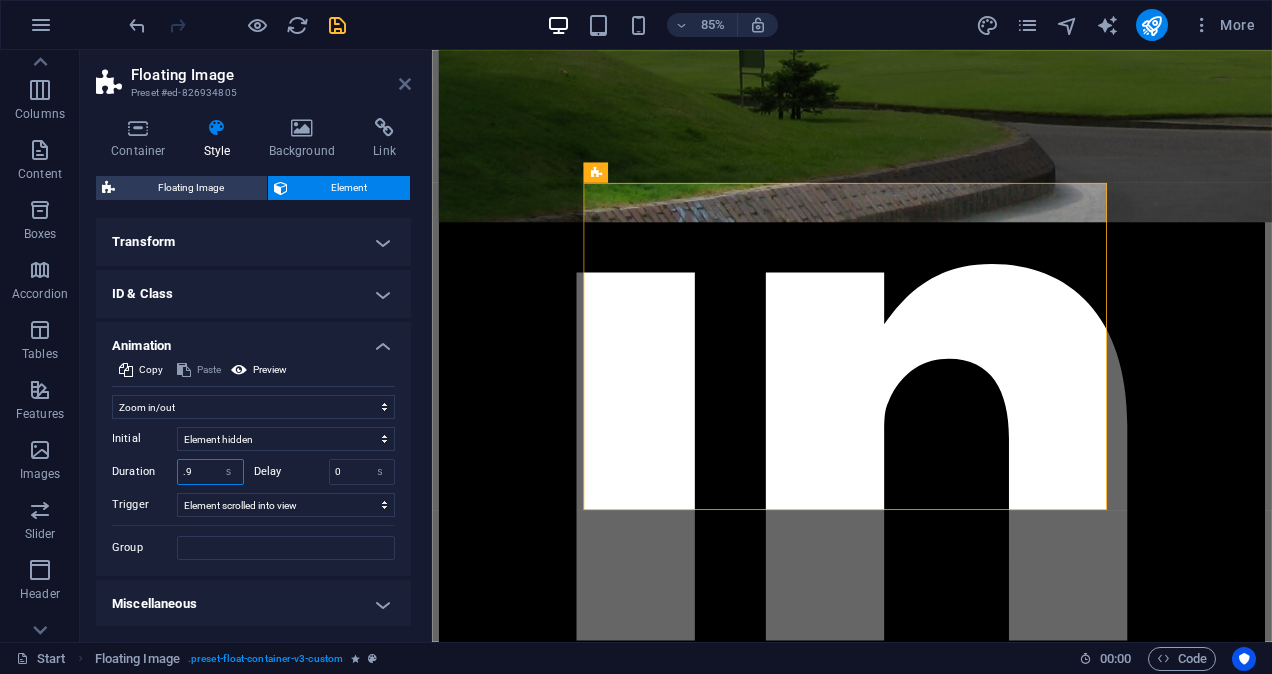 type on ".9" 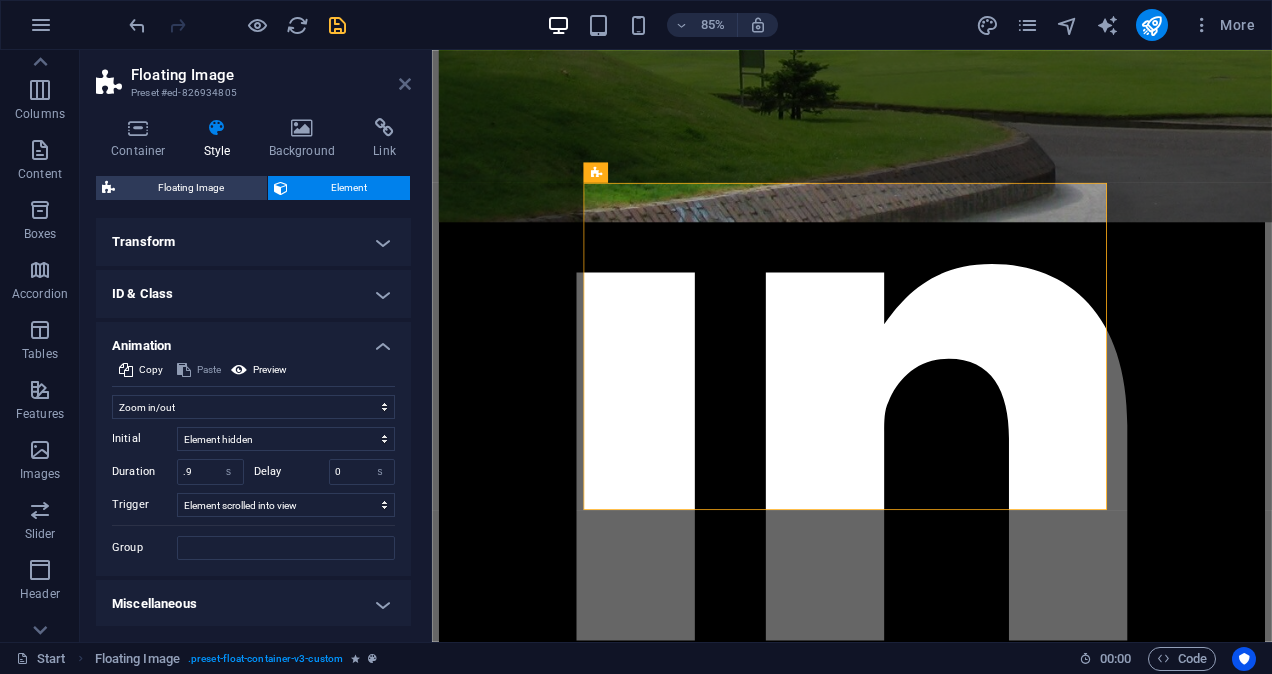 click at bounding box center [405, 84] 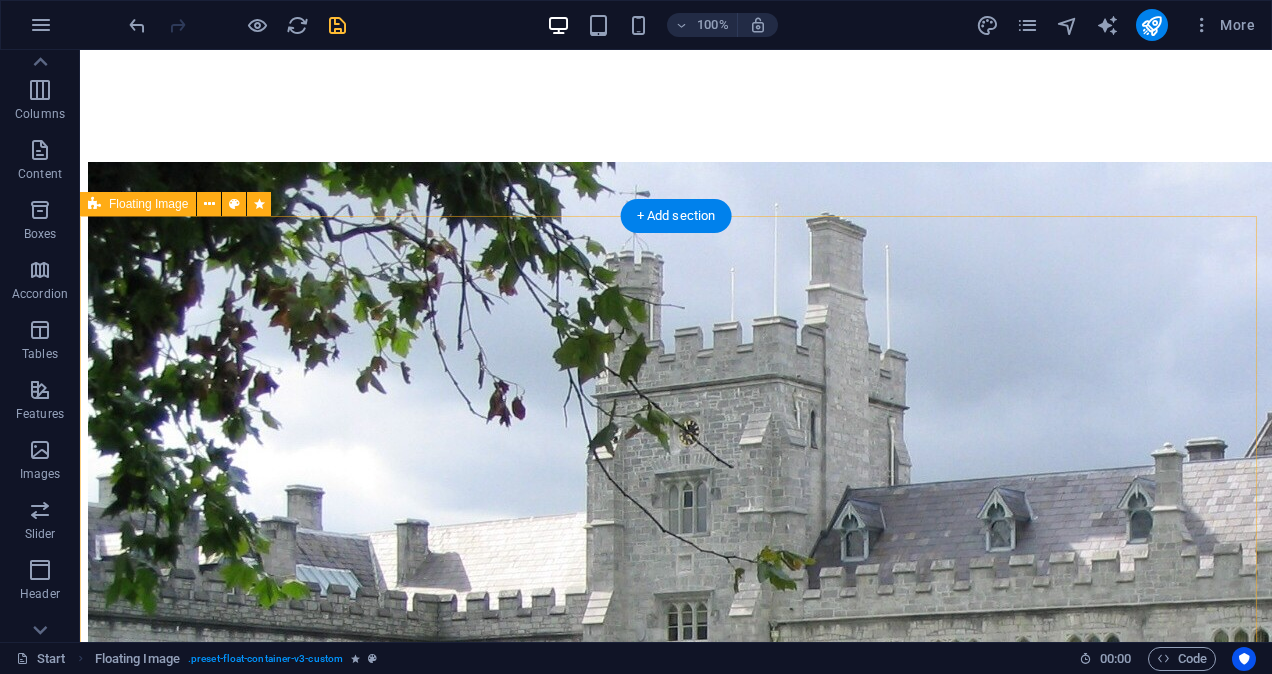 scroll, scrollTop: 2116, scrollLeft: 0, axis: vertical 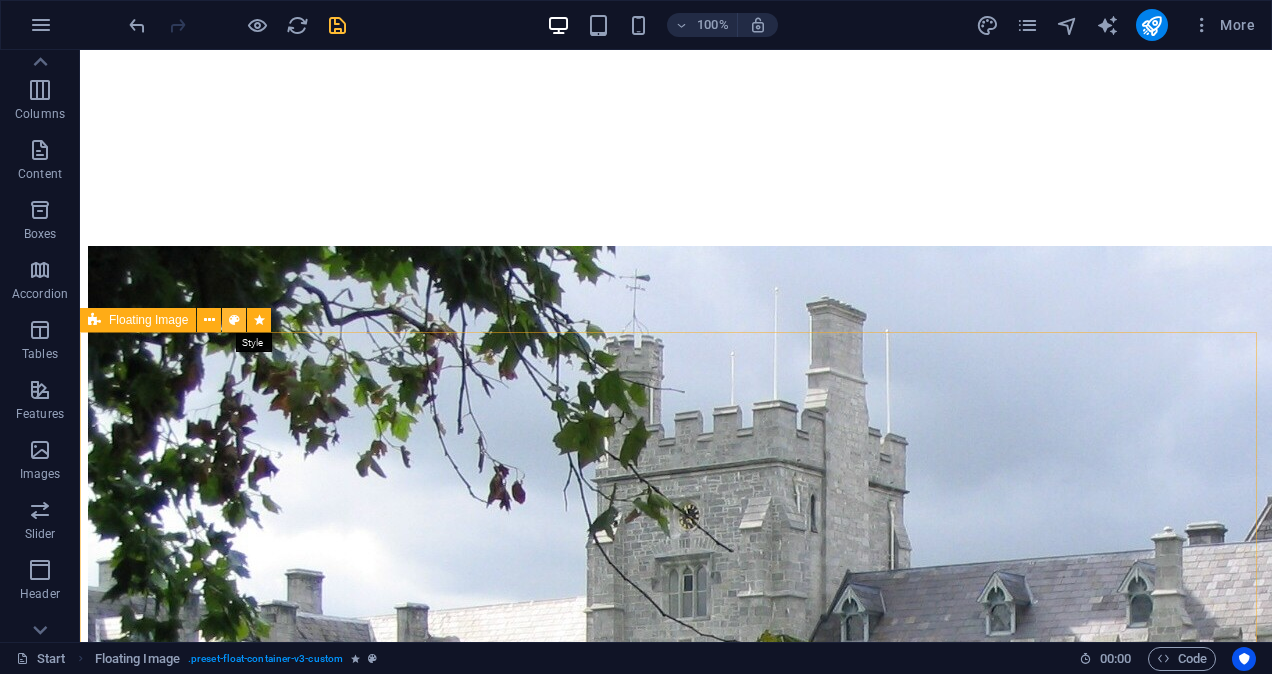 click at bounding box center (234, 320) 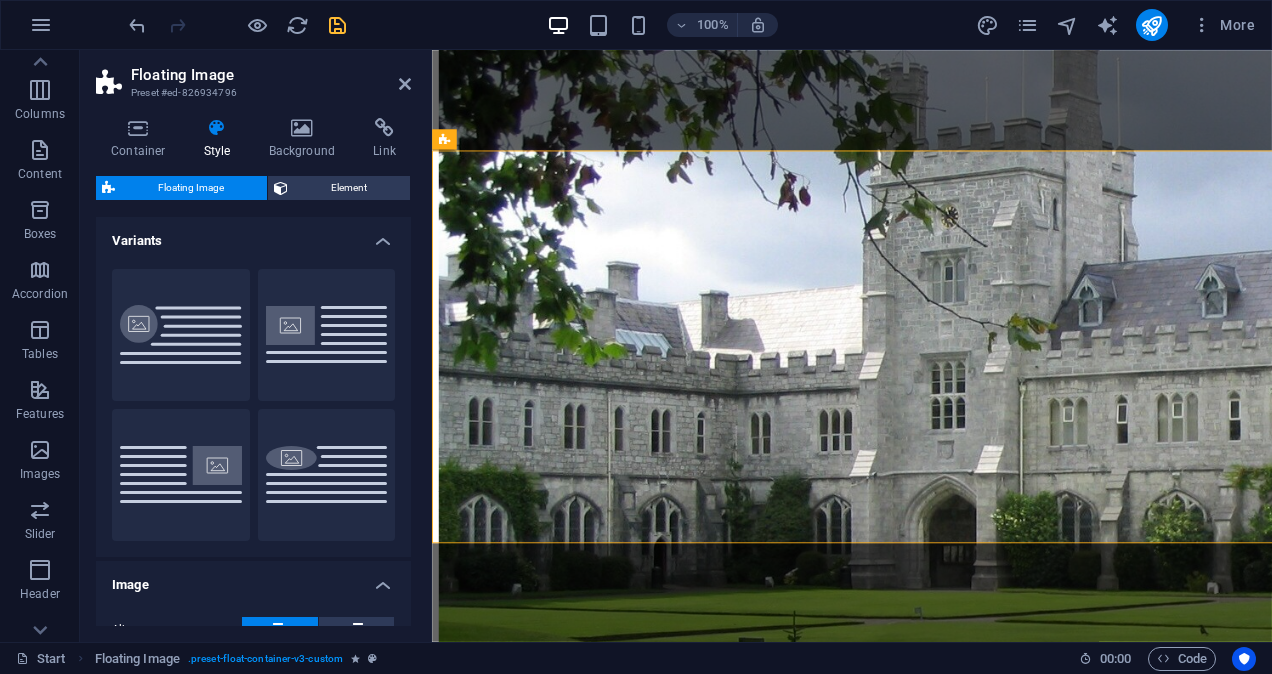 scroll, scrollTop: 2281, scrollLeft: 0, axis: vertical 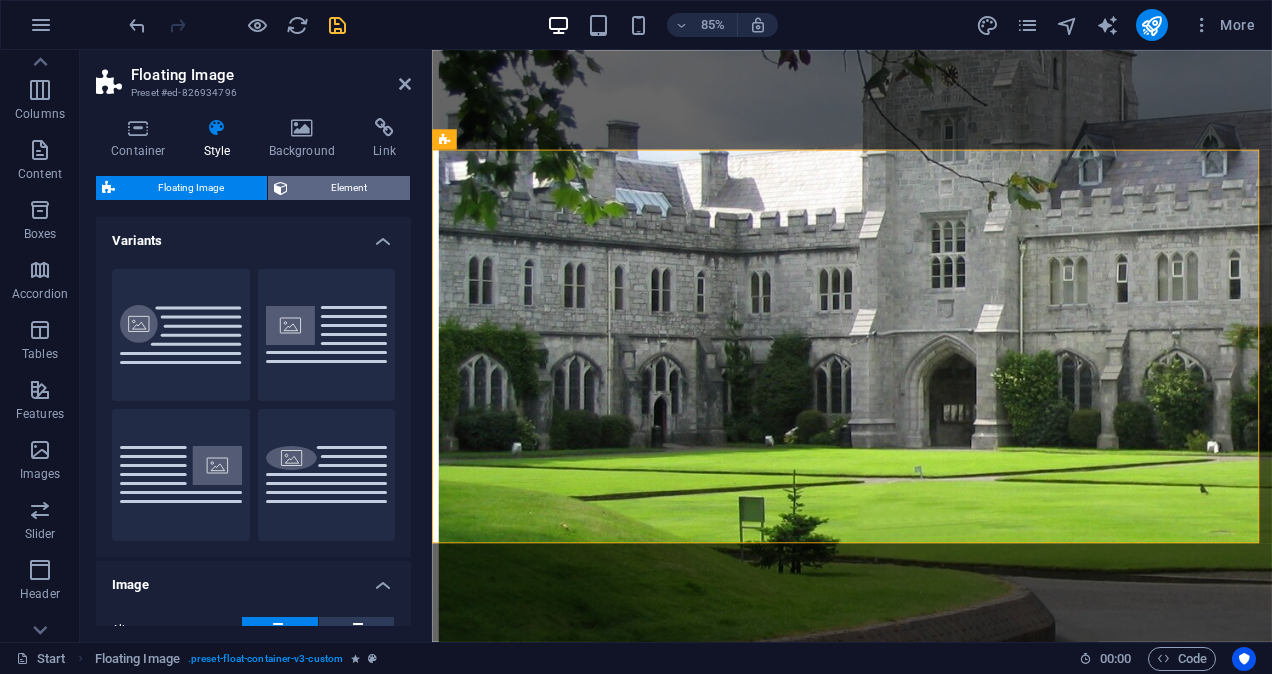 click on "Element" at bounding box center (349, 188) 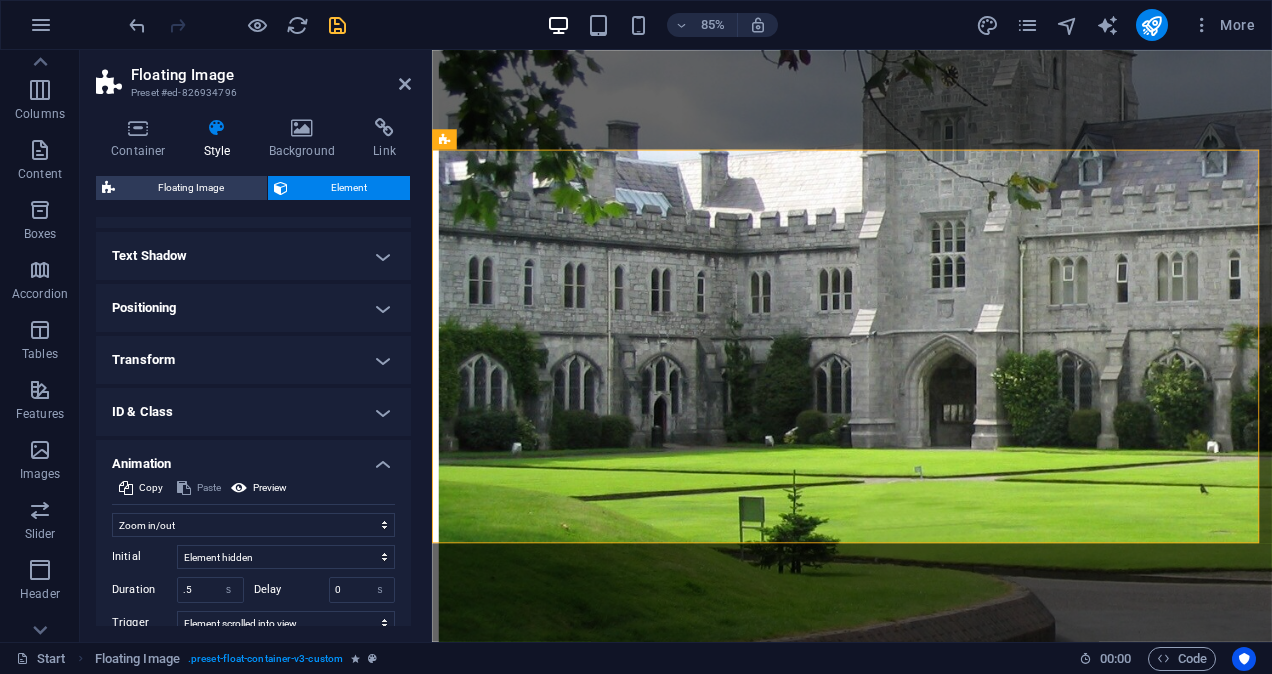 scroll, scrollTop: 400, scrollLeft: 0, axis: vertical 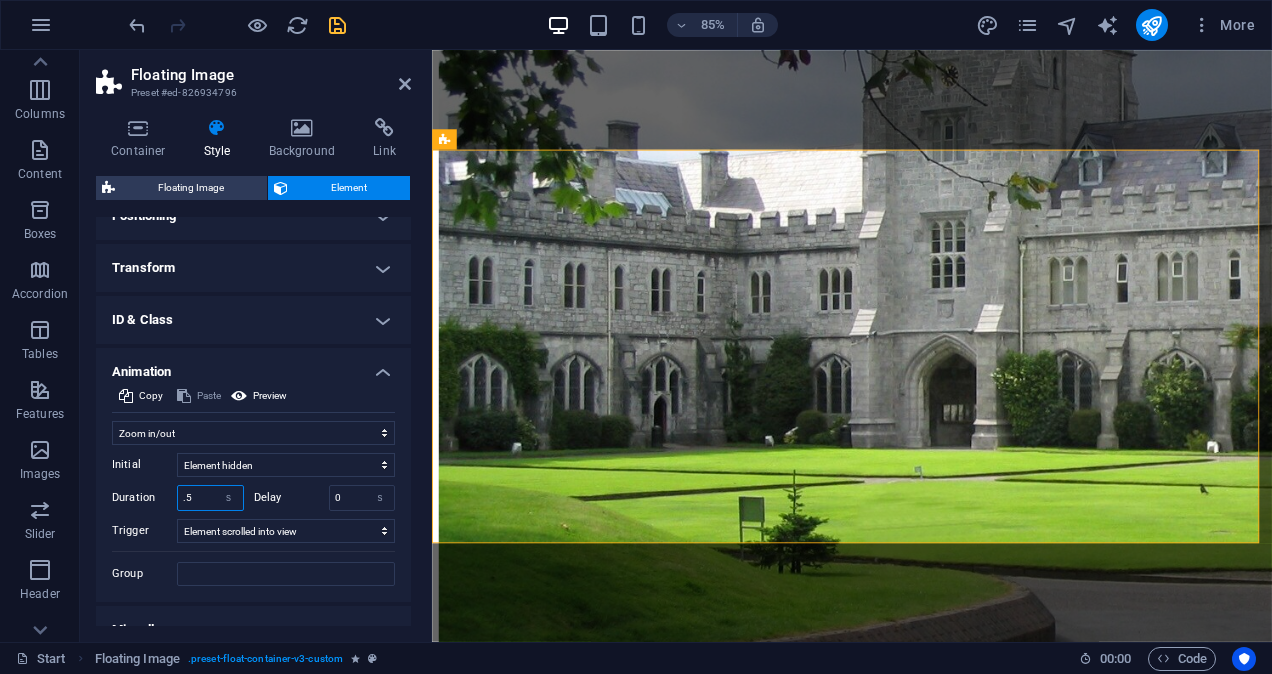 click on ".5" at bounding box center [210, 498] 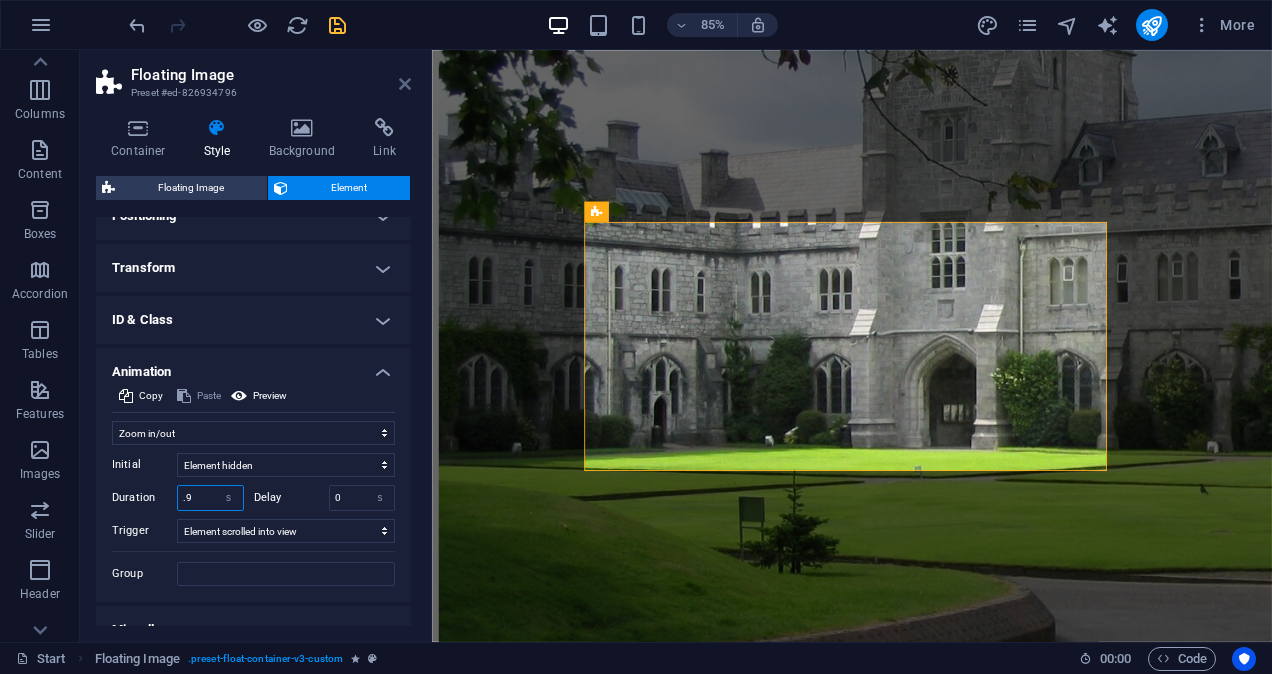 type on ".9" 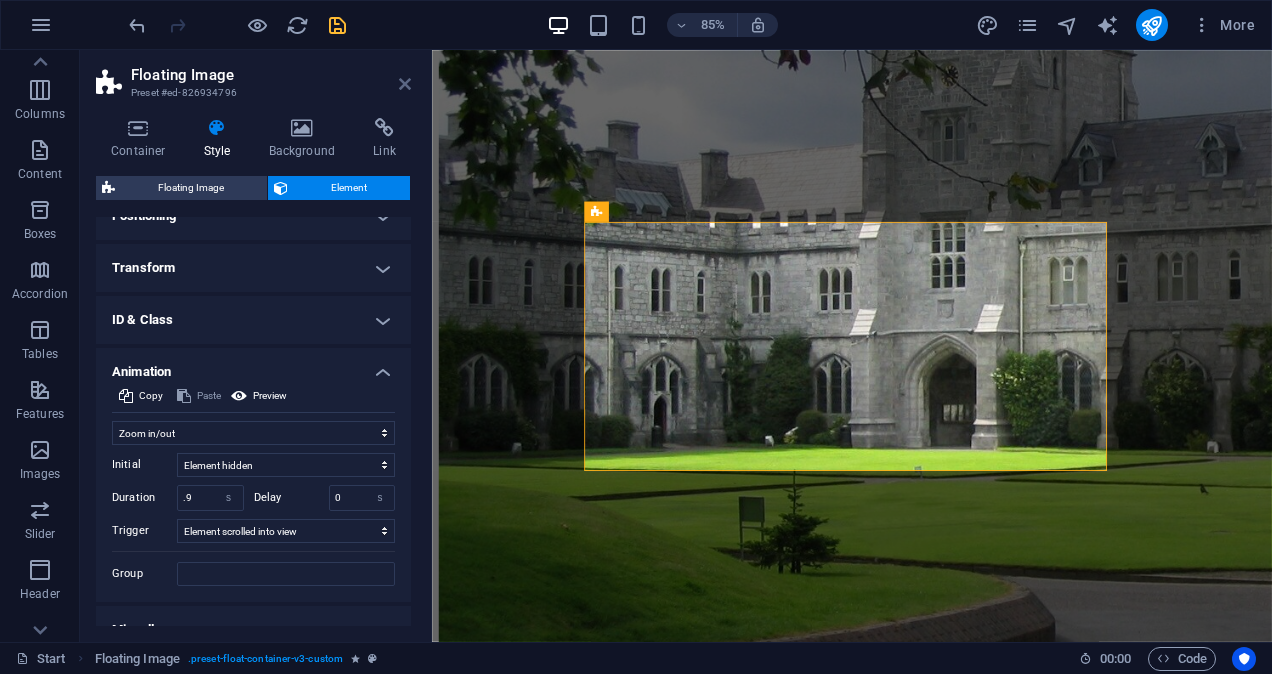 click at bounding box center [405, 84] 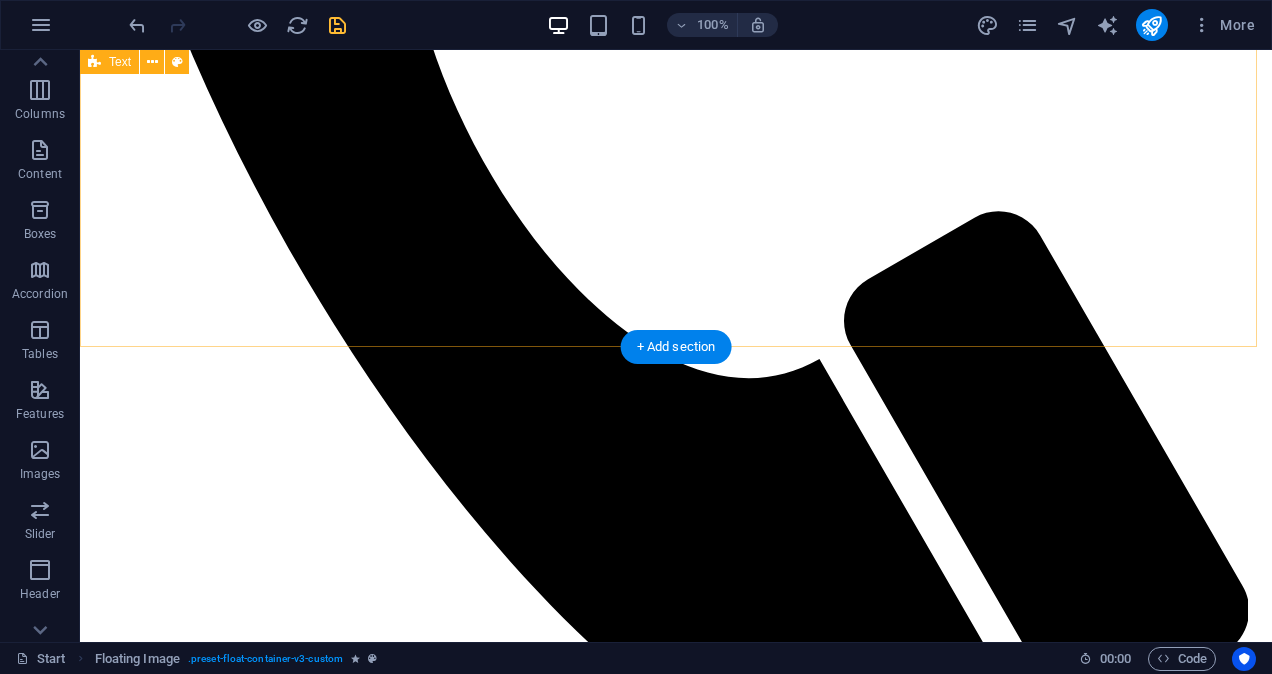 scroll, scrollTop: 881, scrollLeft: 0, axis: vertical 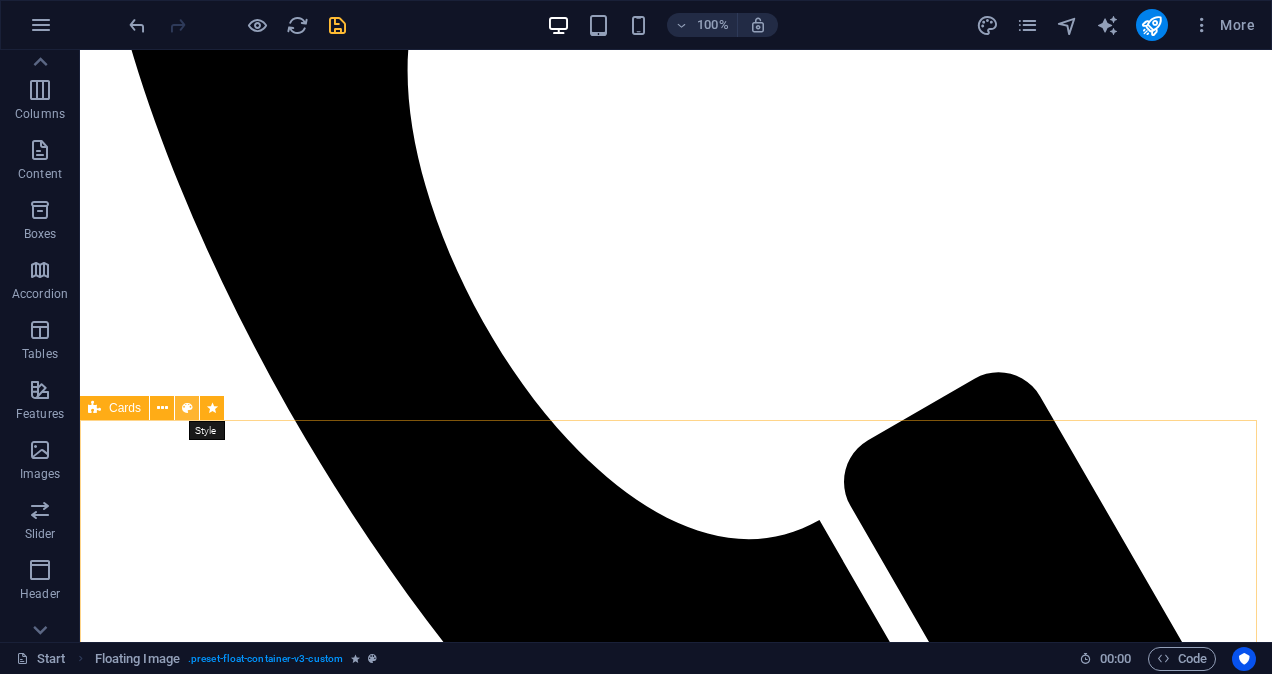 click at bounding box center (187, 408) 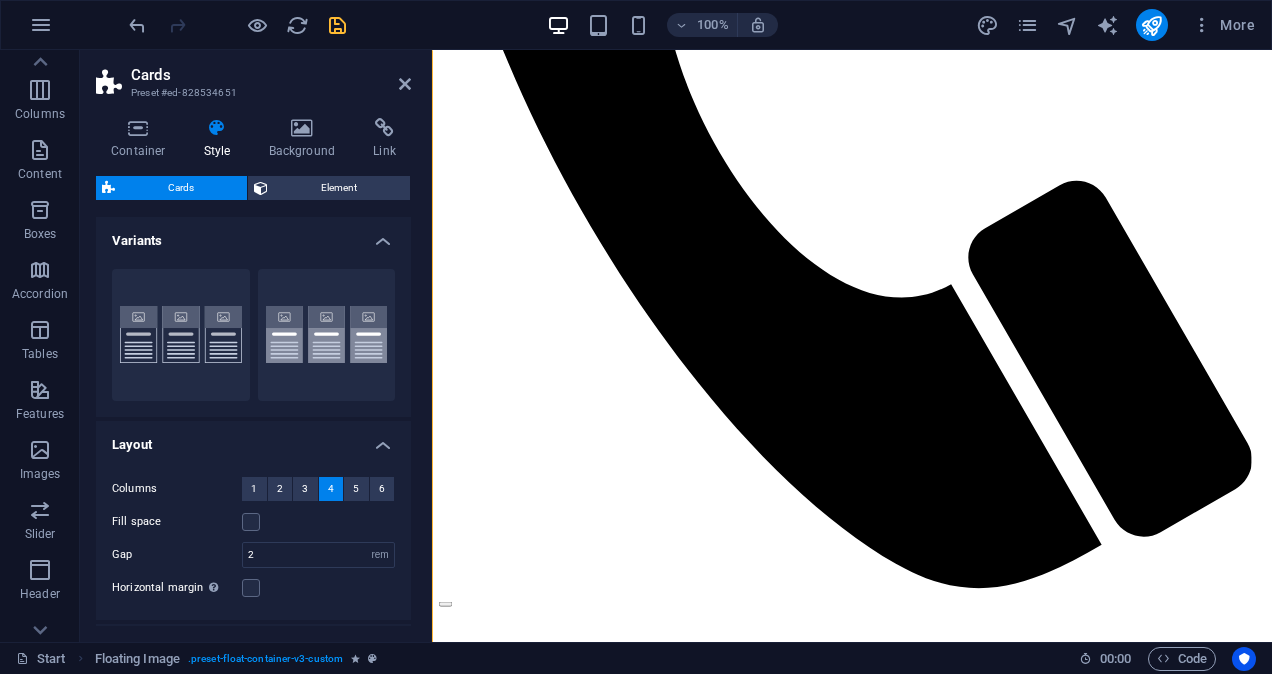 scroll, scrollTop: 1427, scrollLeft: 0, axis: vertical 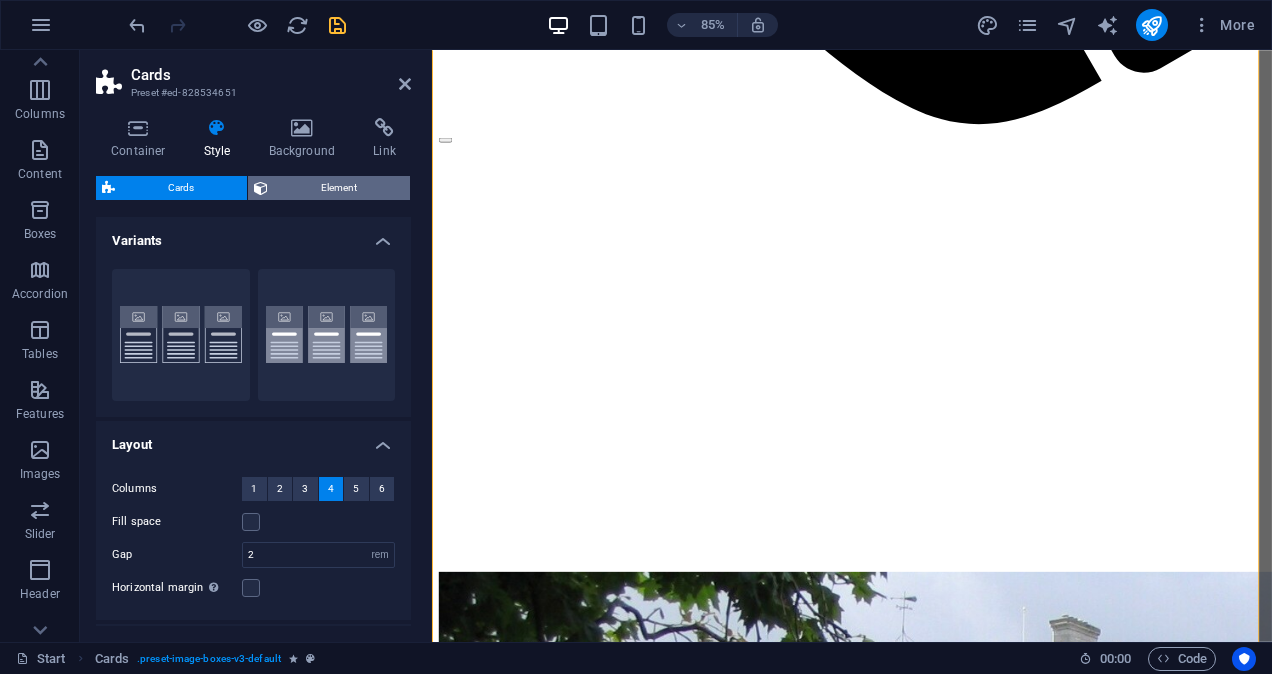 click on "Element" at bounding box center (339, 188) 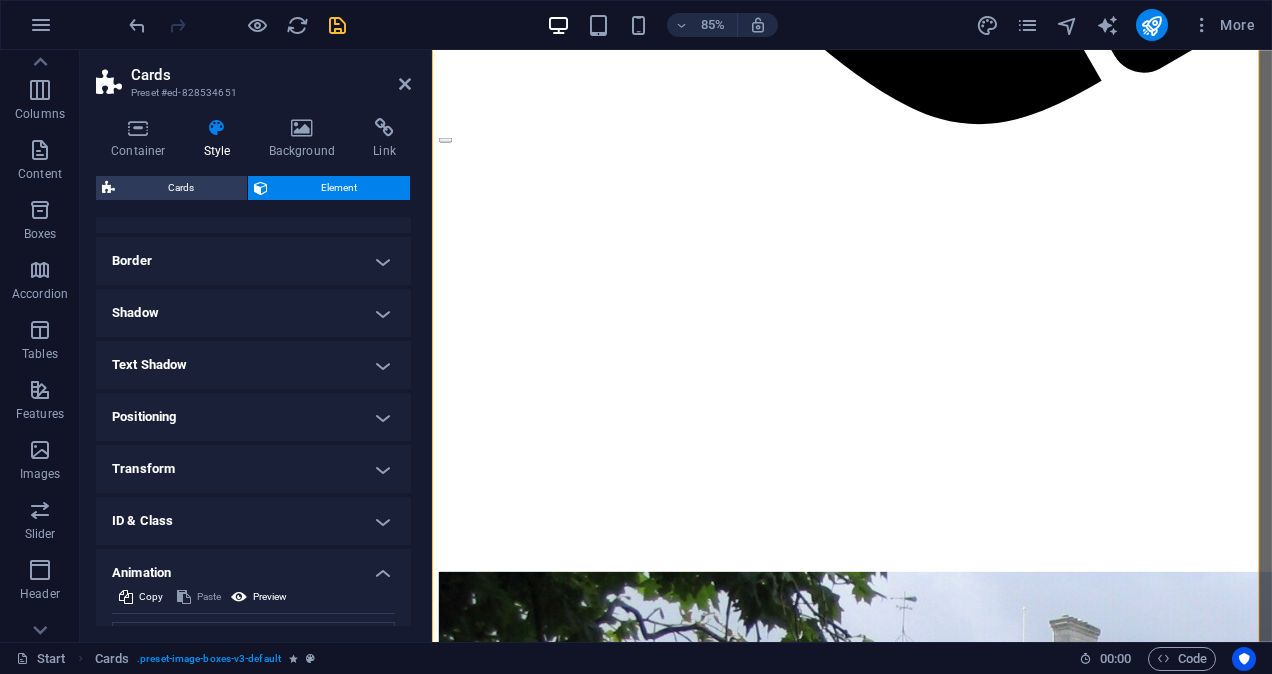 scroll, scrollTop: 400, scrollLeft: 0, axis: vertical 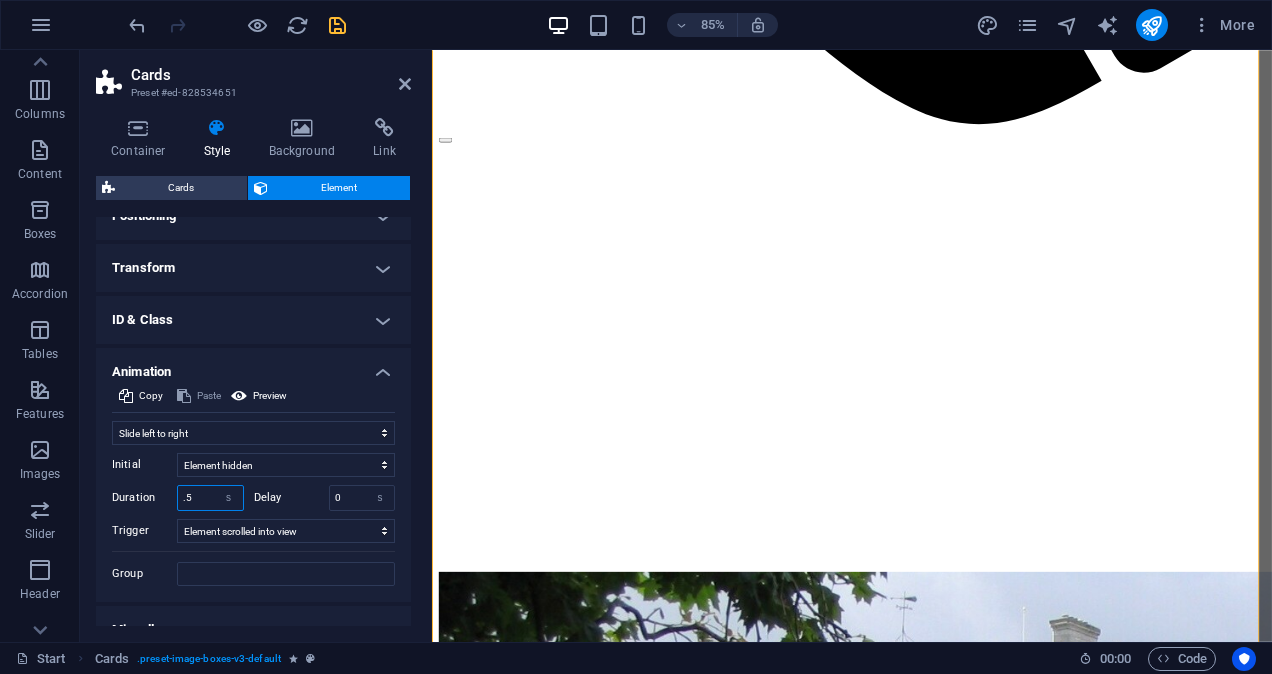 click on ".5" at bounding box center [210, 498] 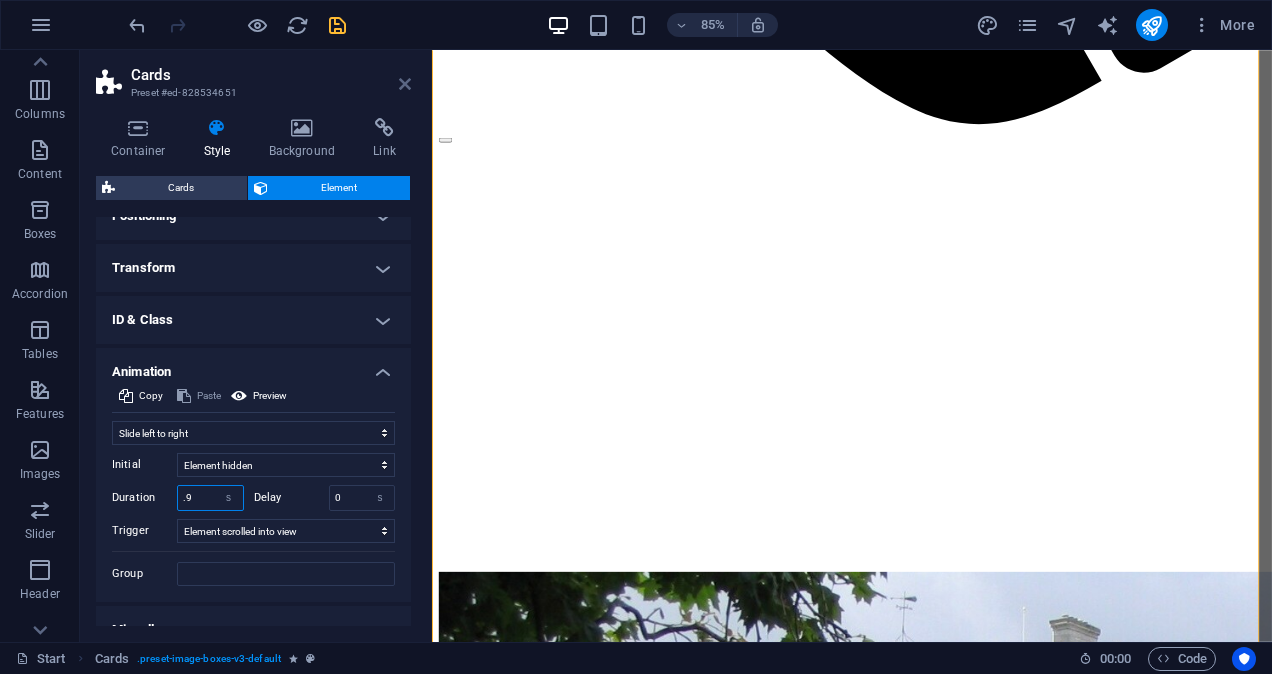type on ".9" 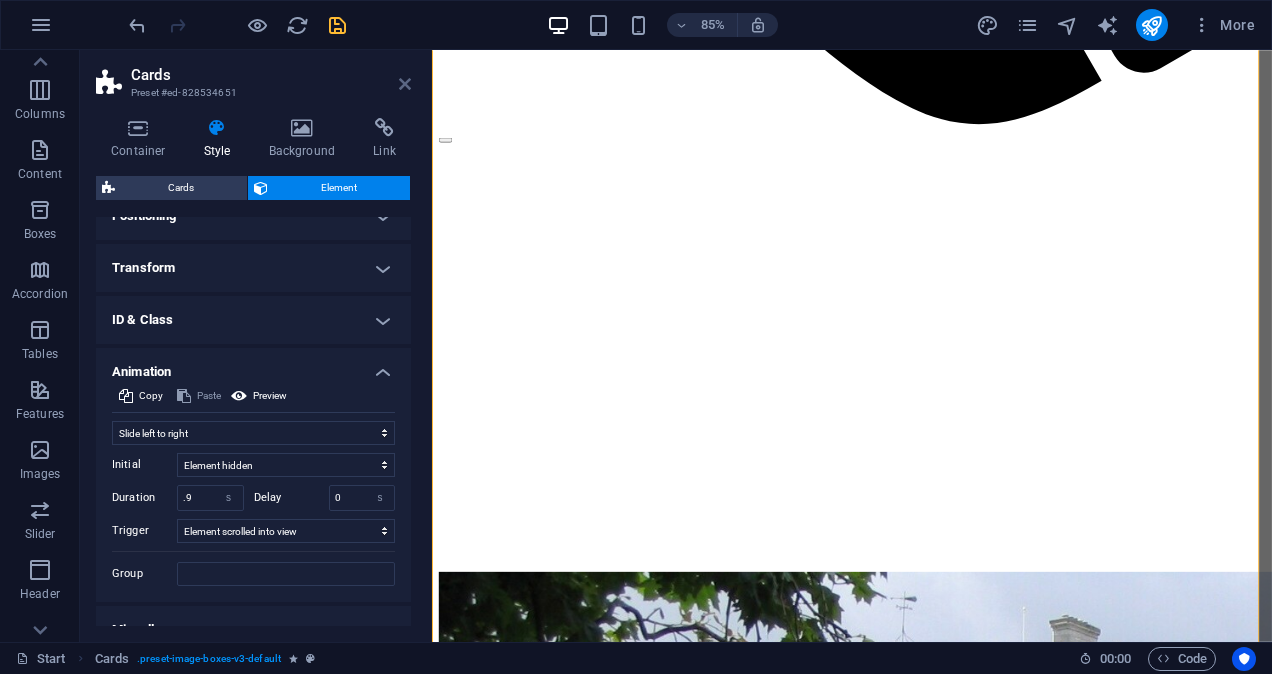 click at bounding box center [405, 84] 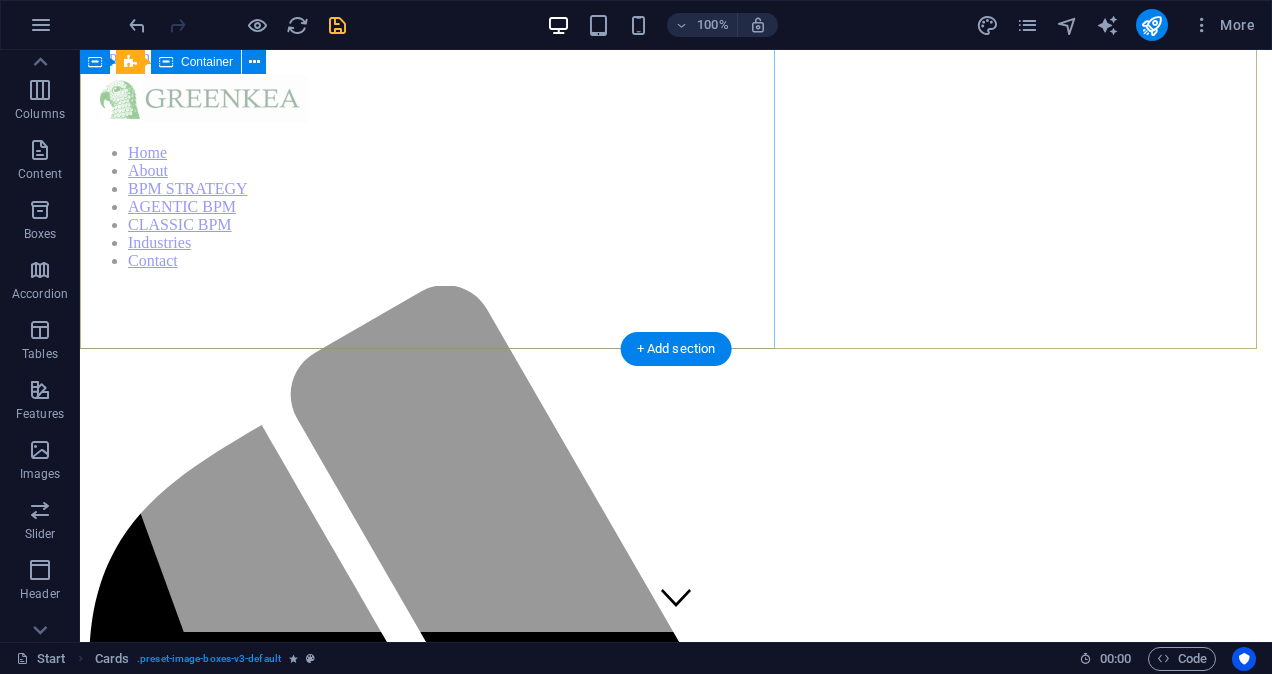 scroll, scrollTop: 0, scrollLeft: 0, axis: both 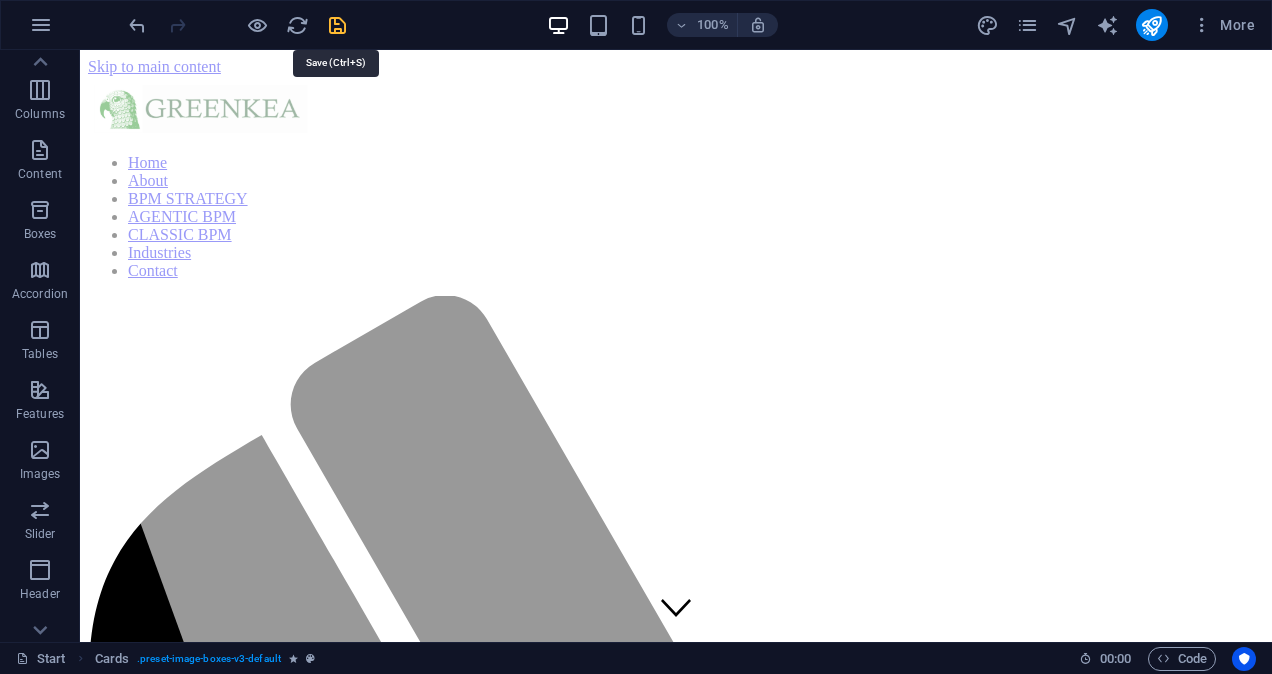 click at bounding box center (337, 25) 